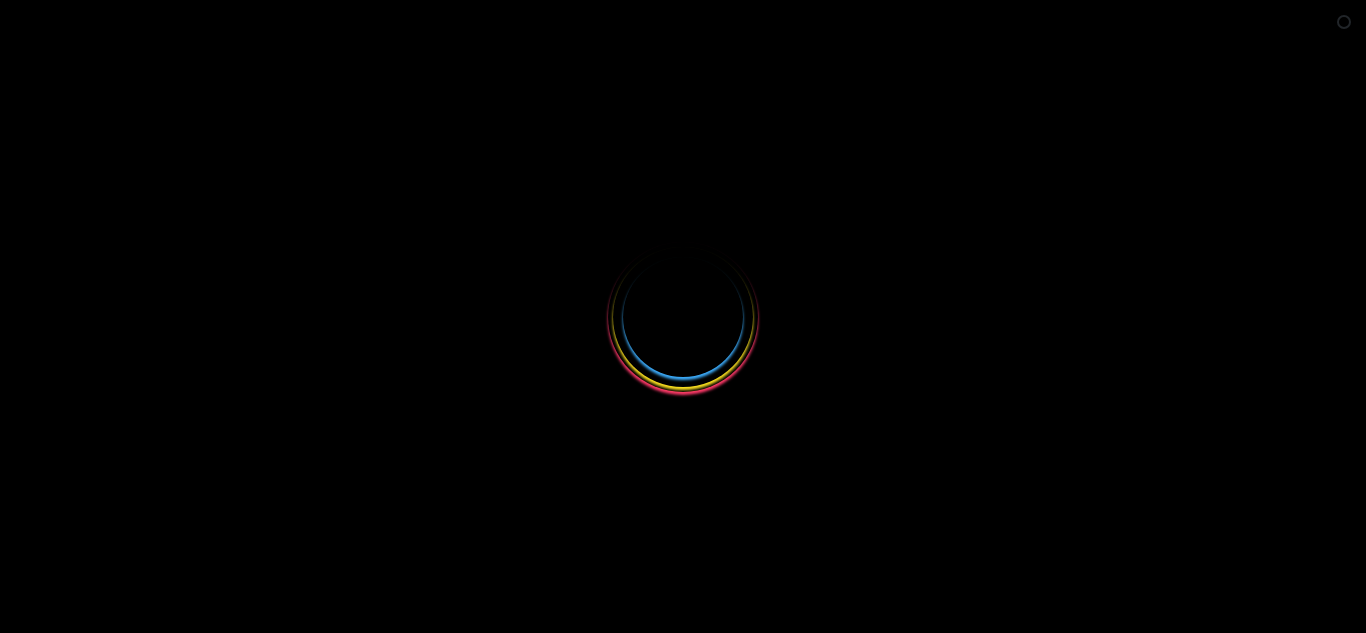 scroll, scrollTop: 0, scrollLeft: 0, axis: both 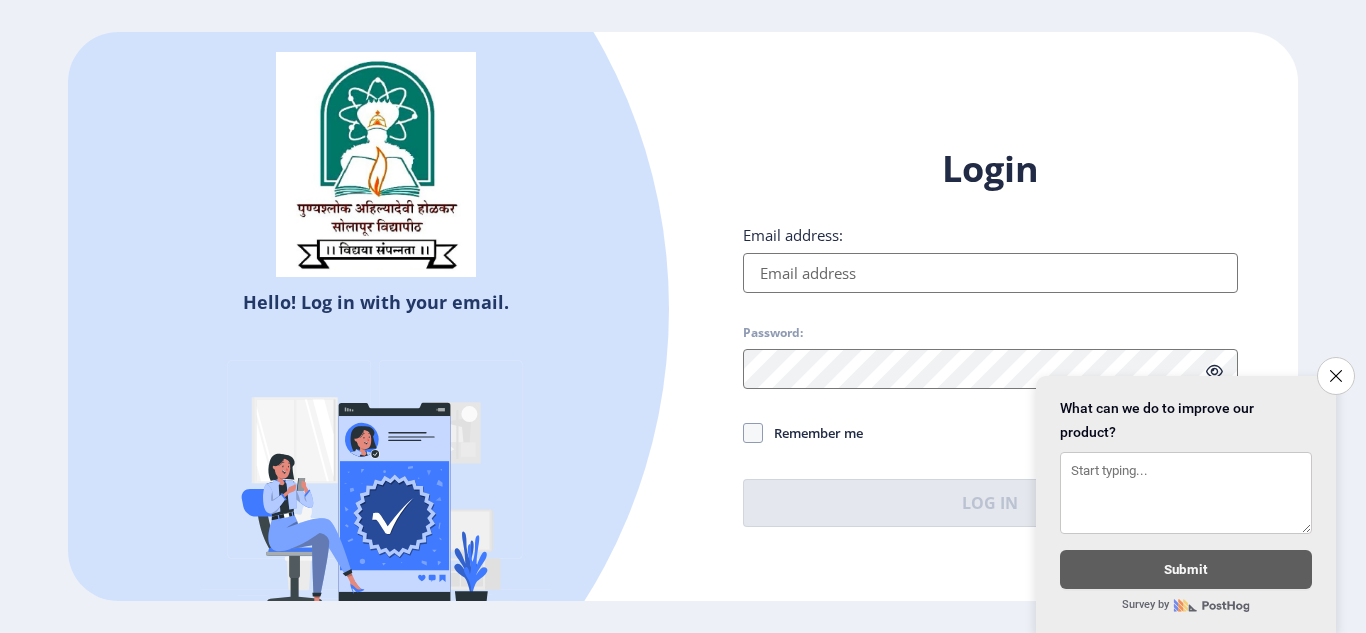click on "Email address:" at bounding box center [990, 273] 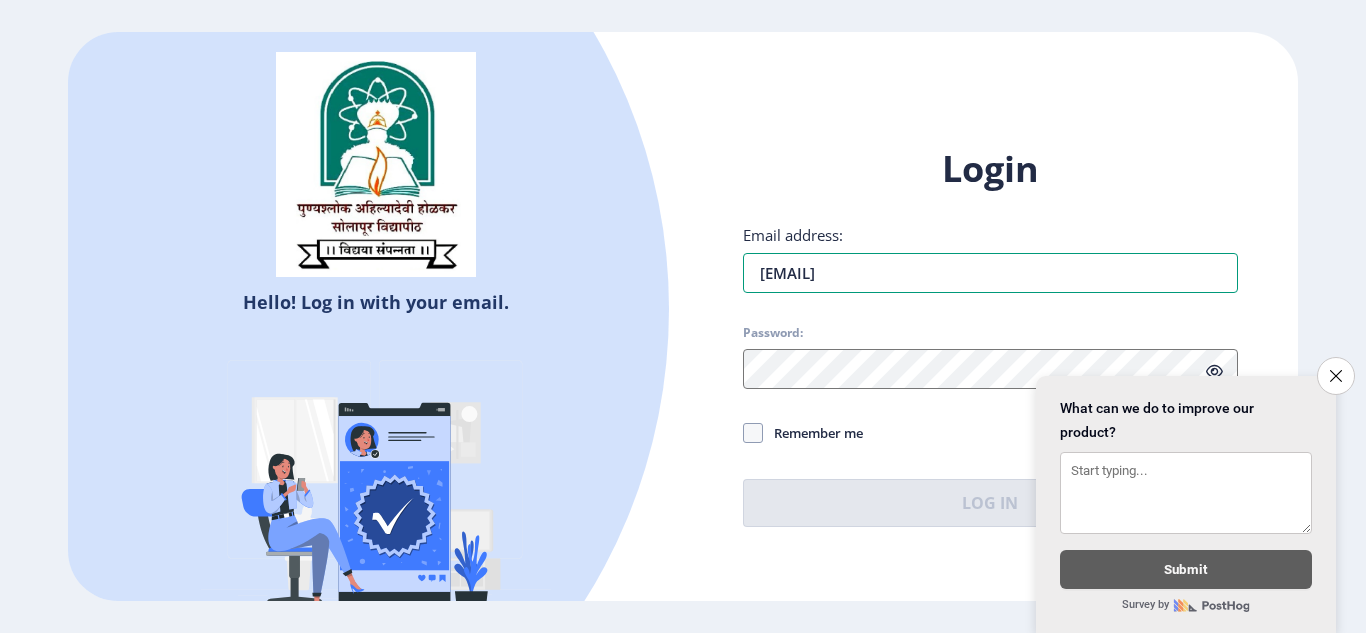 type on "vasam14priyanka@gmail.com" 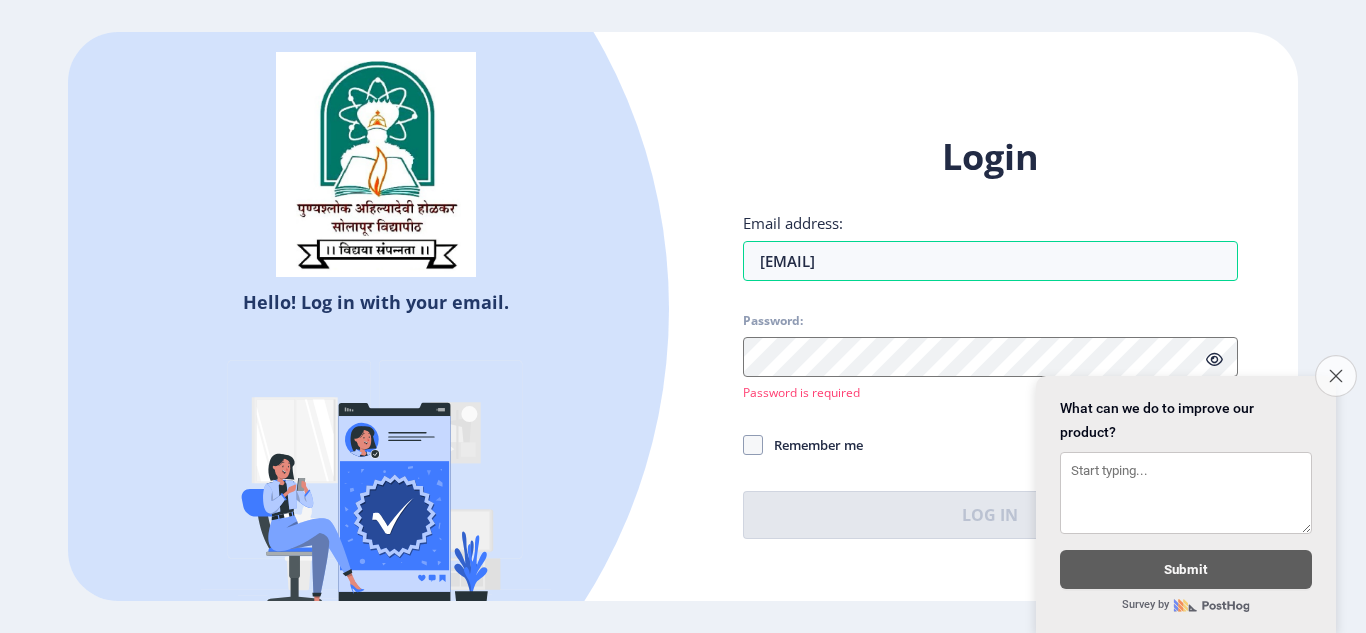 click on "Close survey" at bounding box center [1336, 376] 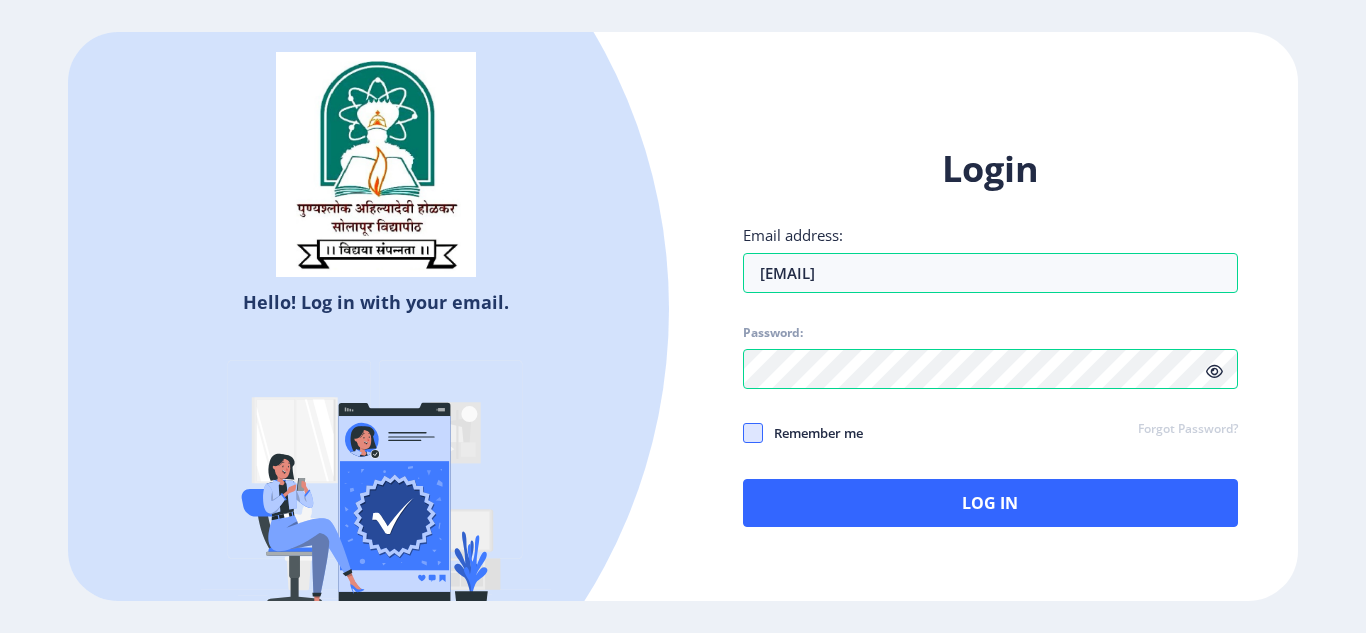 click 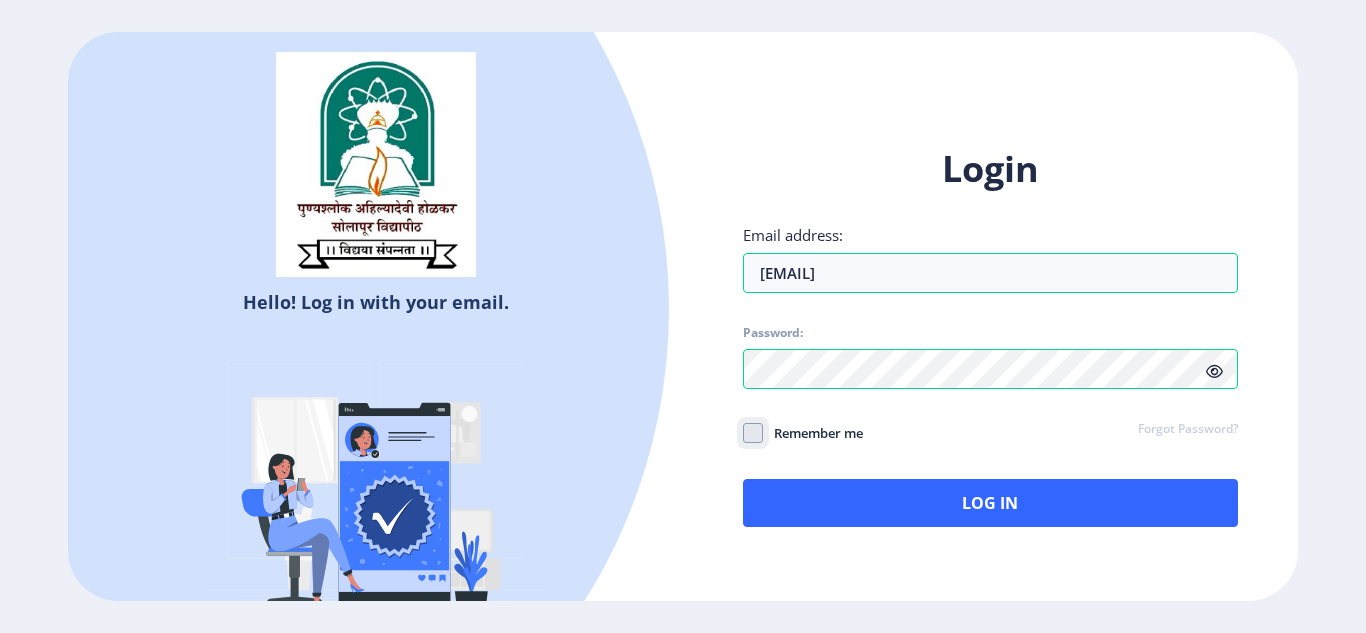 click on "Remember me" 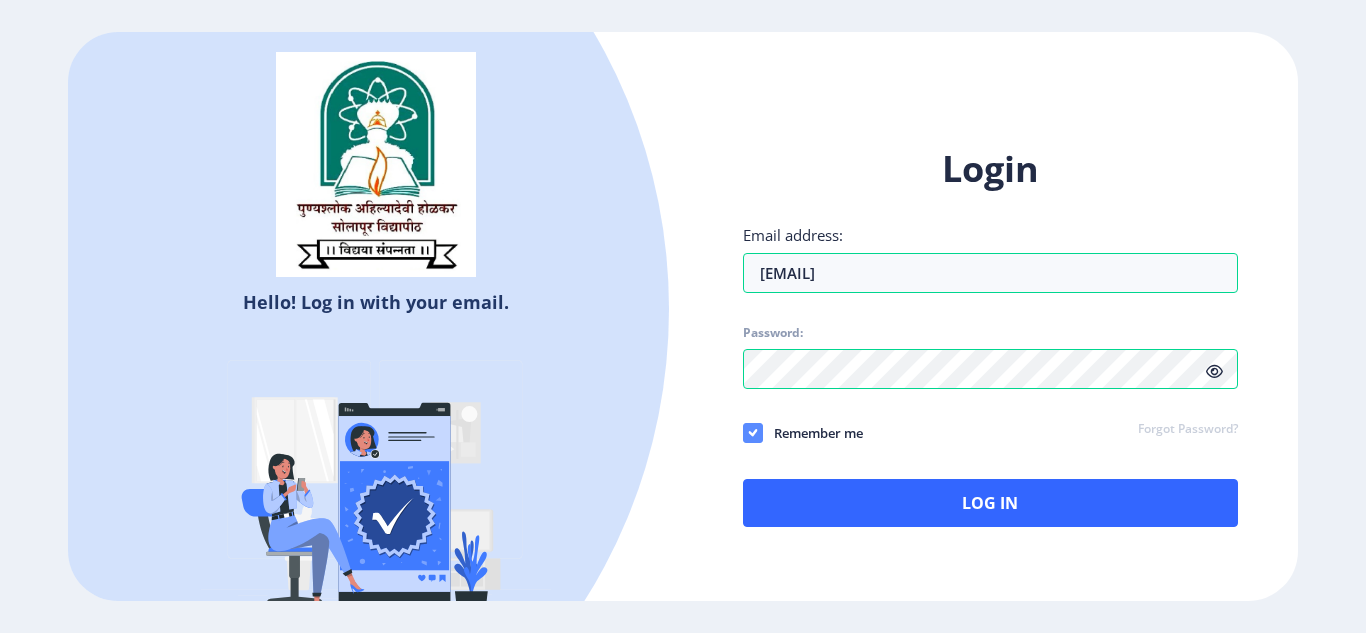 click 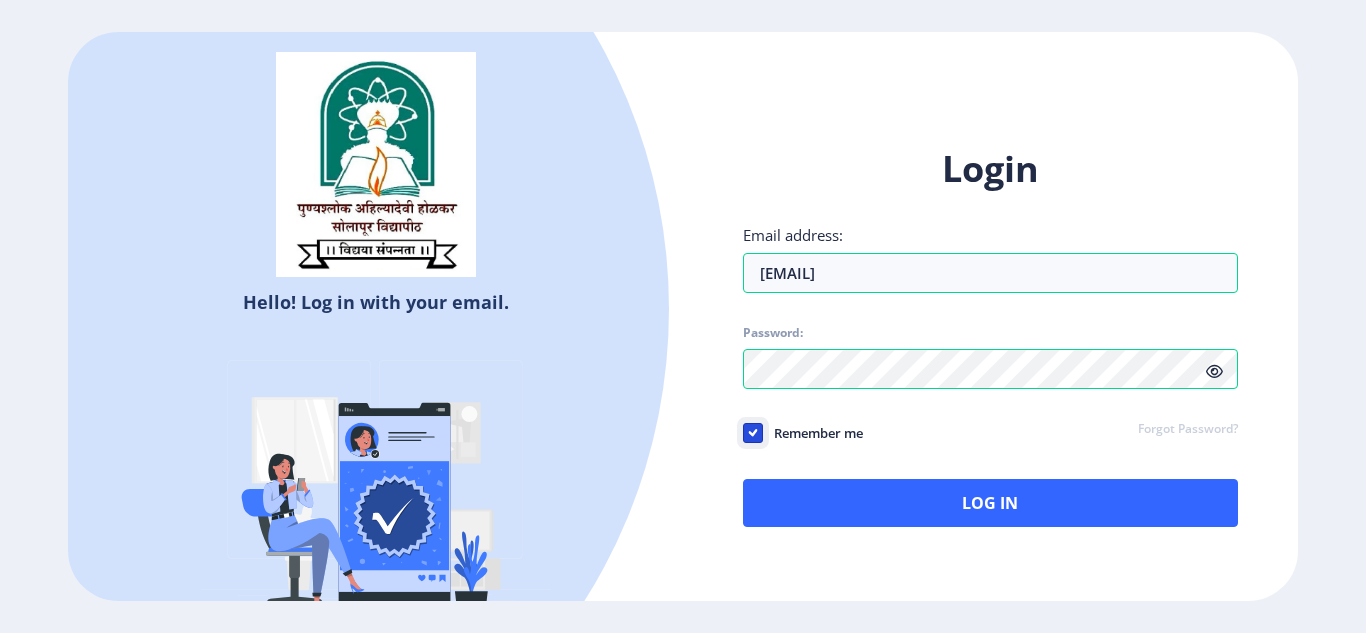 click on "Remember me" 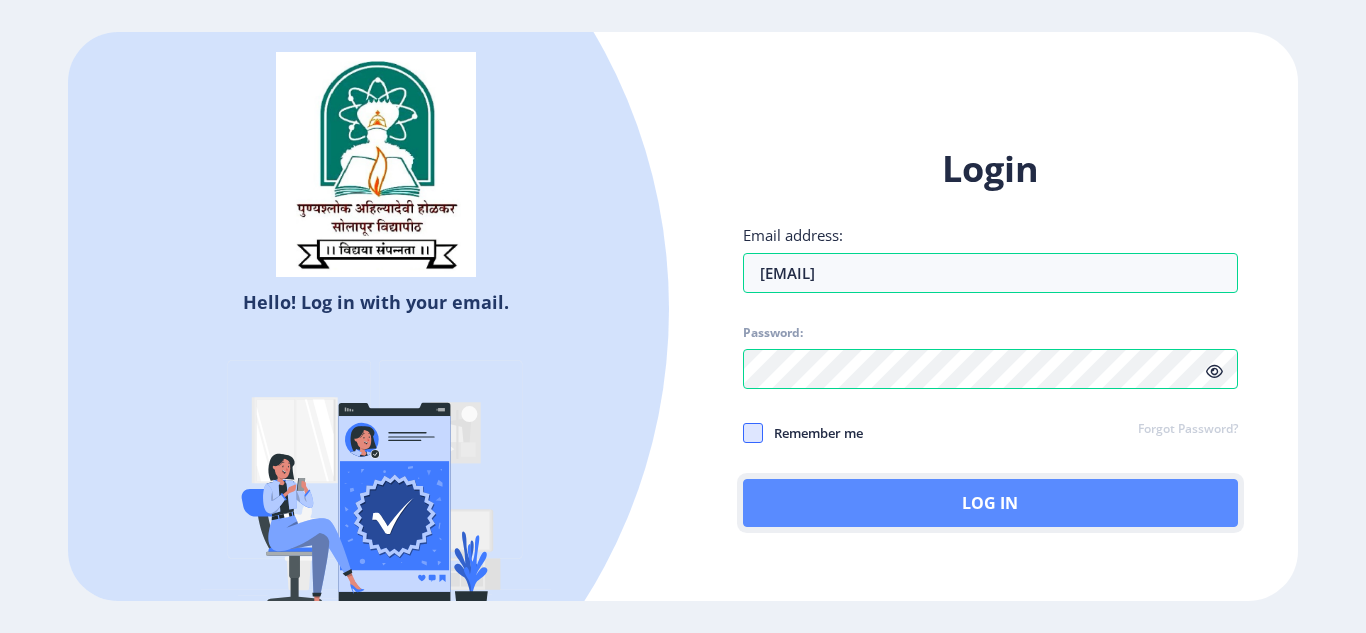 click on "Log In" 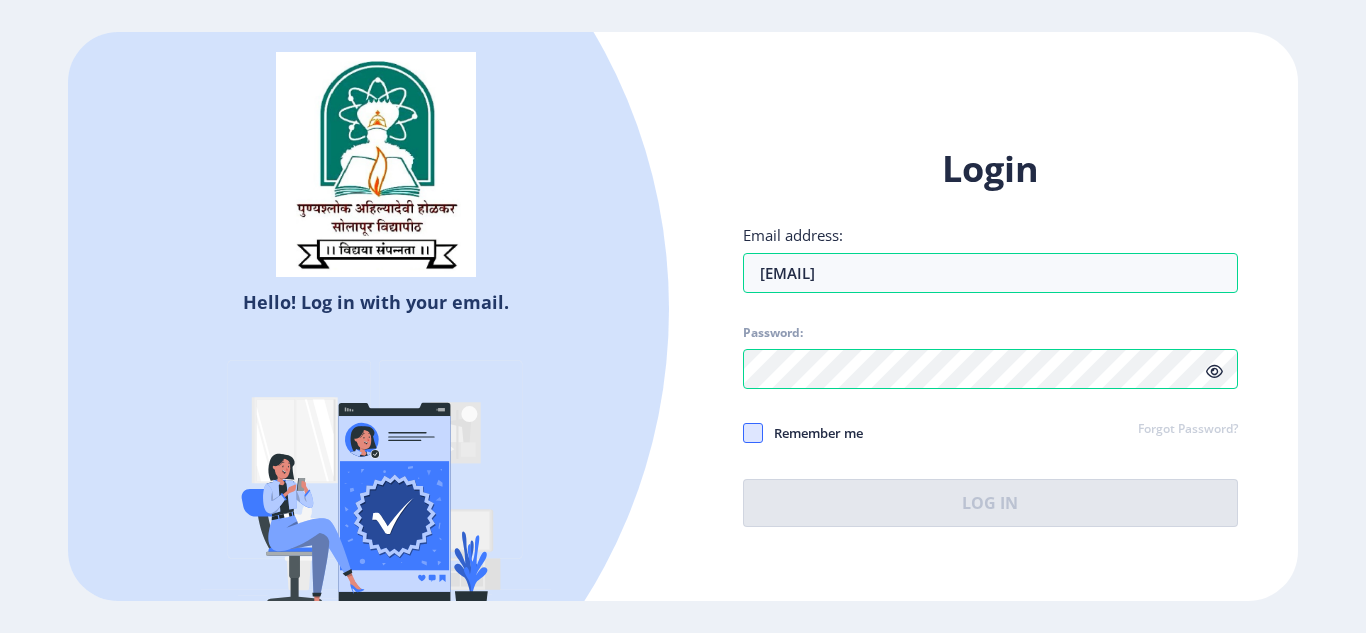 click 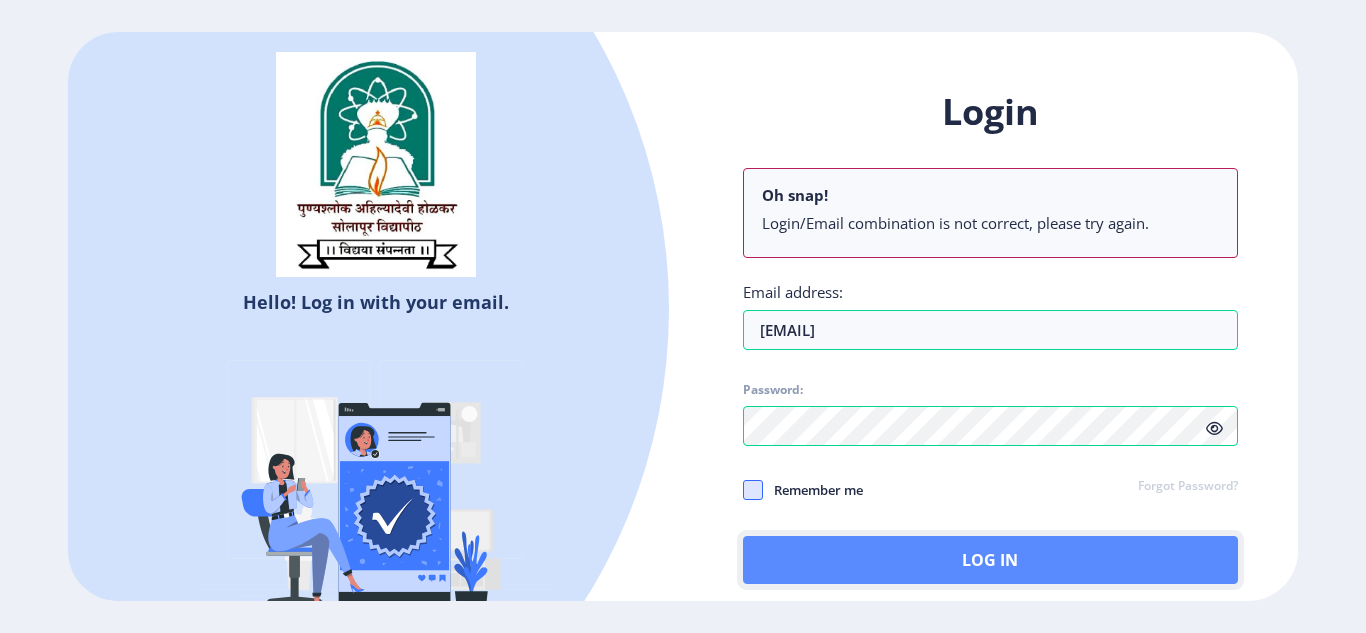 click on "Log In" 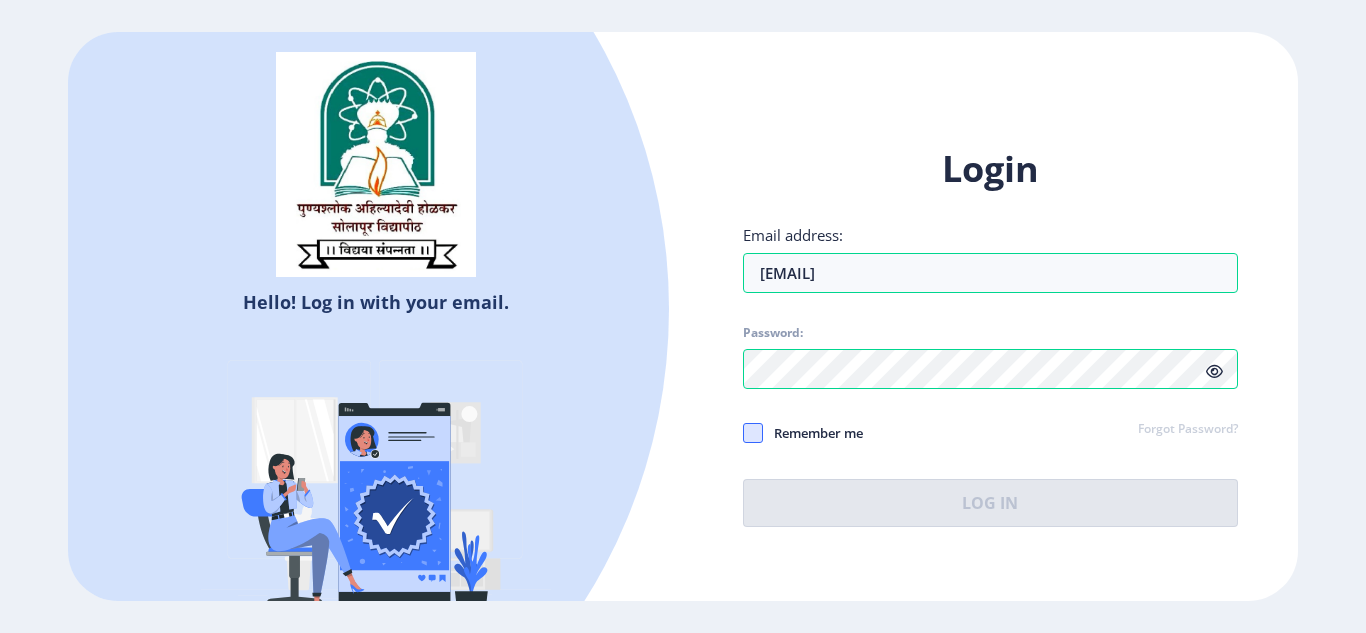 click on "Forgot Password?" 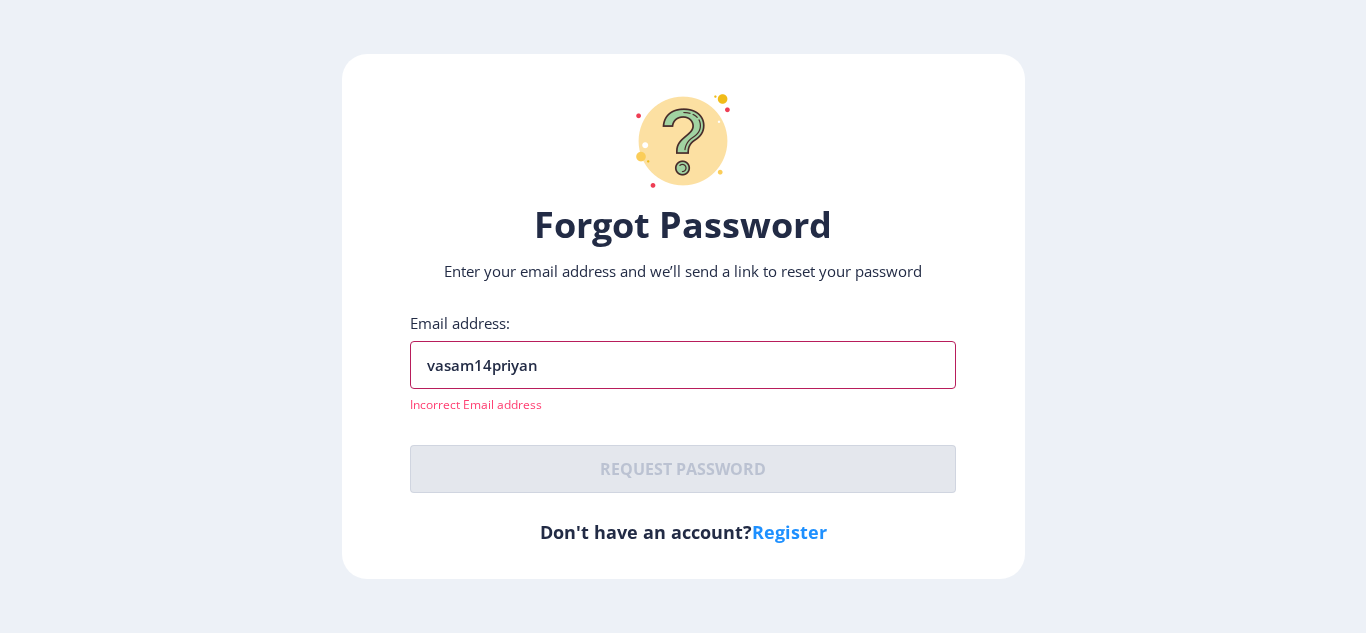 type on "[EMAIL]" 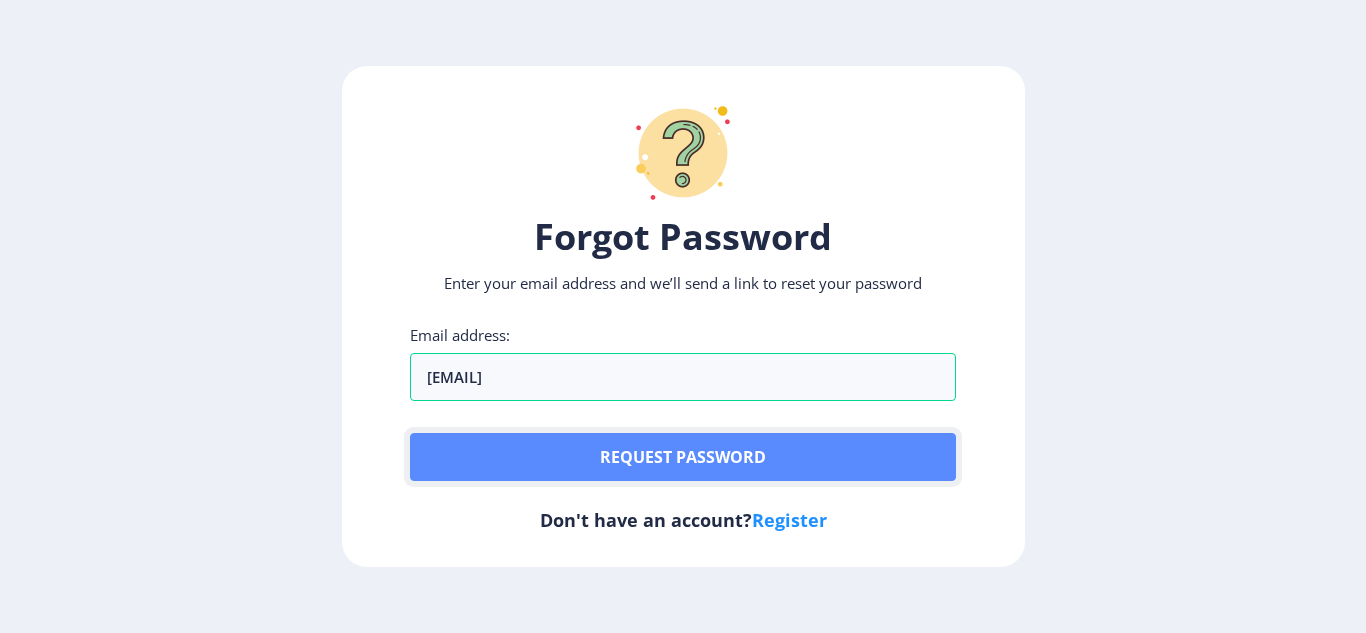 click on "Request password" 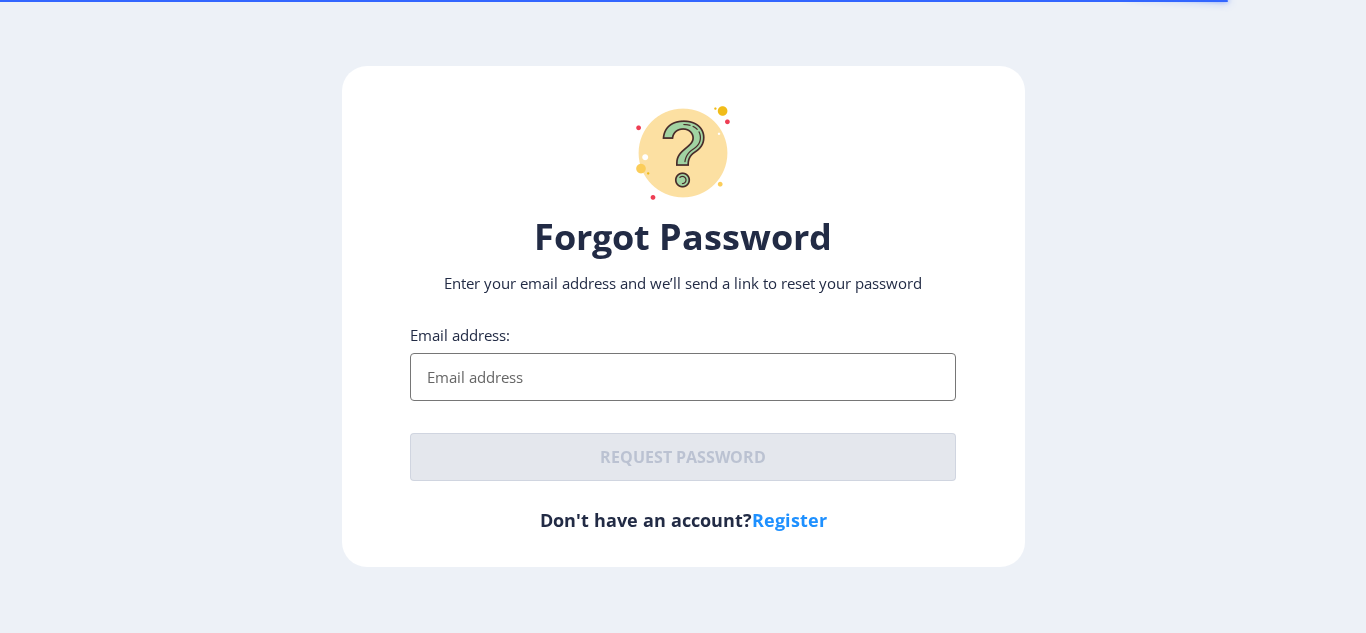 scroll, scrollTop: 0, scrollLeft: 0, axis: both 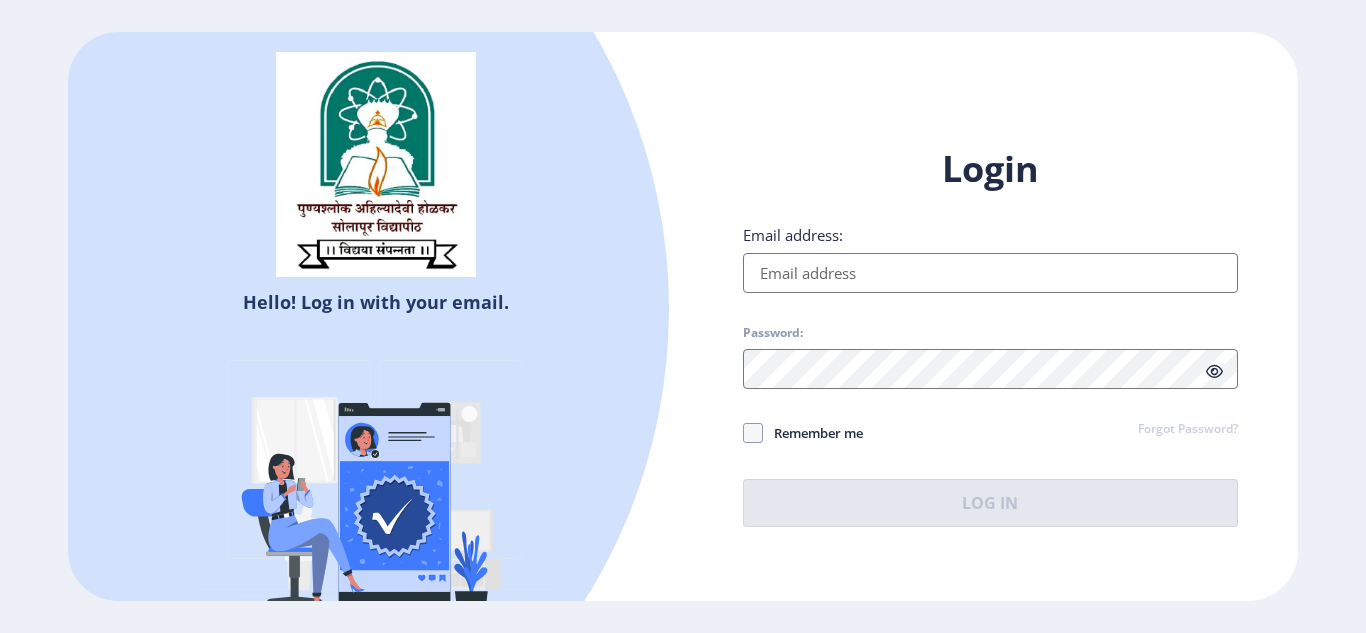click on "Email address:" at bounding box center (990, 273) 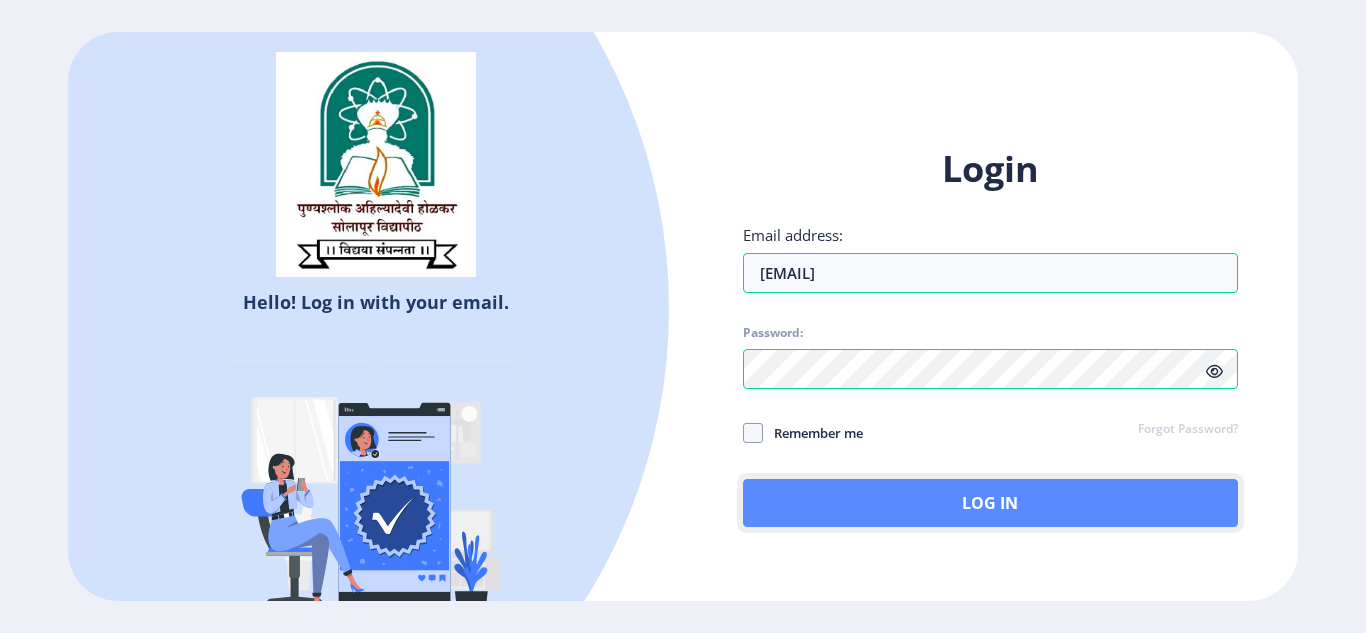 click on "Log In" 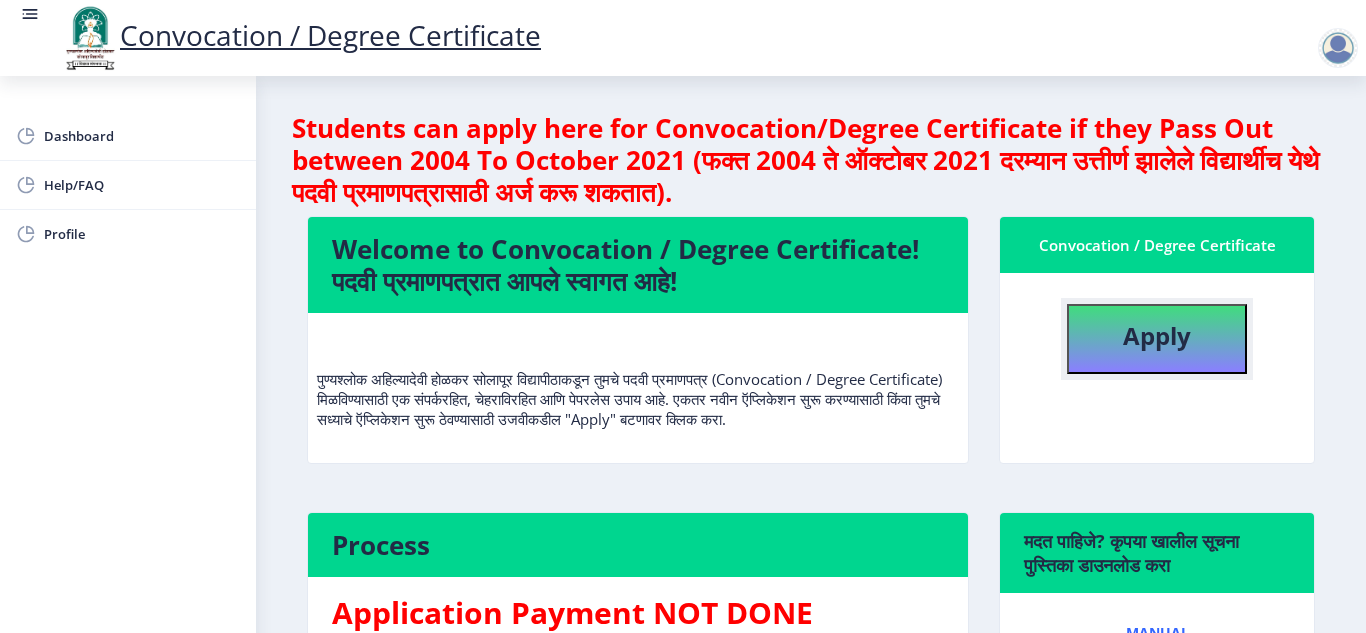 click on "Apply" 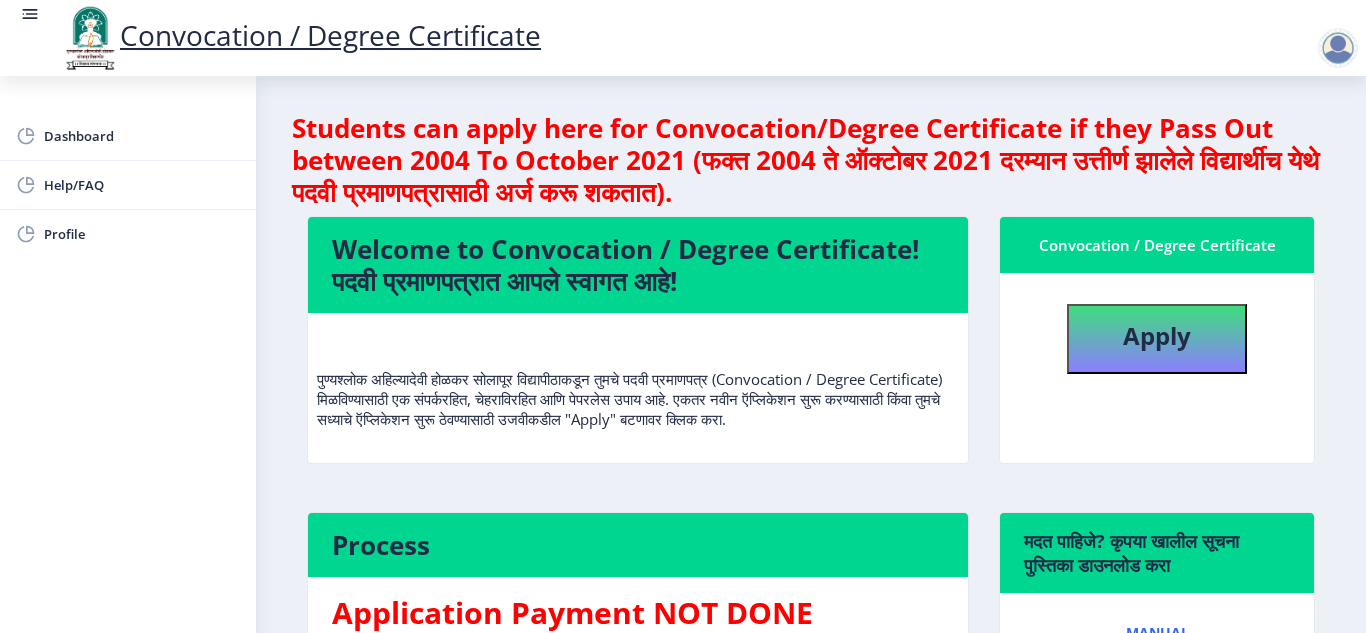 select 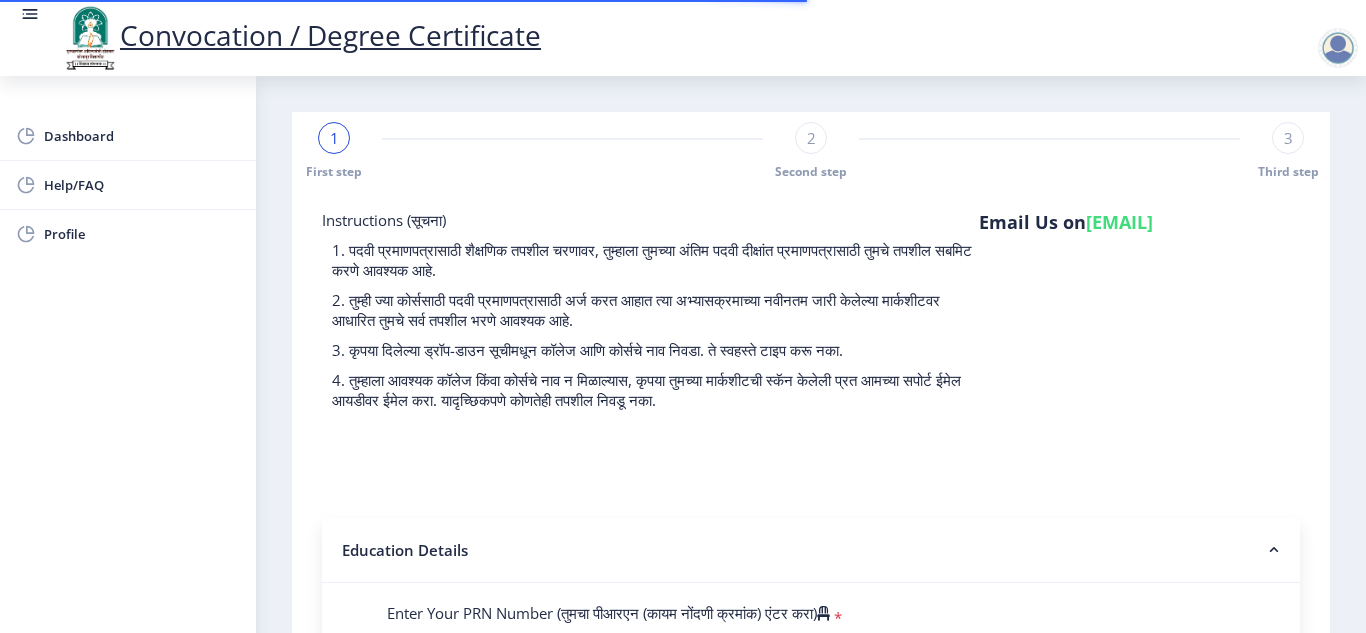 click on "Instructions (सूचना) 1. पदवी प्रमाणपत्रासाठी शैक्षणिक तपशील चरणावर, तुम्हाला तुमच्या अंतिम पदवी दीक्षांत प्रमाणपत्रासाठी तुमचे तपशील सबमिट करणे आवश्यक आहे.   2. तुम्ही ज्या कोर्ससाठी पदवी प्रमाणपत्रासाठी अर्ज करत आहात त्या अभ्यासक्रमाच्या नवीनतम जारी केलेल्या मार्कशीटवर आधारित तुमचे सर्व तपशील भरणे आवश्यक आहे.  Email Us on   [EMAIL]" 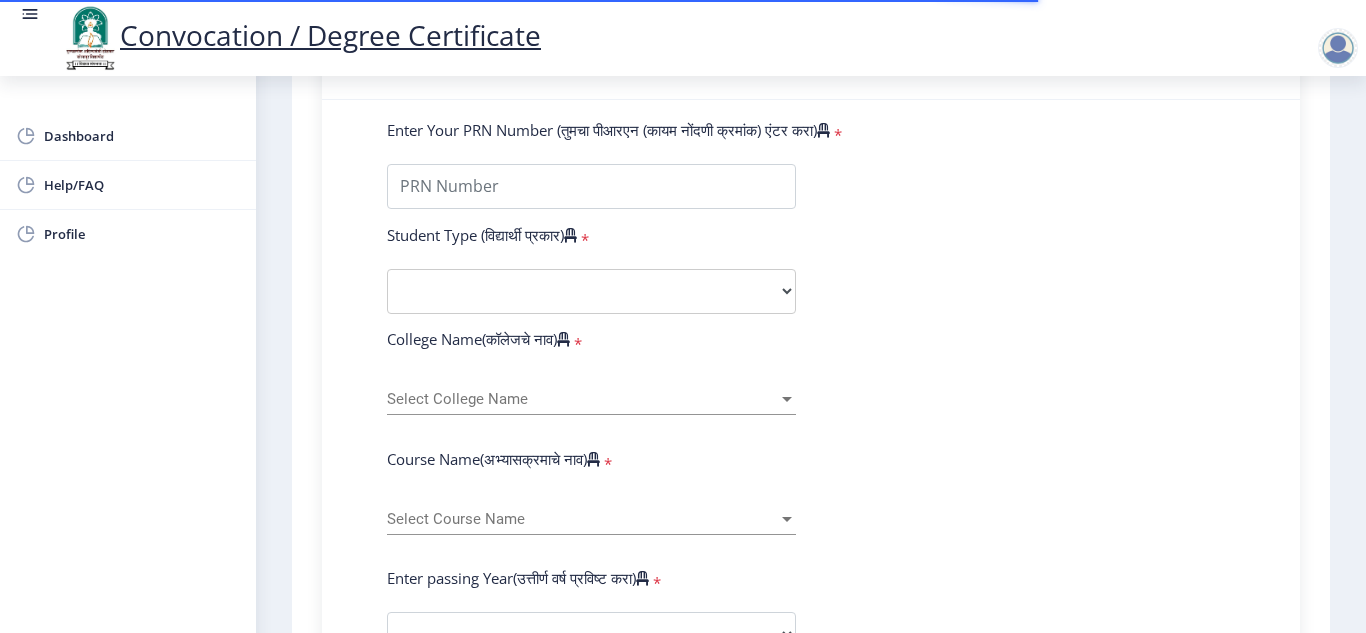 scroll, scrollTop: 520, scrollLeft: 0, axis: vertical 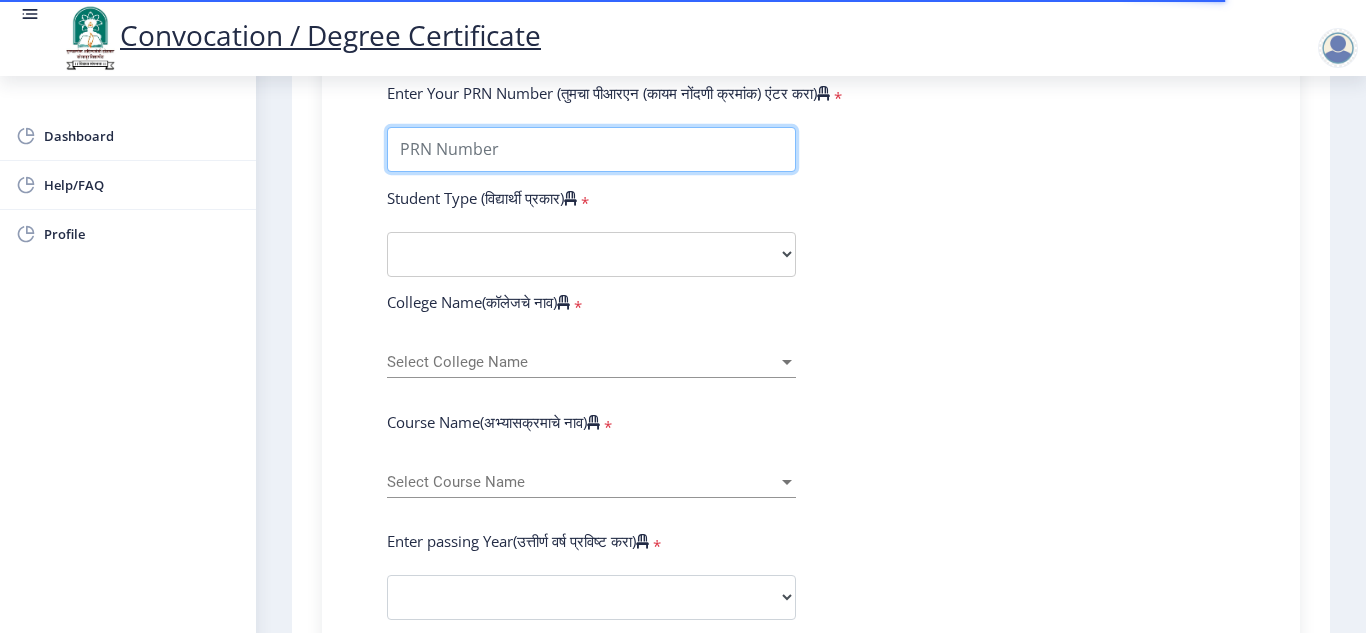 click on "Enter Your PRN Number (तुमचा पीआरएन (कायम नोंदणी क्रमांक) एंटर करा)" at bounding box center [591, 149] 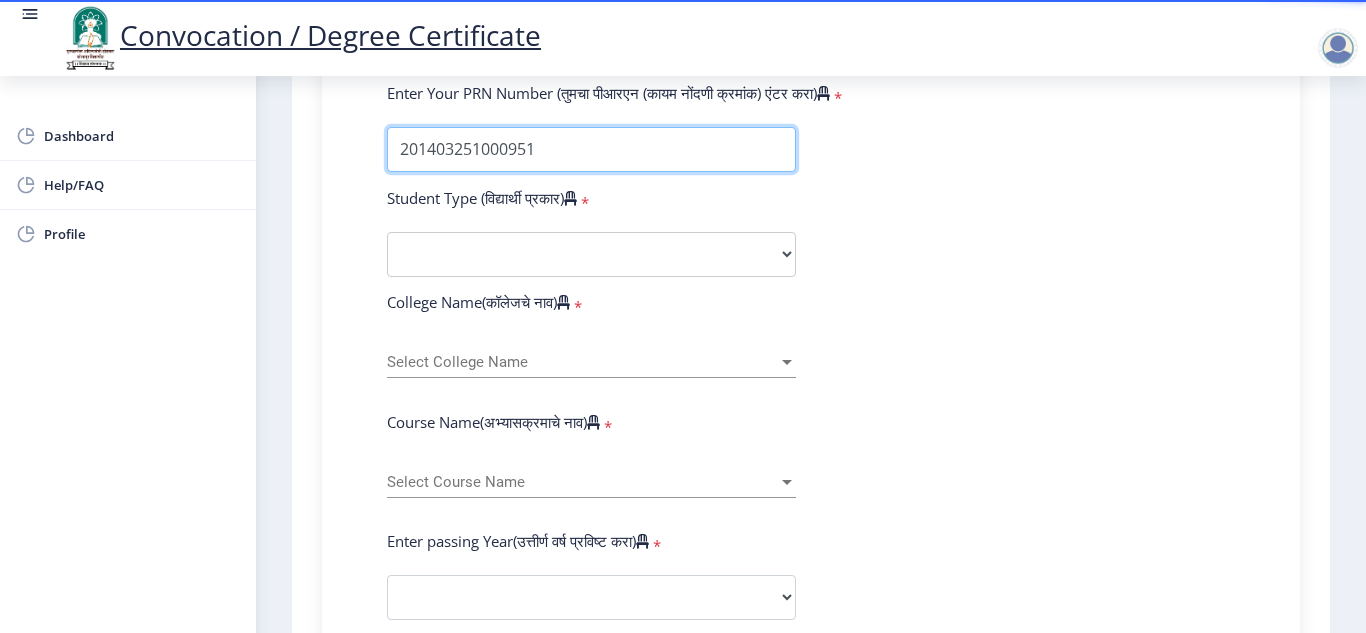 click on "Enter Your PRN Number (तुमचा पीआरएन (कायम नोंदणी क्रमांक) एंटर करा)" at bounding box center (591, 149) 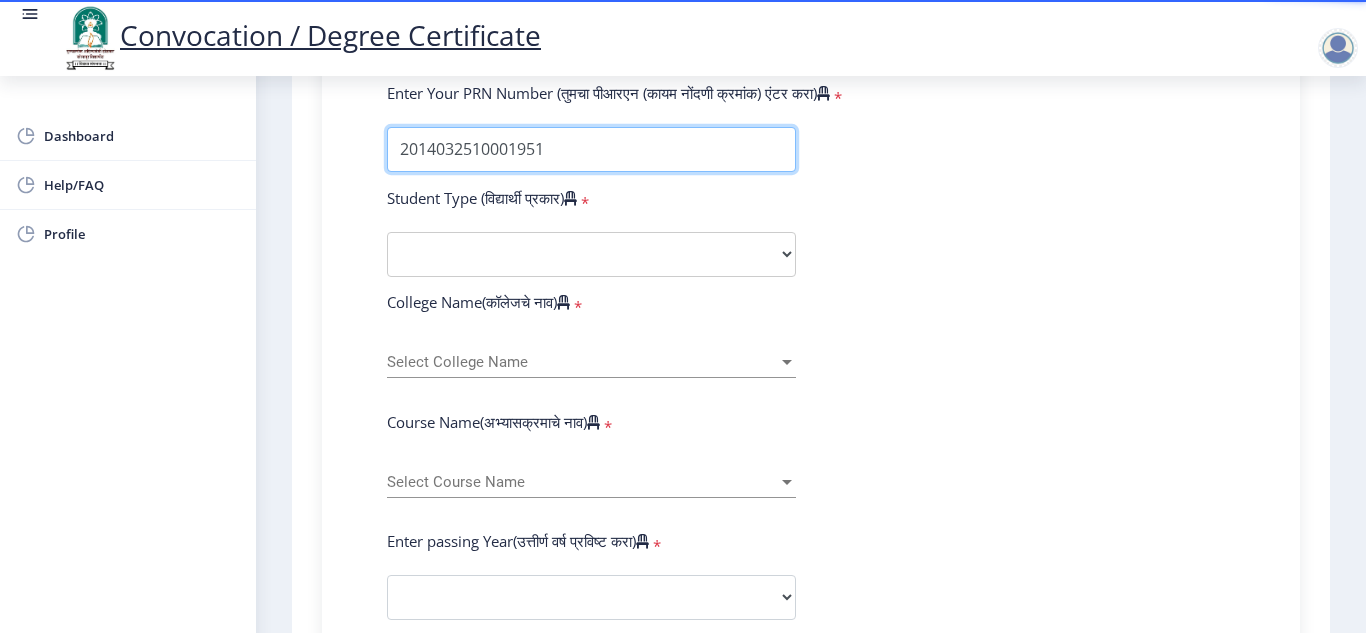 type on "2014032510001951" 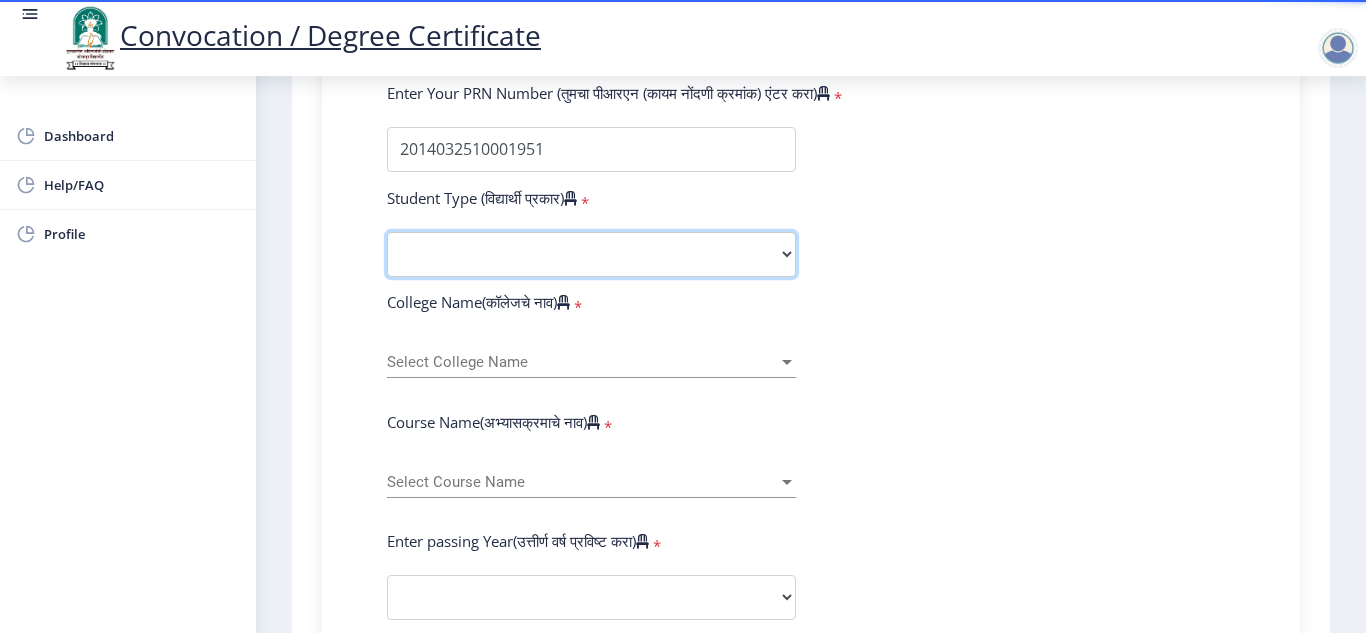 click on "Select Student Type Regular External" at bounding box center [591, 254] 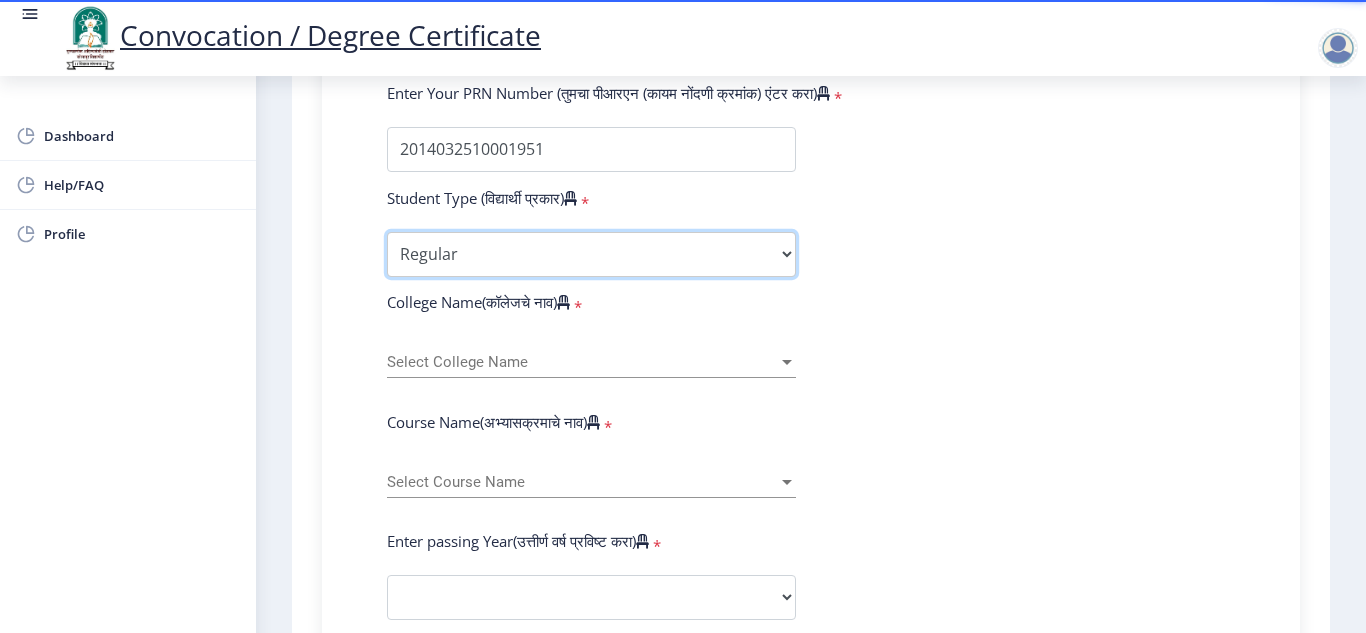 click on "Select Student Type Regular External" at bounding box center [591, 254] 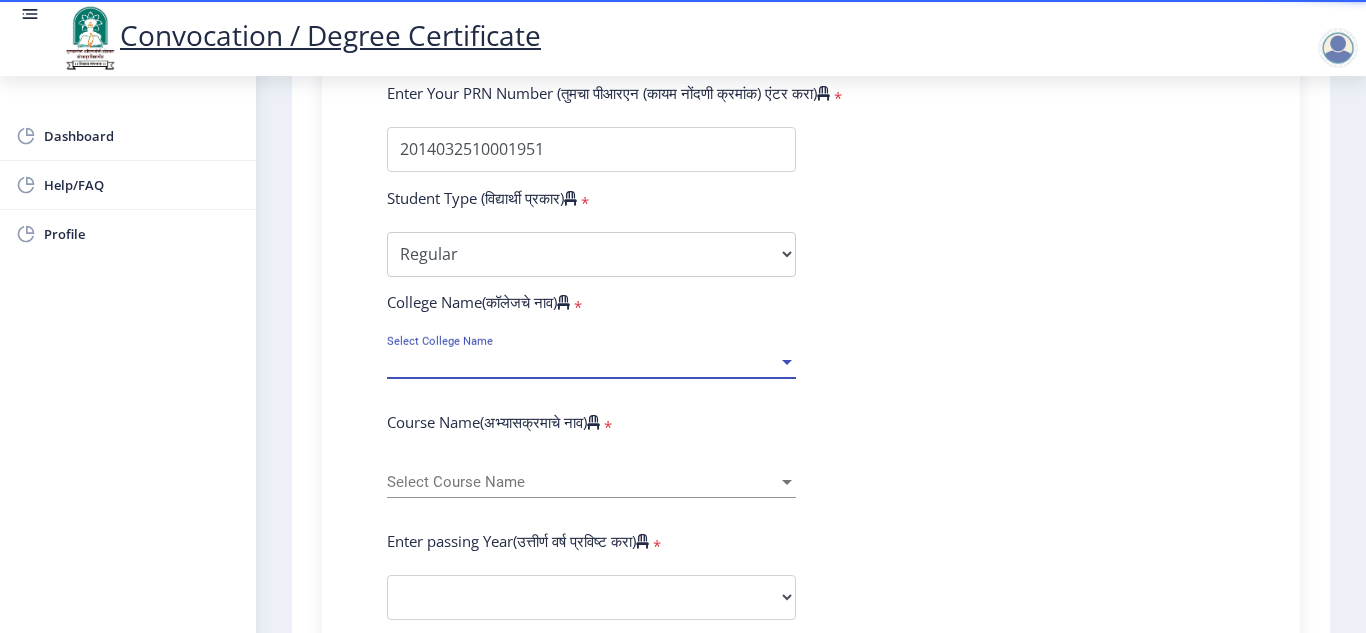 click on "Select College Name" at bounding box center [582, 362] 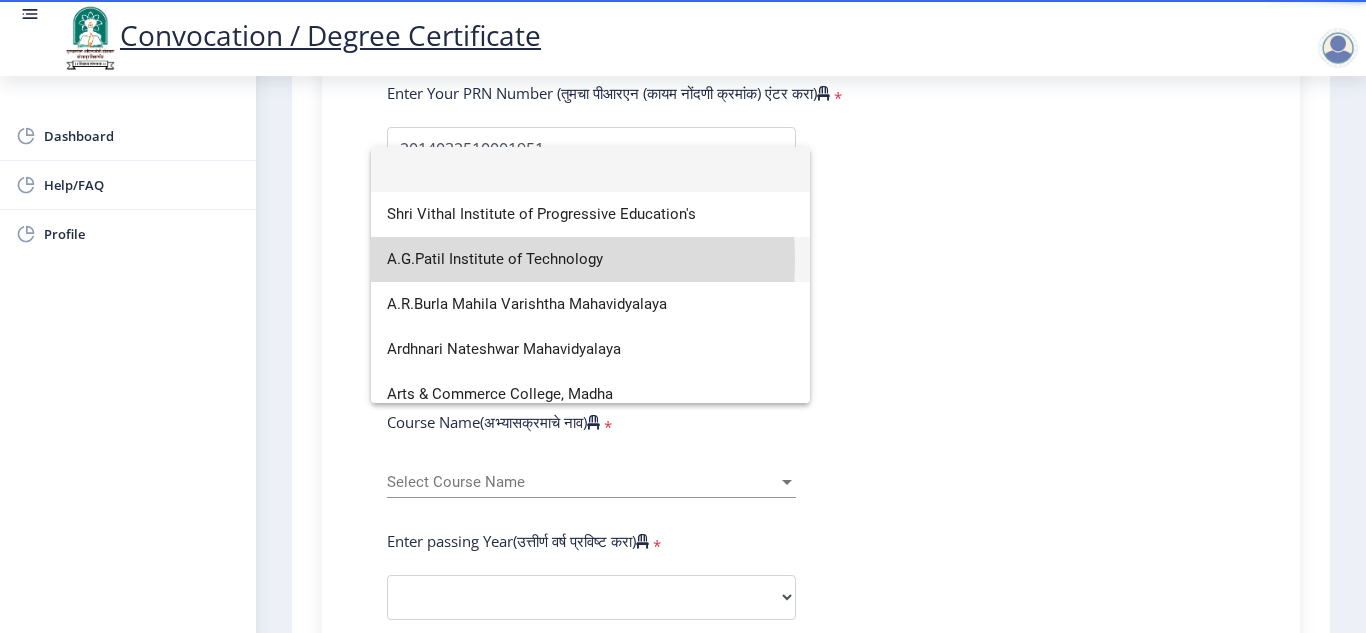 click on "A.G.Patil Institute of Technology" at bounding box center (590, 259) 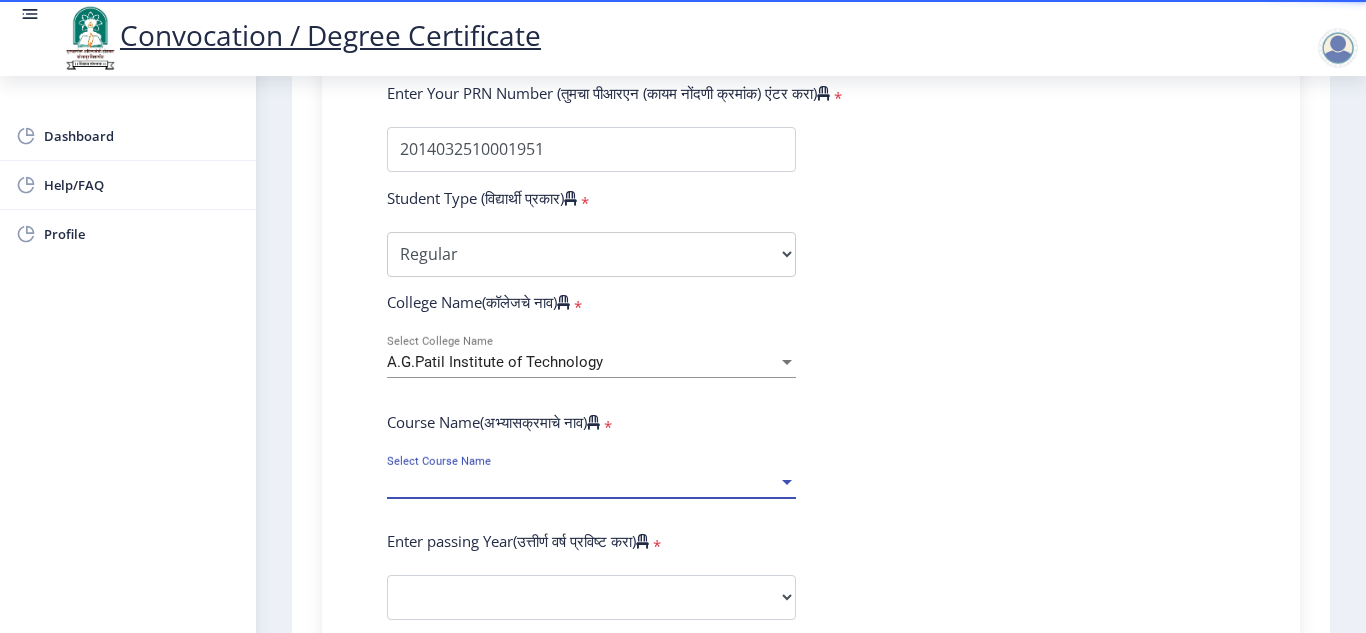 click on "Select Course Name" at bounding box center (582, 482) 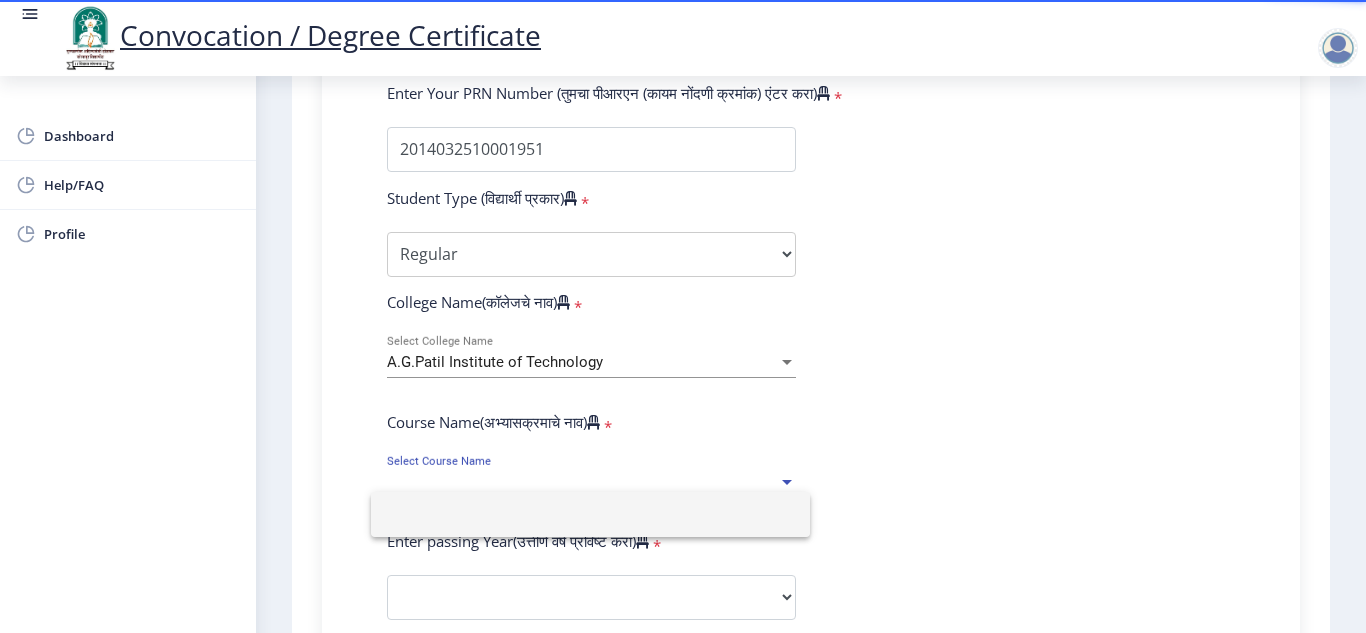 type on "b" 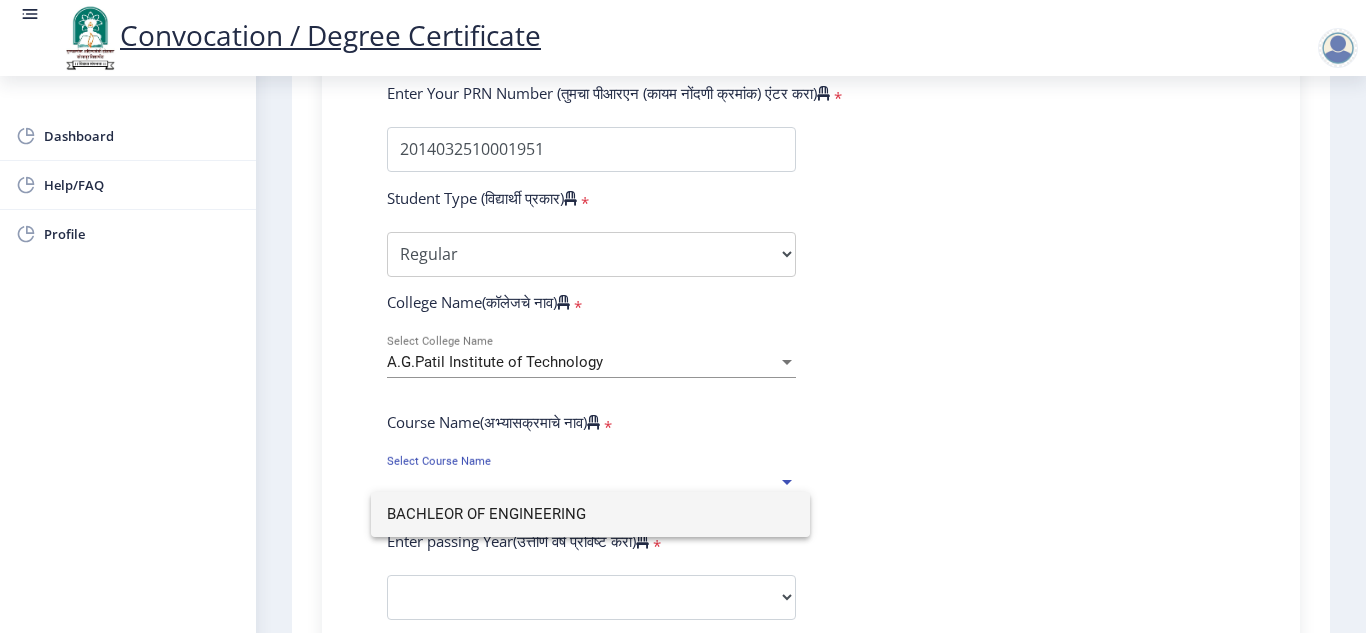 click on "BACHLEOR OF ENGINEERING" at bounding box center (590, 514) 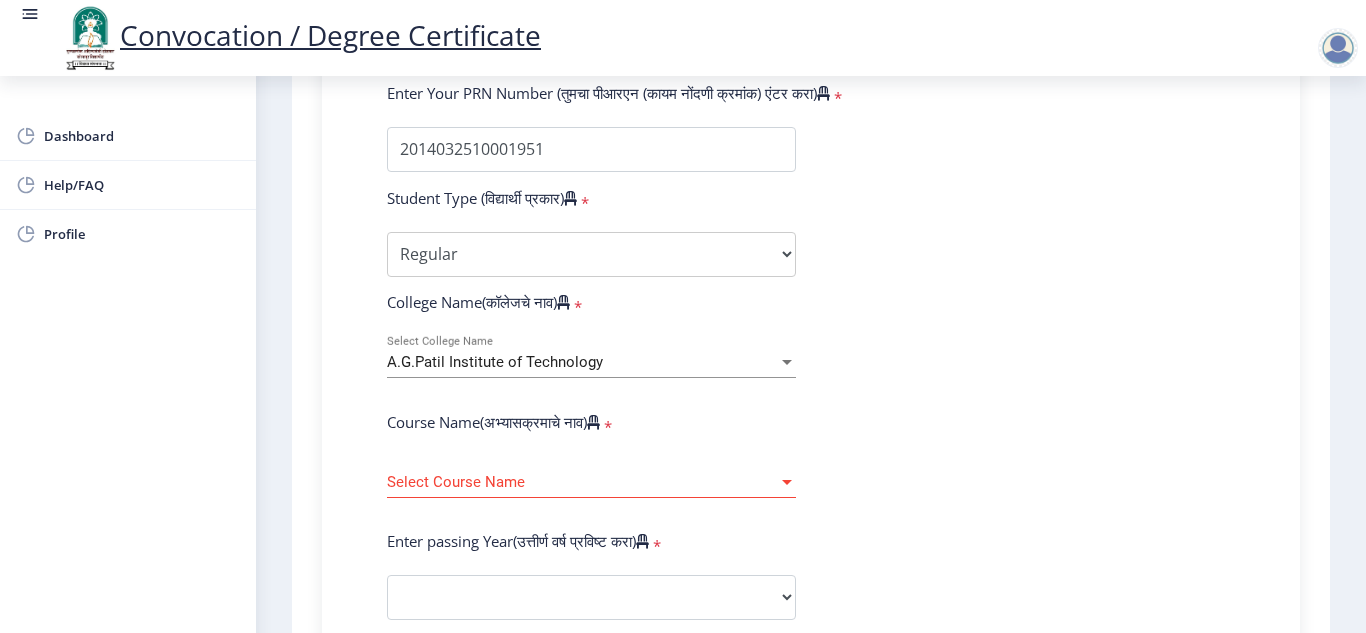 click on "Select Course Name Select Course Name" 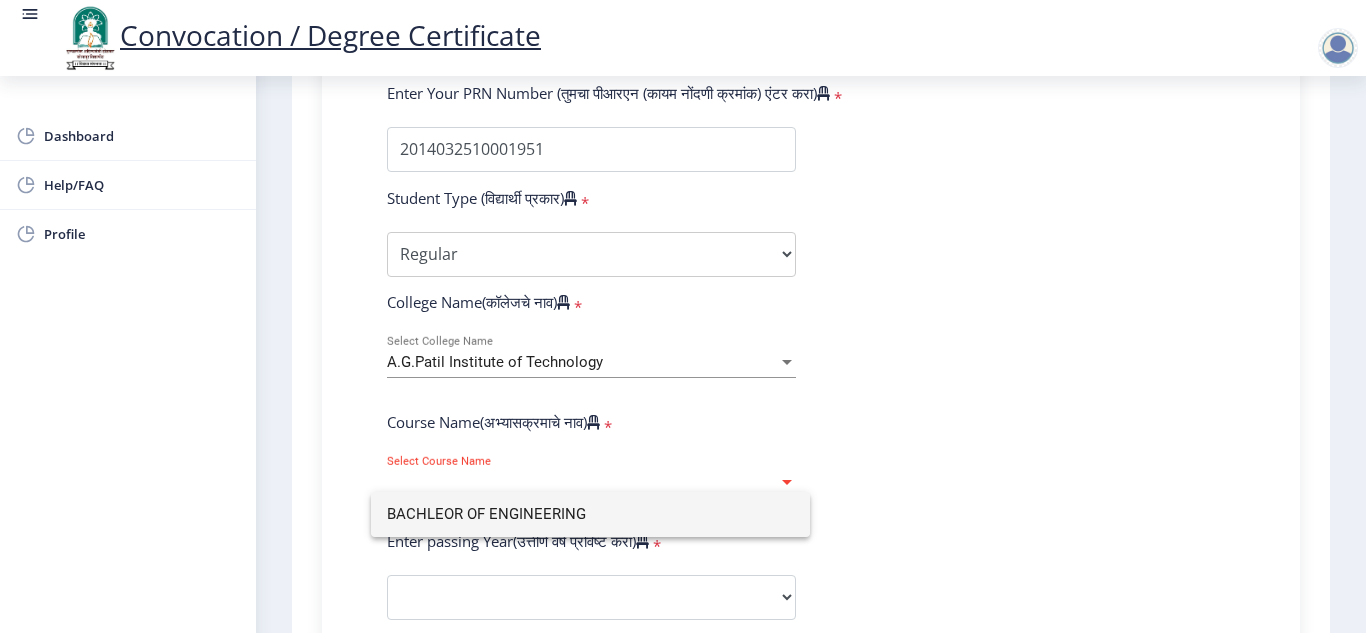 click 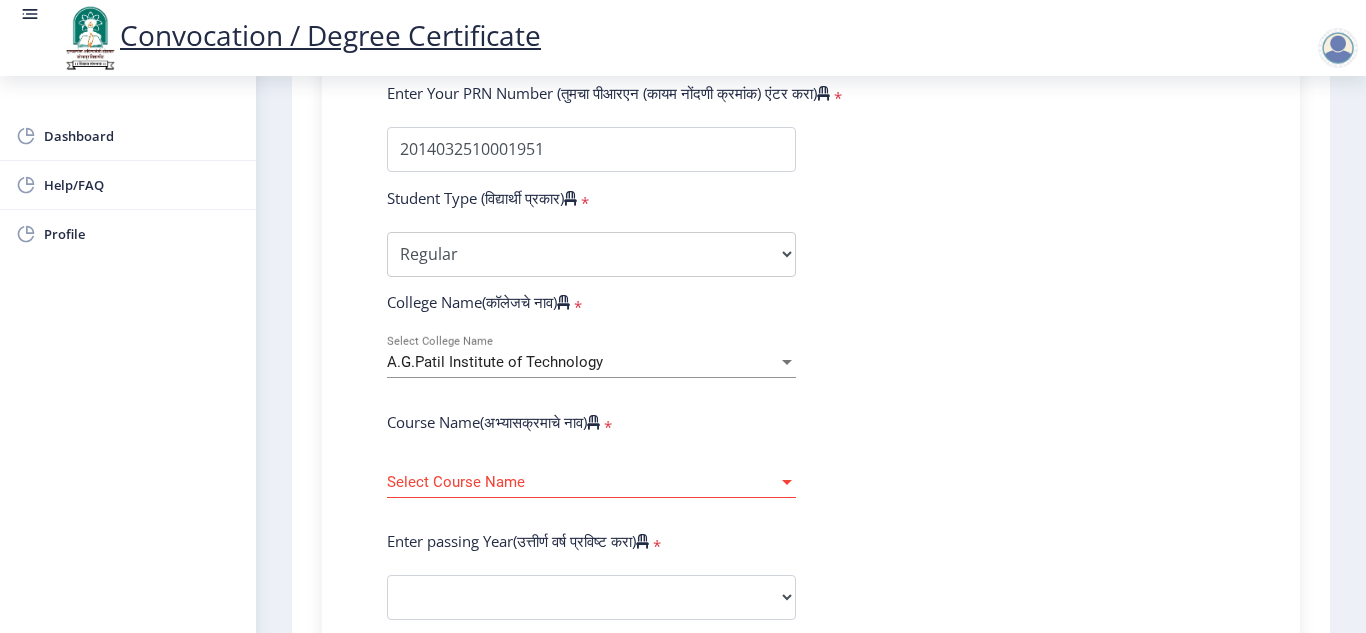 click on "Enter Your PRN Number (तुमचा पीआरएन (कायम नोंदणी क्रमांक) एंटर करा) * Student Type (विद्यार्थी प्रकार) * Select Student Type Regular External College Name(कॉलेजचे नाव) * A.G.Patil Institute of Technology Select College Name Course Name(अभ्यासक्रमाचे नाव) * Select Course Name Select Course Name Enter passing Year(उत्तीर्ण वर्ष प्रविष्ट करा) * 2025 2024 2023 2022 2021 2020 2019 2018 2017 2016 2015 2014 2013 2012 2011 2010 2009 2008 2007 2006 2005 2004 2003 2002 2001 2000 1999 1998 1997 1996 1995 1994 1993 1992 1991 1990 1989 1988 1987 1986 1985 1984 1983 1982 1981 1980 1979 1978 1977 1976 Enter Passing Month(उत्तीर्ण महिना प्रविष्ट करा) * March" 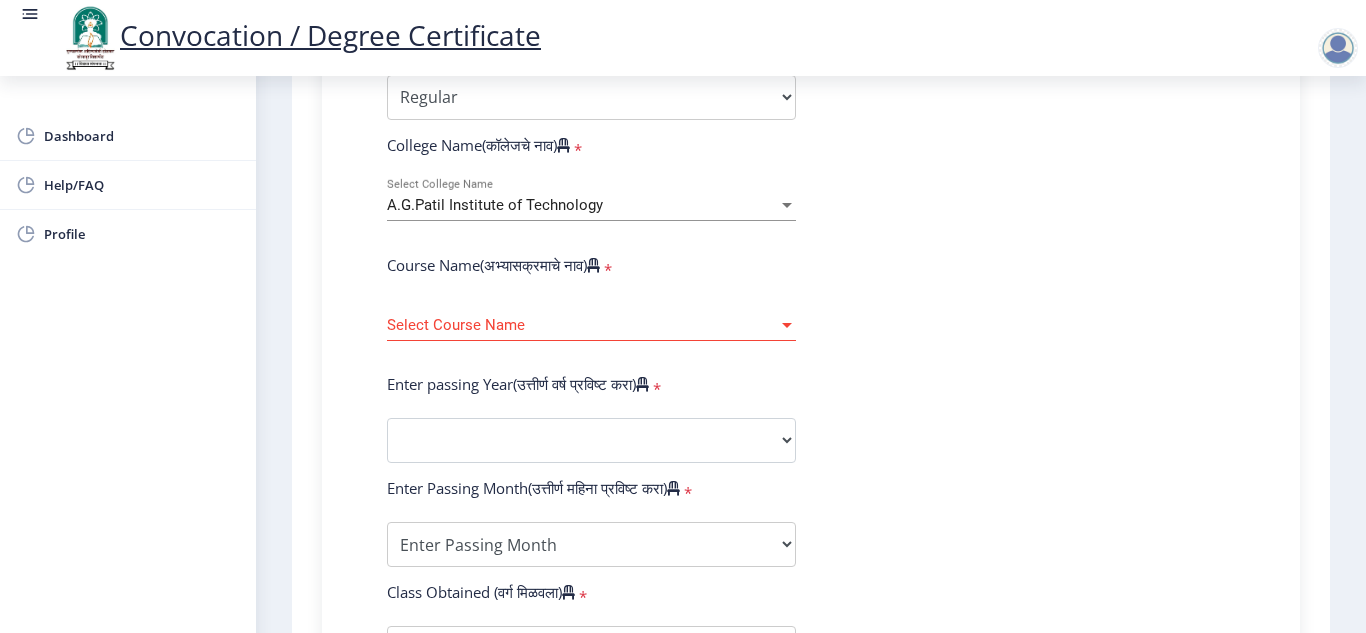 scroll, scrollTop: 680, scrollLeft: 0, axis: vertical 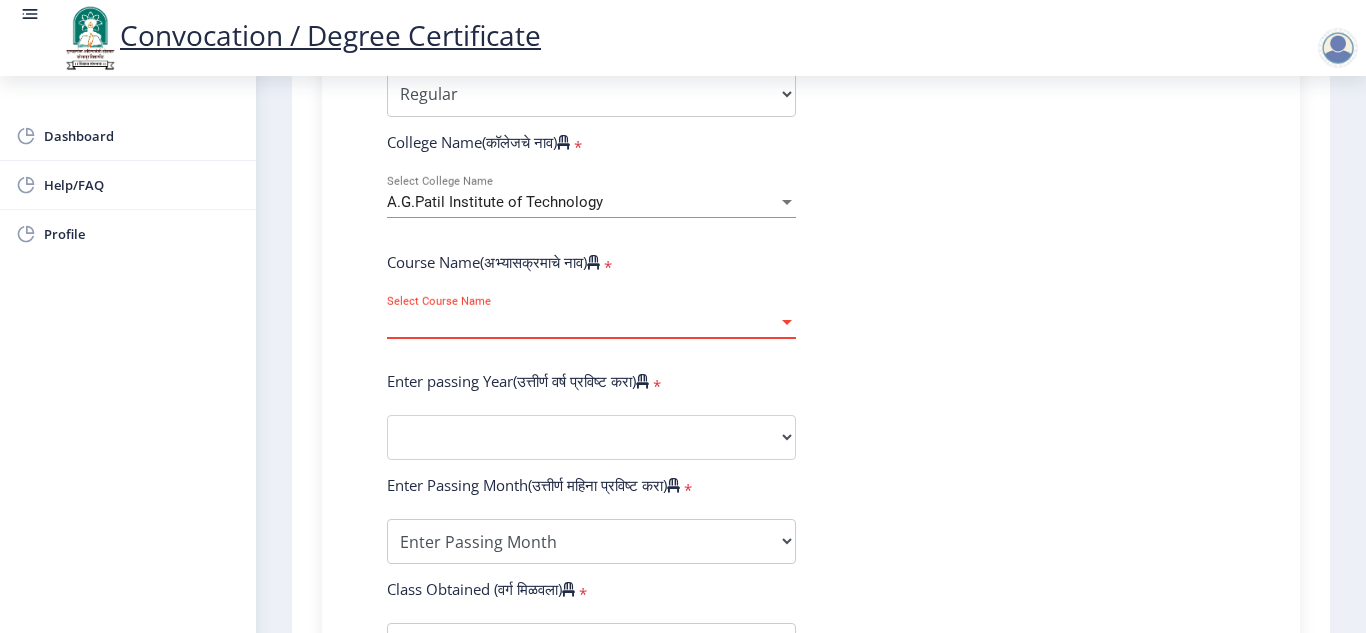 click at bounding box center (787, 322) 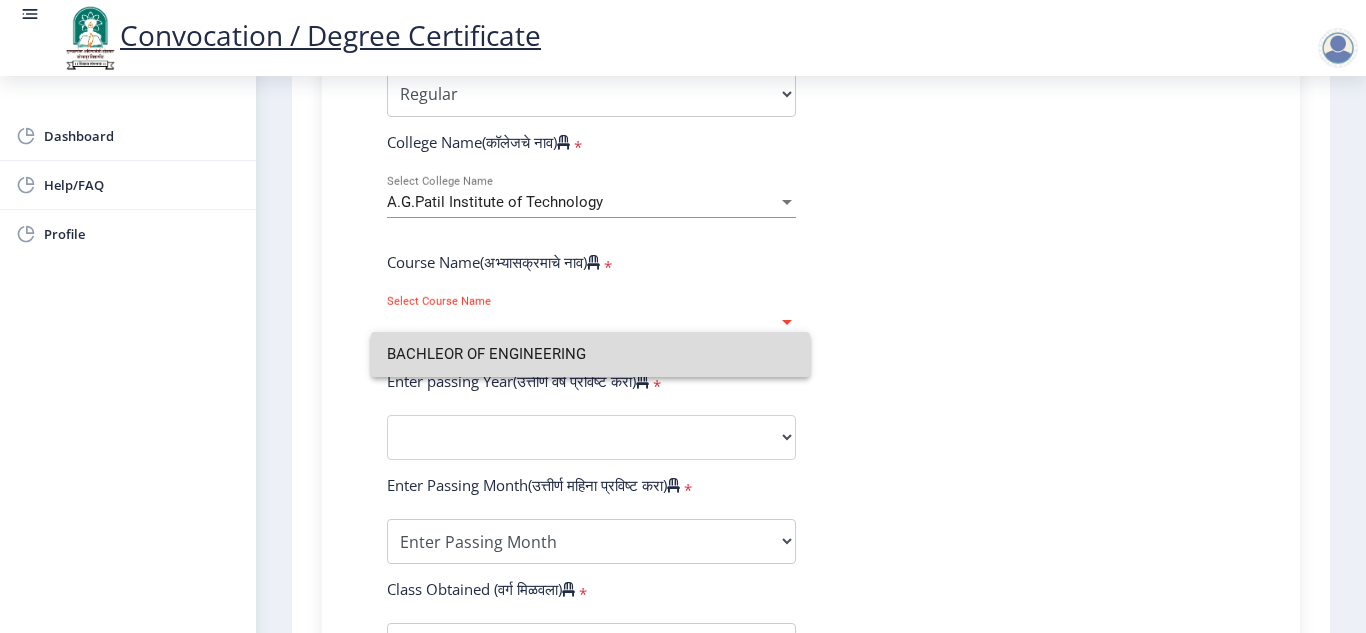 click on "BACHLEOR OF ENGINEERING" at bounding box center [590, 354] 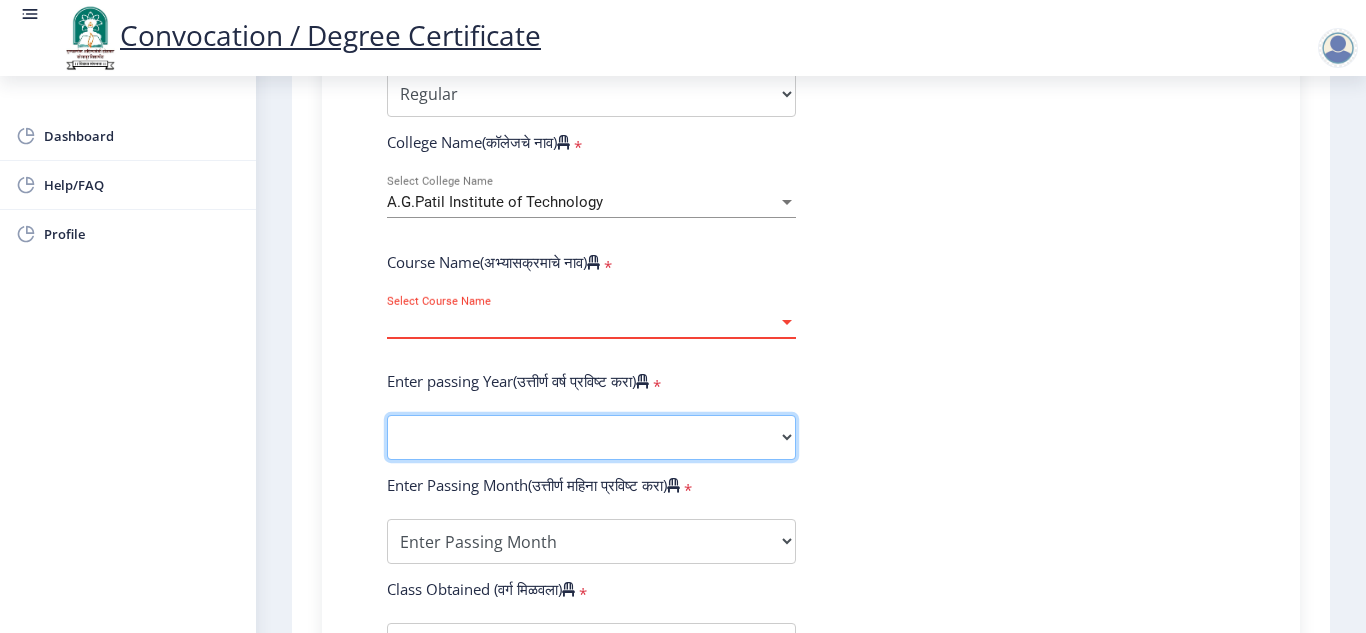 click on "2025   2024   2023   2022   2021   2020   2019   2018   2017   2016   2015   2014   2013   2012   2011   2010   2009   2008   2007   2006   2005   2004   2003   2002   2001   2000   1999   1998   1997   1996   1995   1994   1993   1992   1991   1990   1989   1988   1987   1986   1985   1984   1983   1982   1981   1980   1979   1978   1977   1976" 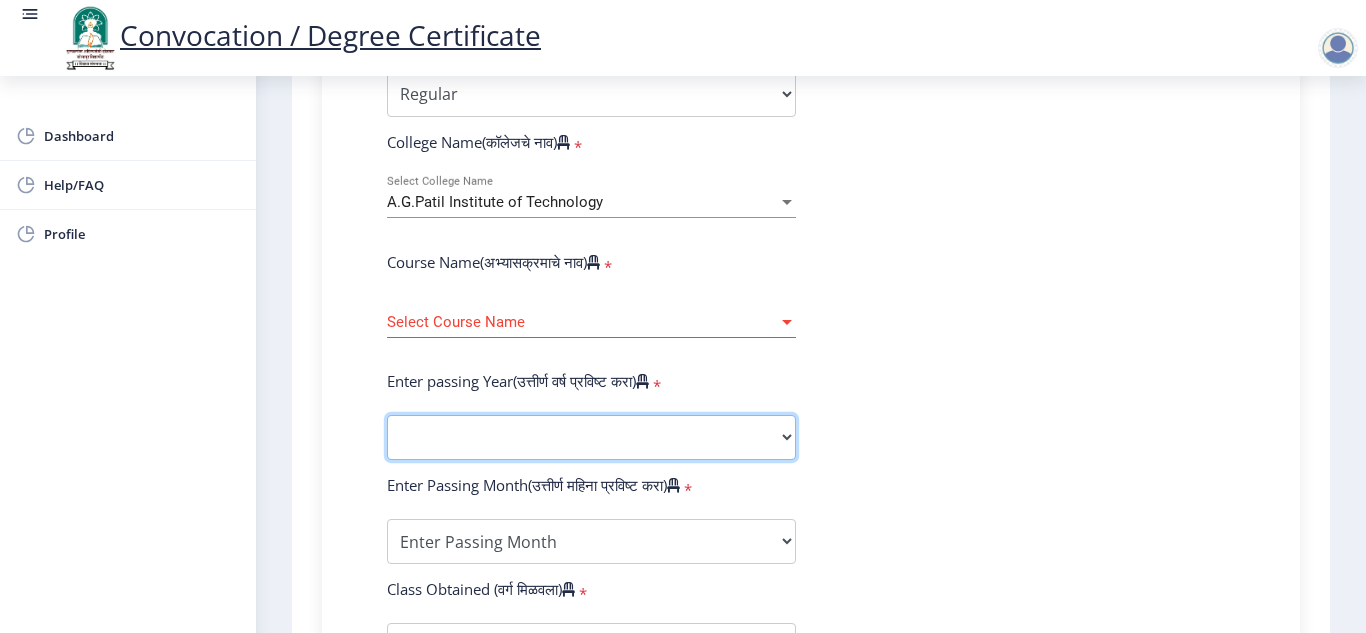 select on "2018" 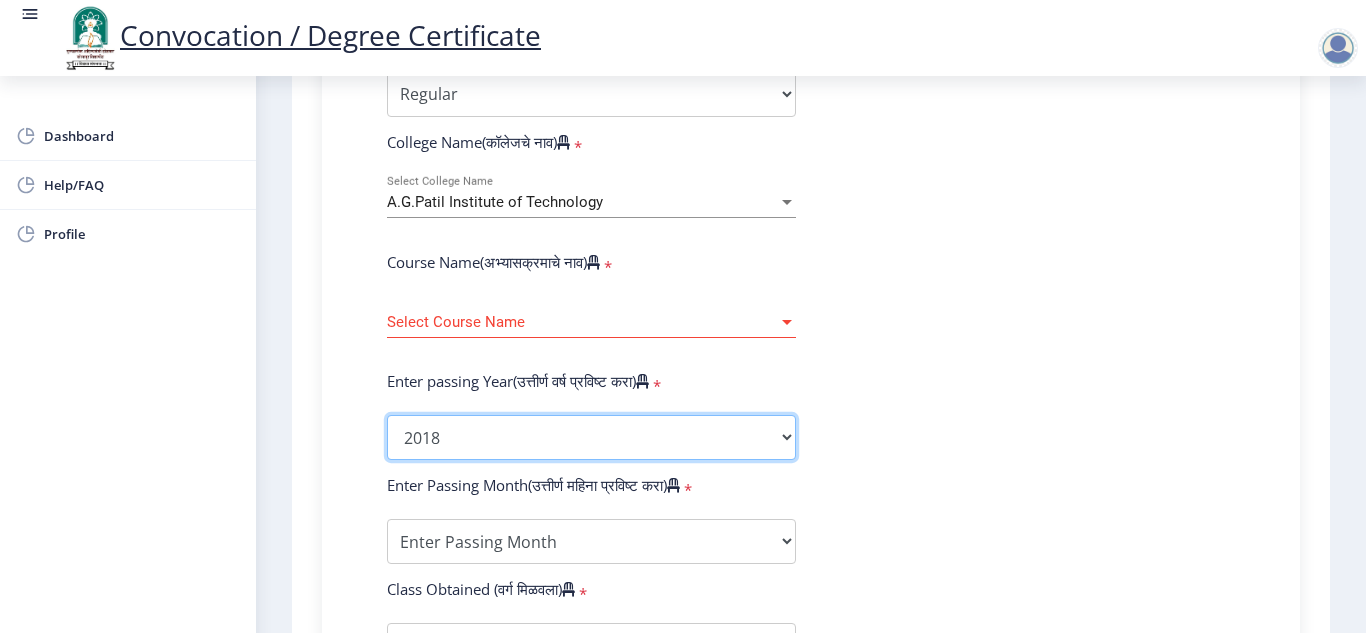 click on "2025   2024   2023   2022   2021   2020   2019   2018   2017   2016   2015   2014   2013   2012   2011   2010   2009   2008   2007   2006   2005   2004   2003   2002   2001   2000   1999   1998   1997   1996   1995   1994   1993   1992   1991   1990   1989   1988   1987   1986   1985   1984   1983   1982   1981   1980   1979   1978   1977   1976" 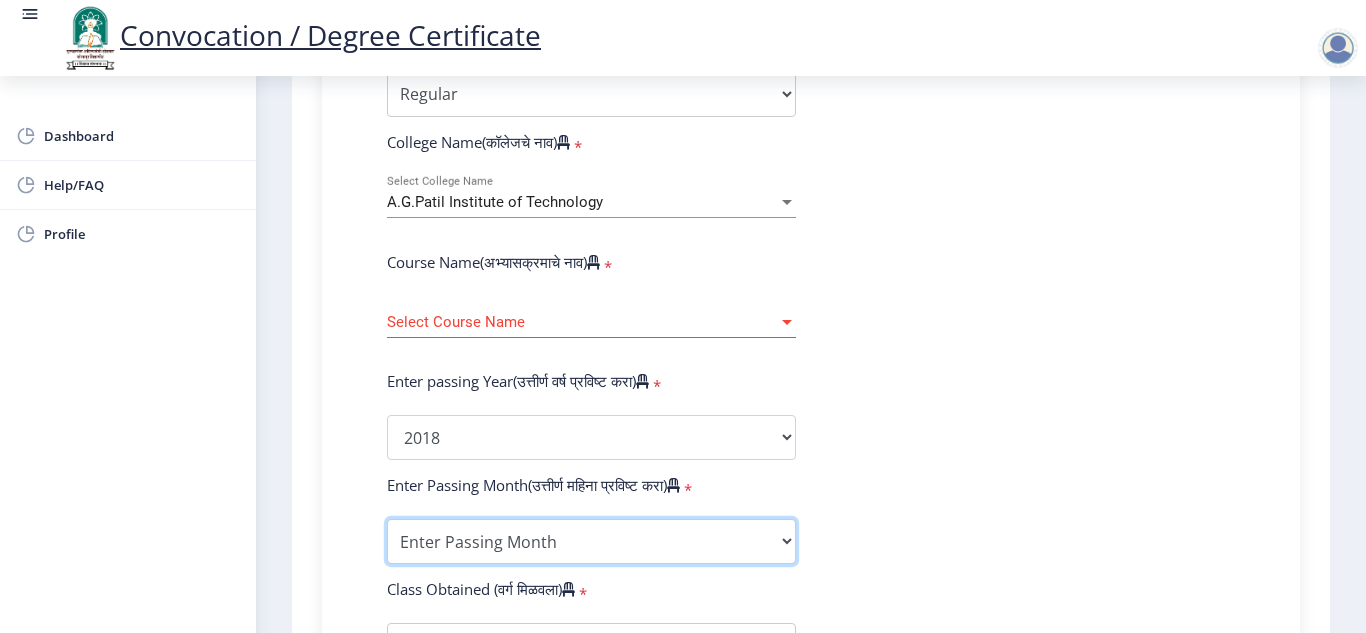 click on "Enter Passing Month March April May October November December" at bounding box center (591, 541) 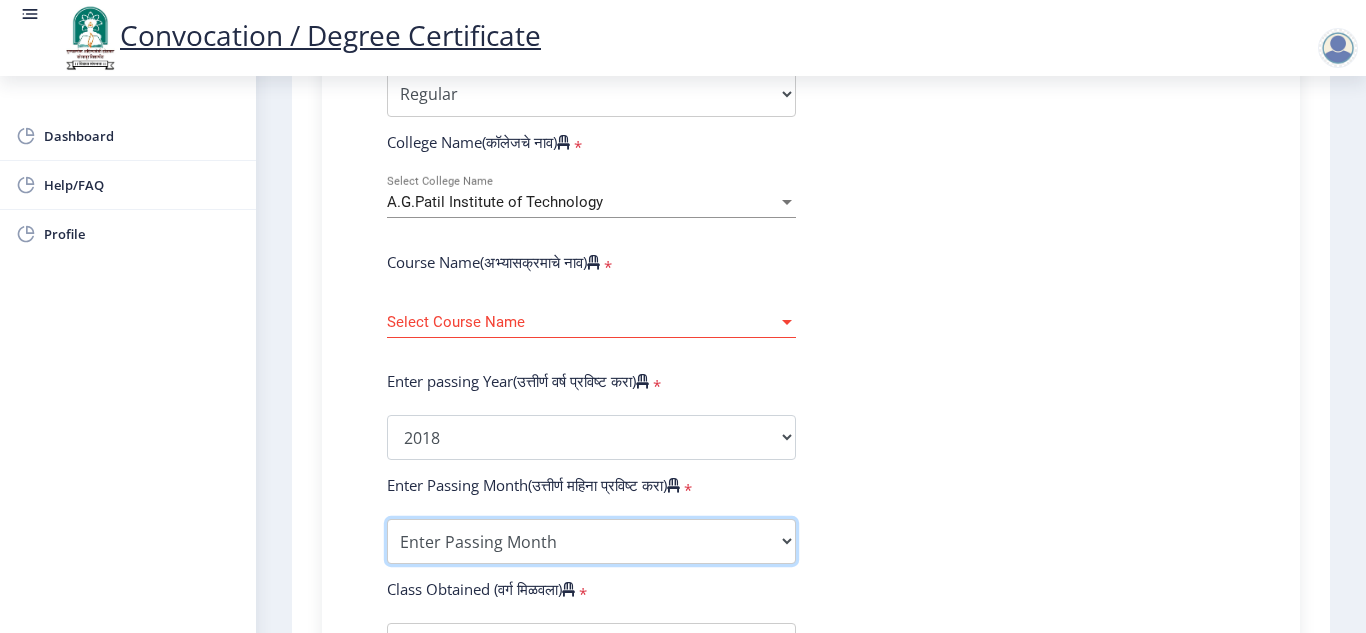 select on "May" 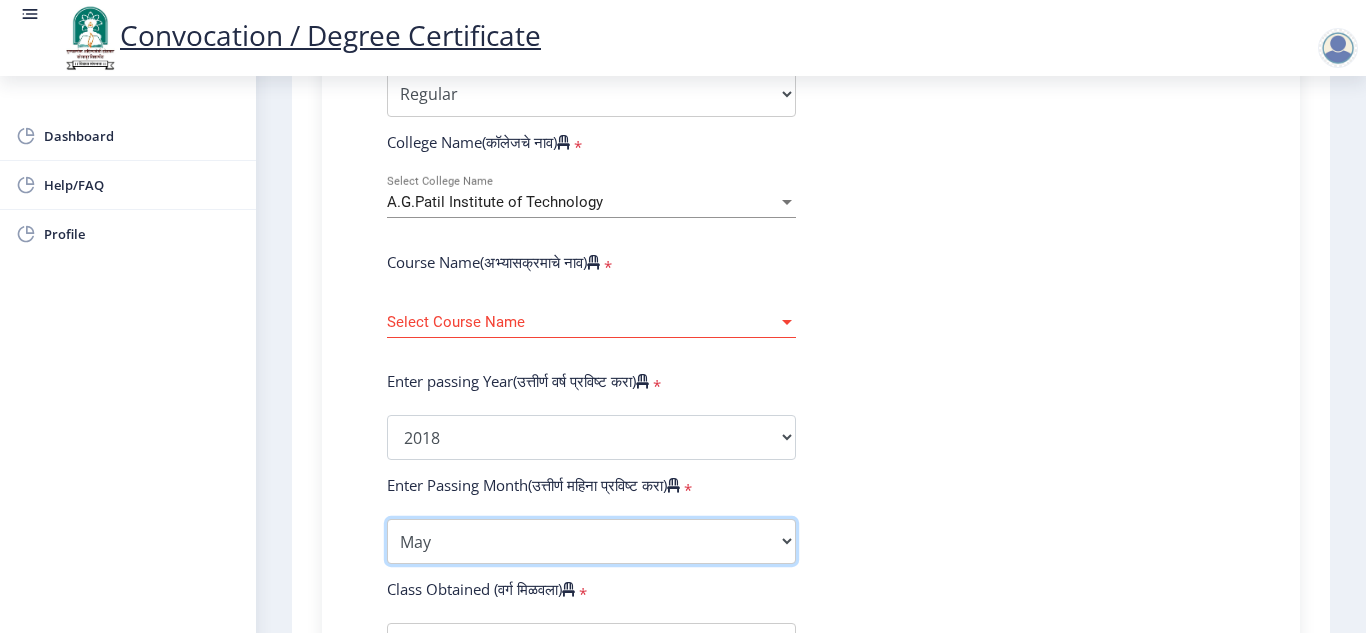 click on "Enter Passing Month March April May October November December" at bounding box center [591, 541] 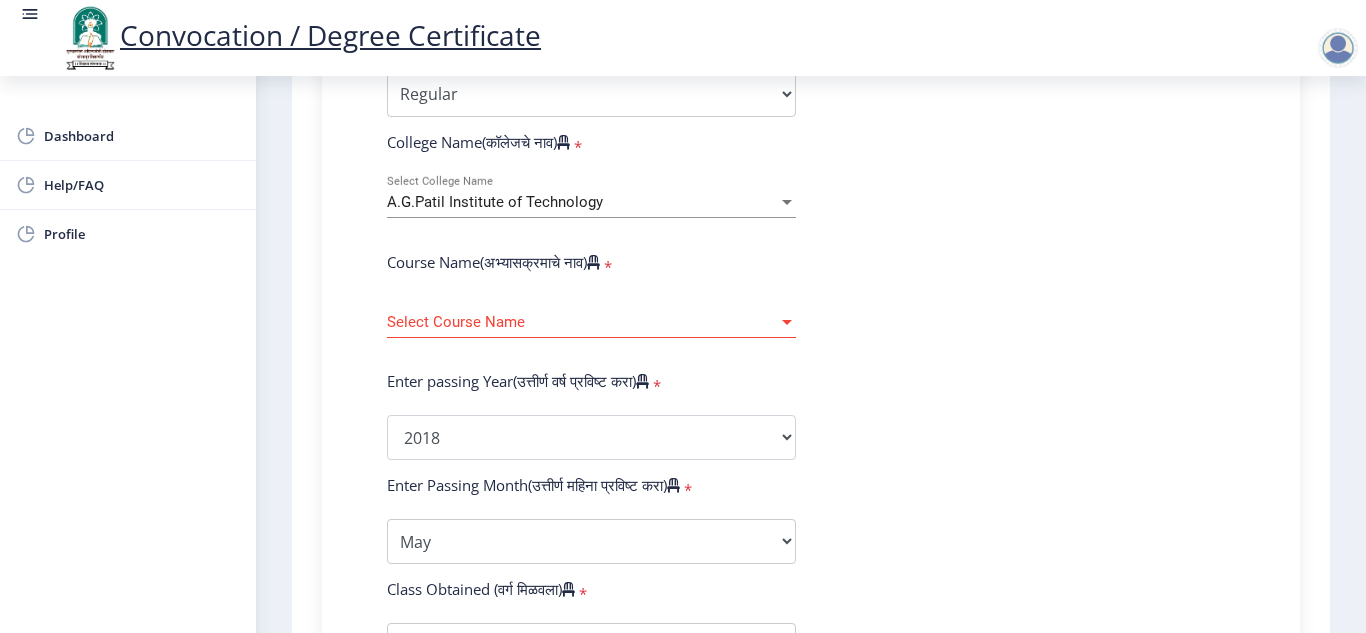 click on "Enter Your PRN Number (तुमचा पीआरएन (कायम नोंदणी क्रमांक) एंटर करा) * Student Type (विद्यार्थी प्रकार) * Select Student Type Regular External College Name(कॉलेजचे नाव) * A.G.Patil Institute of Technology Select College Name Course Name(अभ्यासक्रमाचे नाव) * Select Course Name Select Course Name Enter passing Year(उत्तीर्ण वर्ष प्रविष्ट करा) * 2025 2024 2023 2022 2021 2020 2019 2018 2017 2016 2015 2014 2013 2012 2011 2010 2009 2008 2007 2006 2005 2004 2003 2002 2001 2000 1999 1998 1997 1996 1995 1994 1993 1992 1991 1990 1989 1988 1987 1986 1985 1984 1983 1982 1981 1980 1979 1978 1977 1976 Enter Passing Month(उत्तीर्ण महिना प्रविष्ट करा) * March" 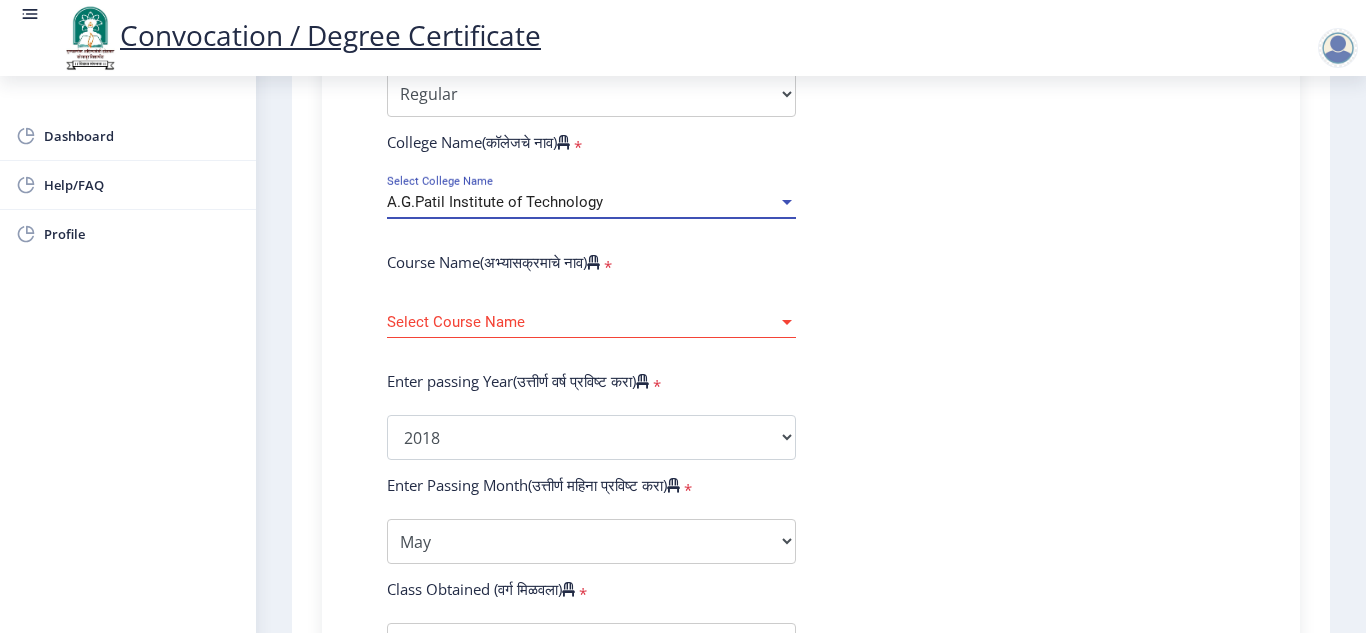 click on "A.G.Patil Institute of Technology" at bounding box center [582, 202] 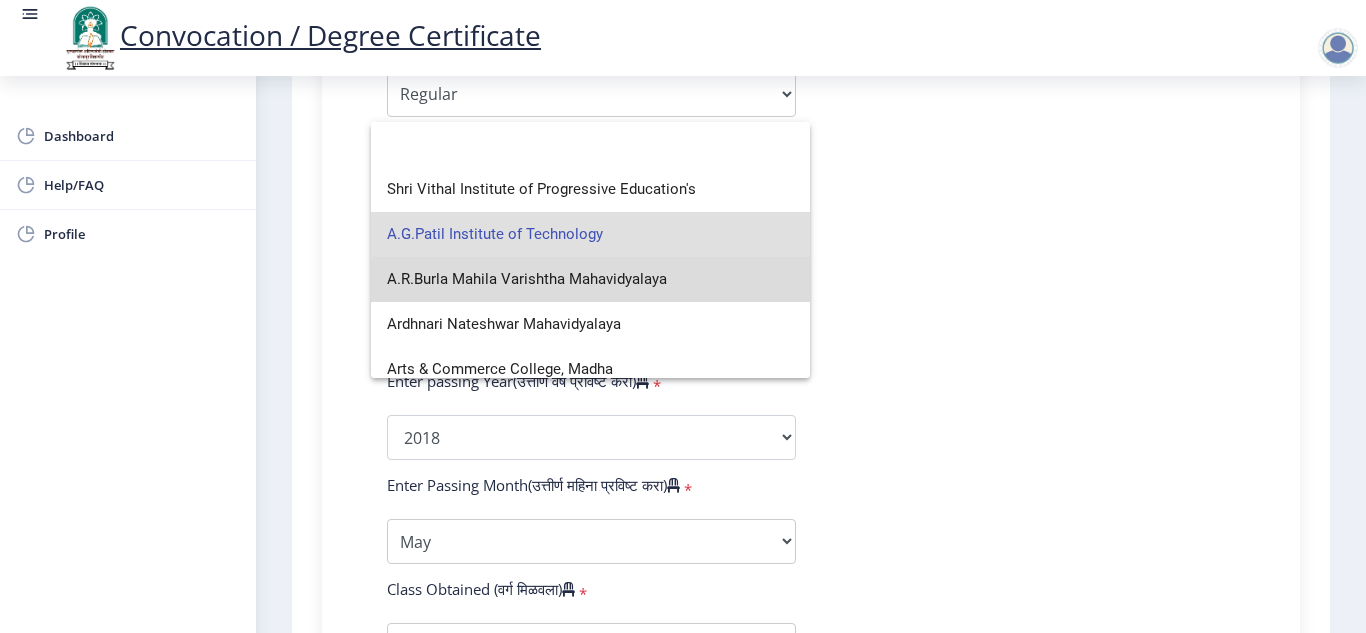 click on "A.R.Burla Mahila Varishtha Mahavidyalaya" at bounding box center [590, 279] 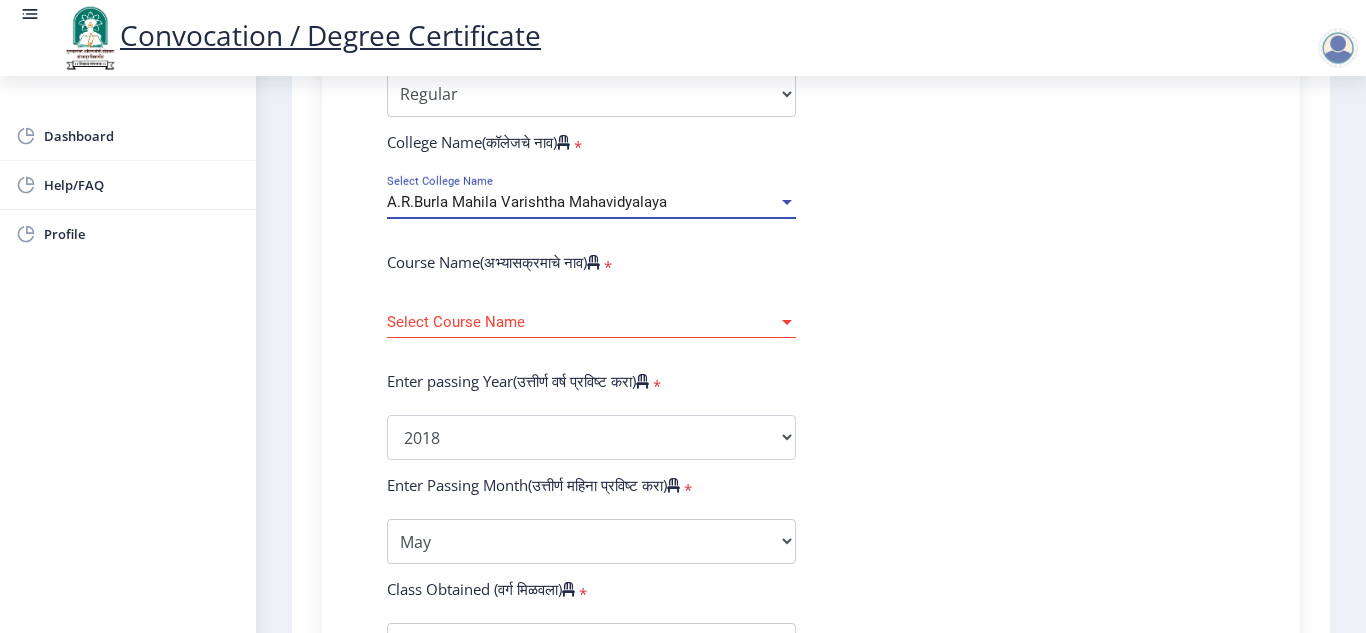 click on "Select Course Name" at bounding box center (582, 322) 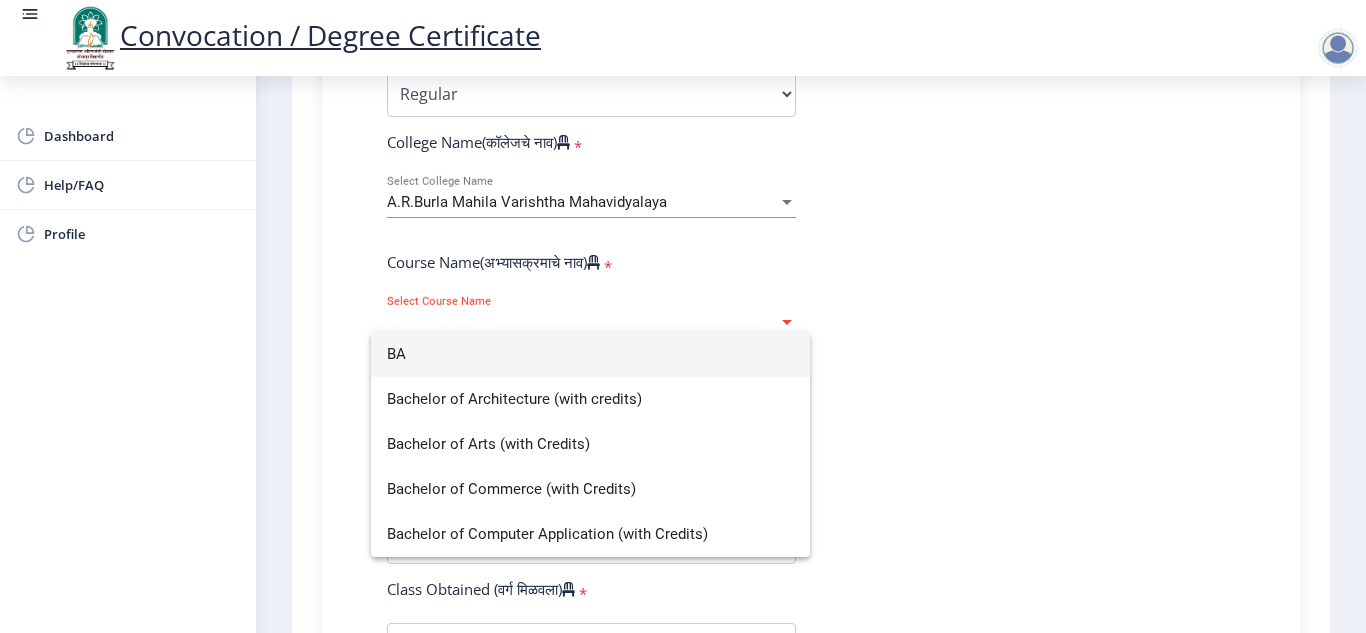 type on "B" 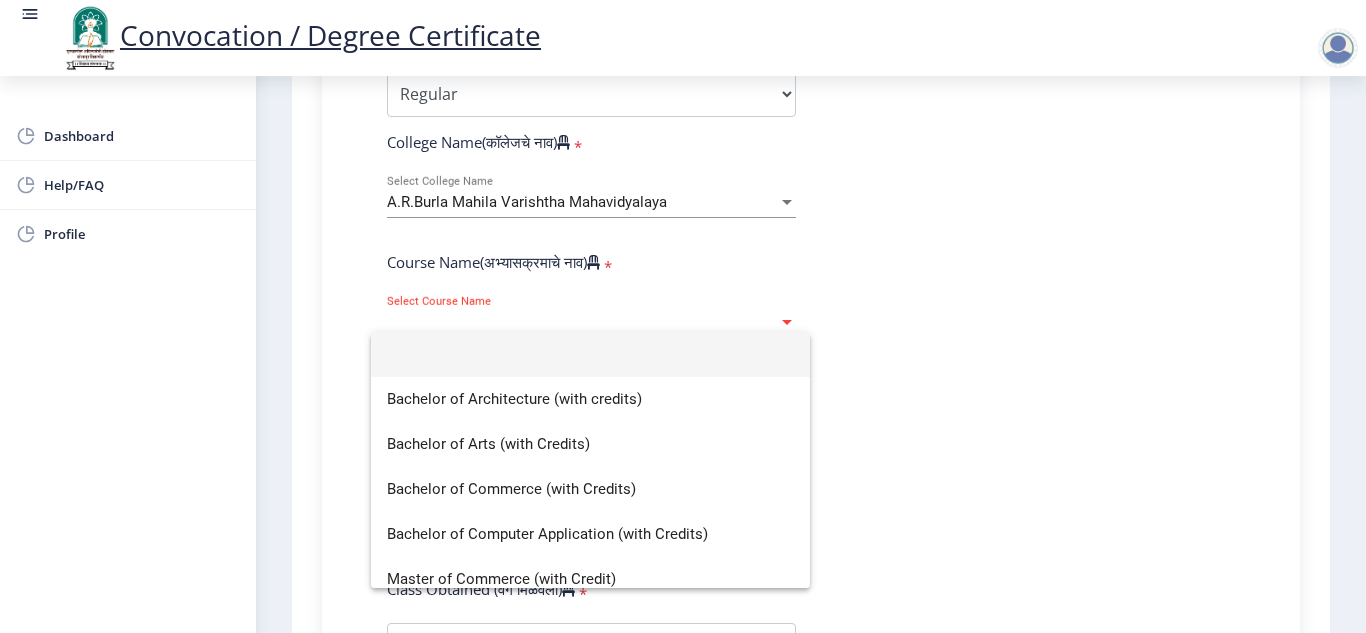 type 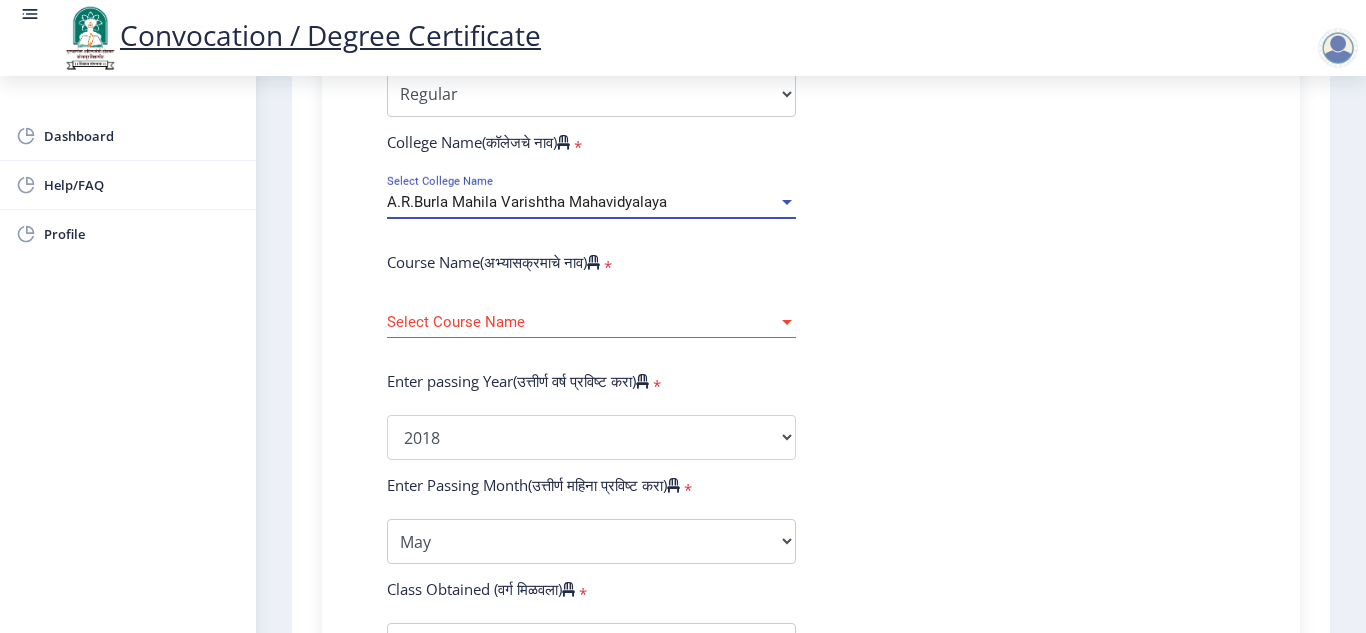click on "A.R.Burla Mahila Varishtha Mahavidyalaya" at bounding box center [582, 202] 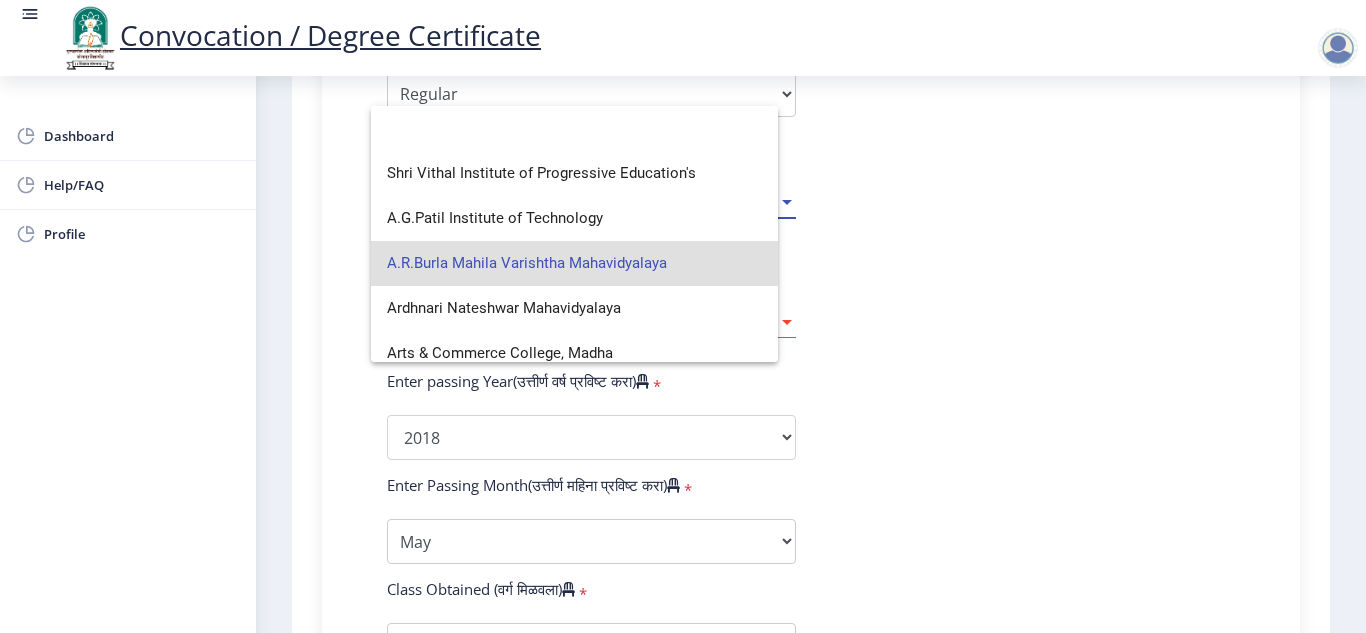 scroll, scrollTop: 0, scrollLeft: 0, axis: both 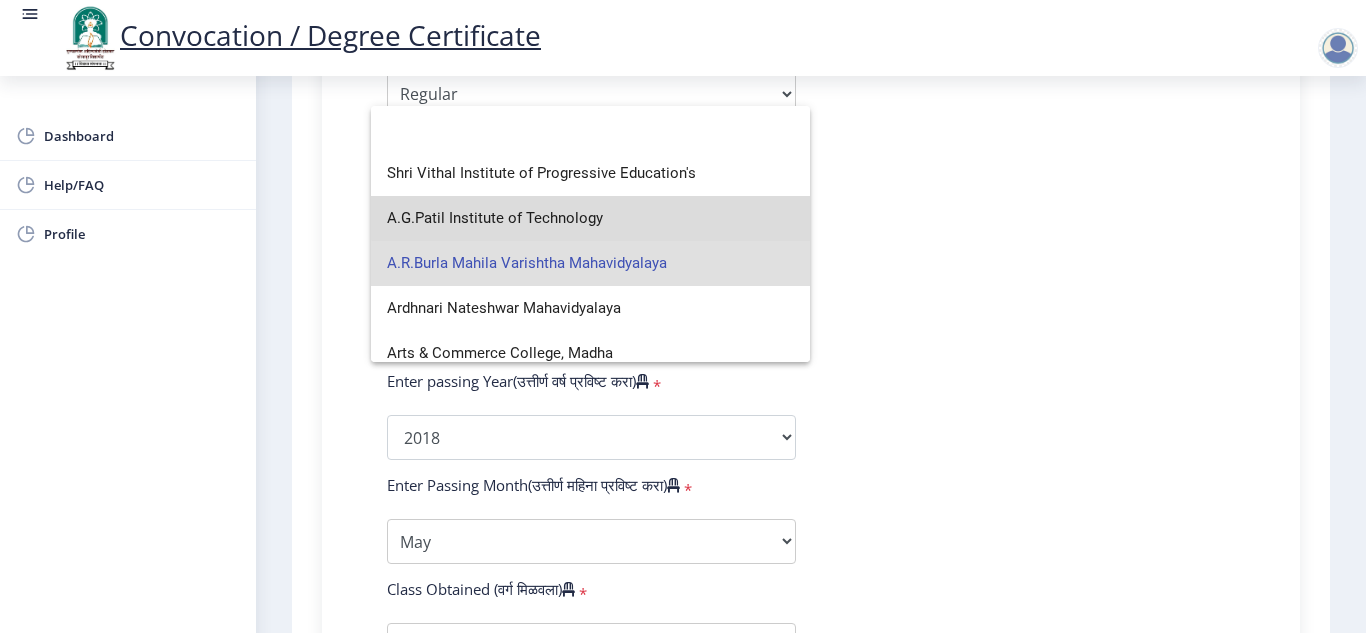 click on "A.G.Patil Institute of Technology" at bounding box center [590, 218] 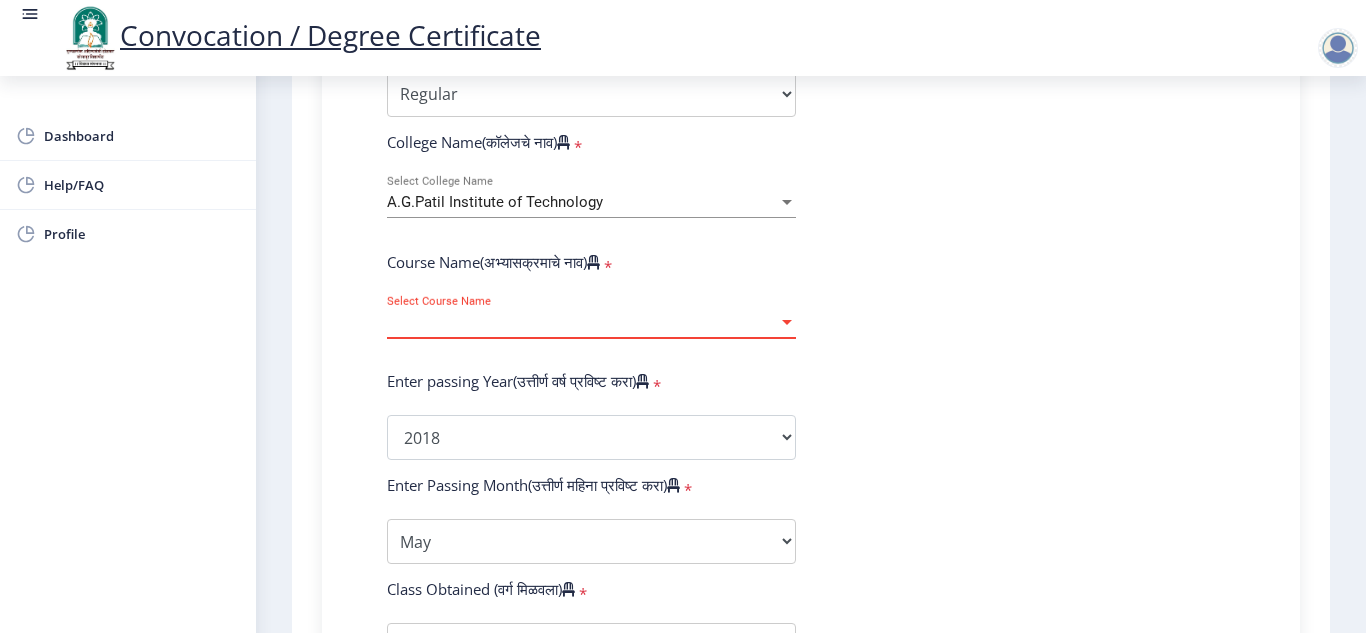 click on "Select Course Name" at bounding box center [582, 322] 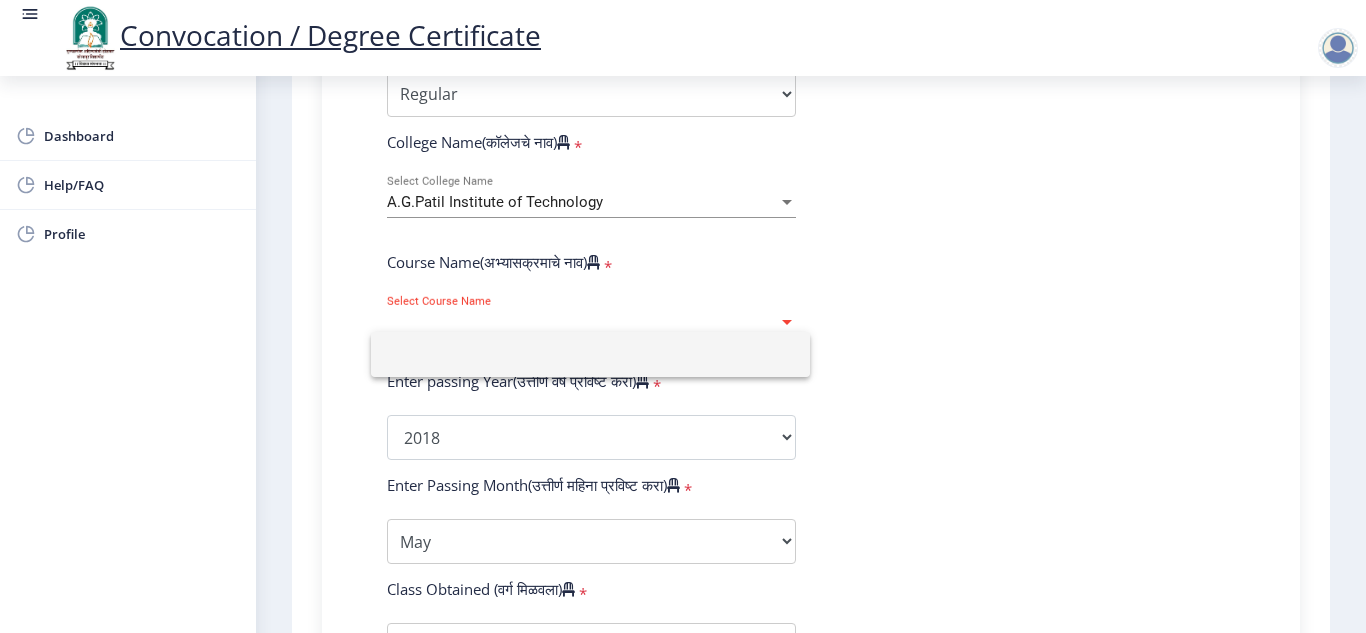 click 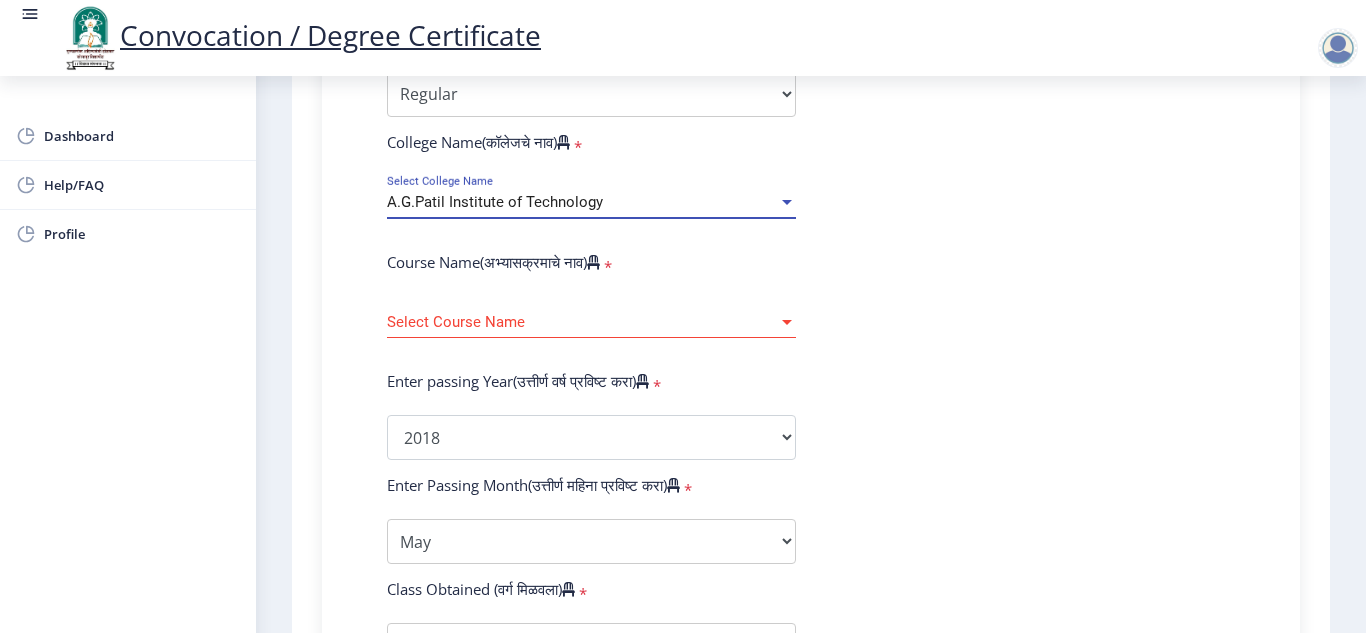 click on "A.G.Patil Institute of Technology" at bounding box center [582, 202] 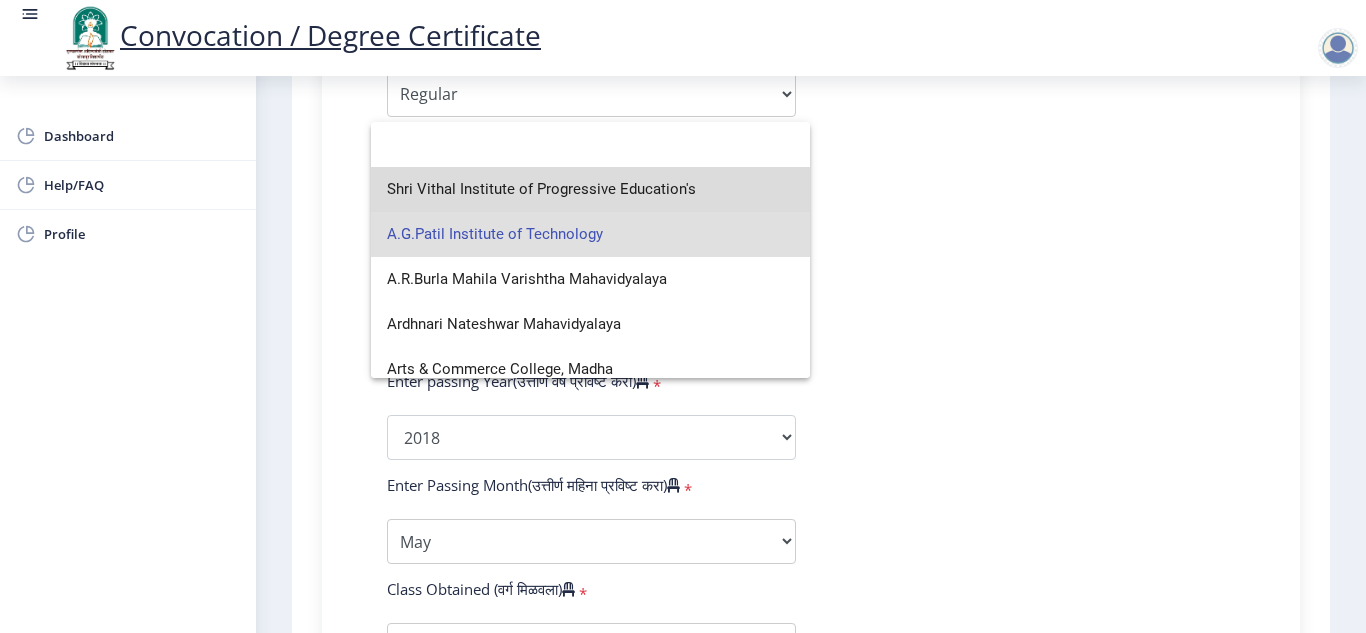 click on "Shri Vithal Institute of Progressive Education's" at bounding box center (590, 189) 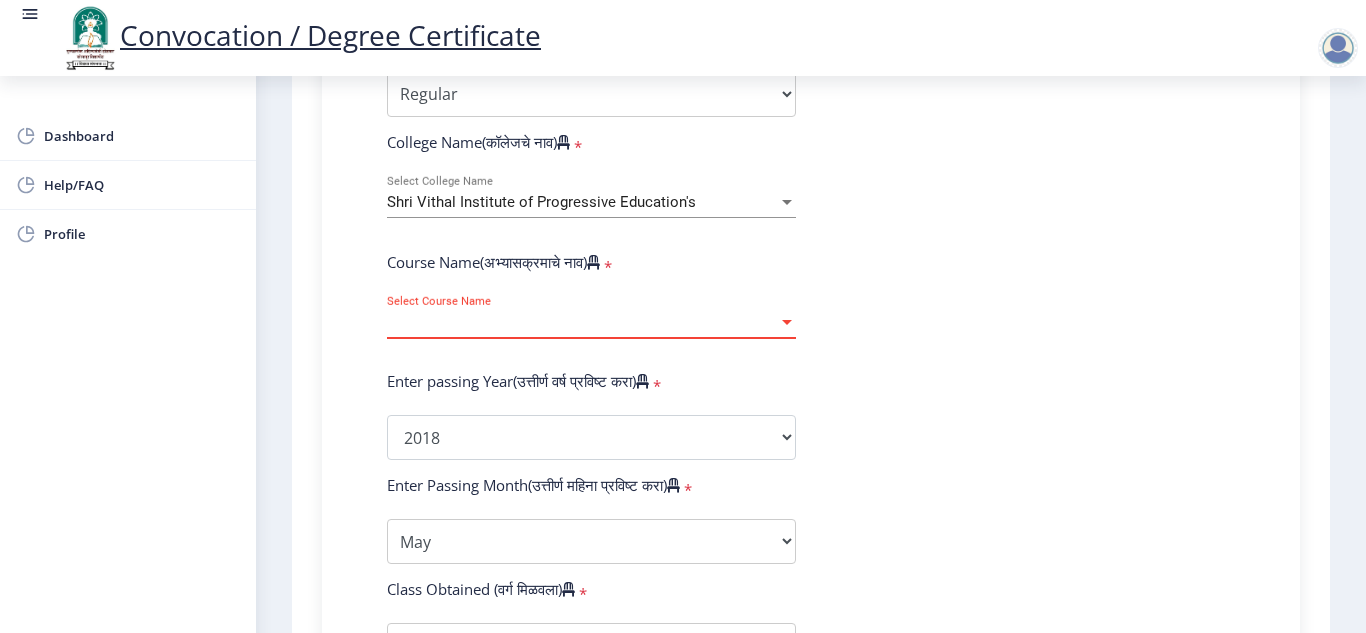 click on "Select Course Name" at bounding box center (582, 322) 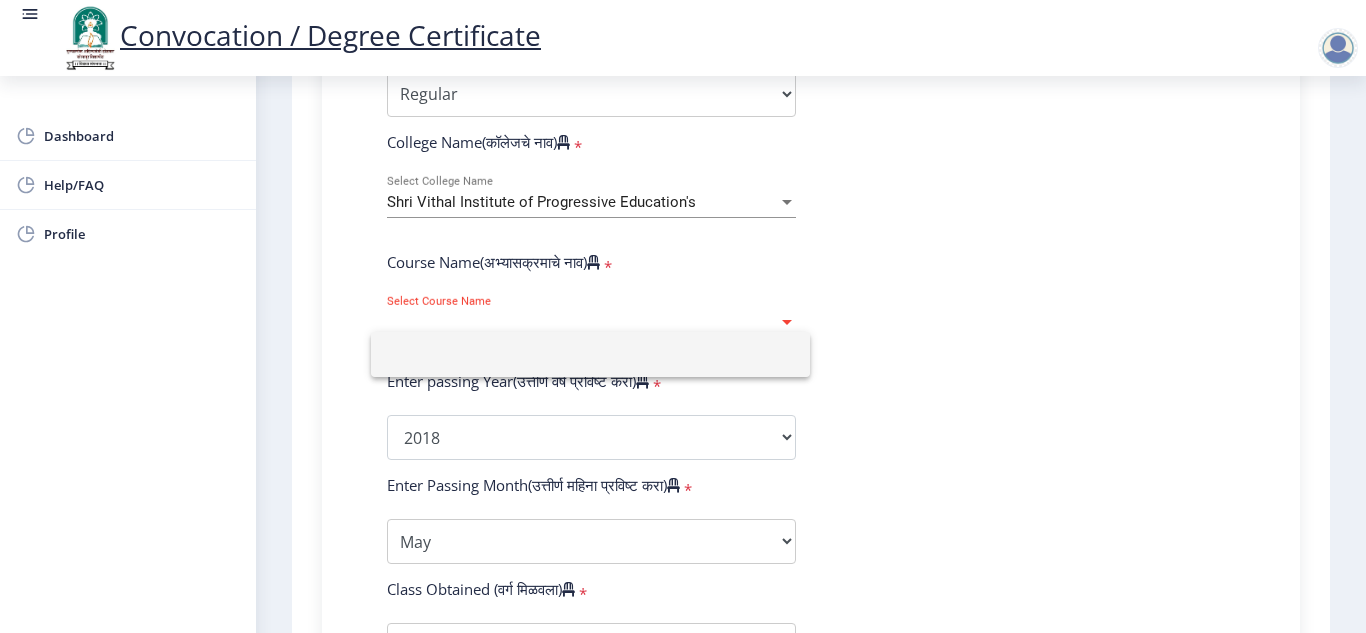 click 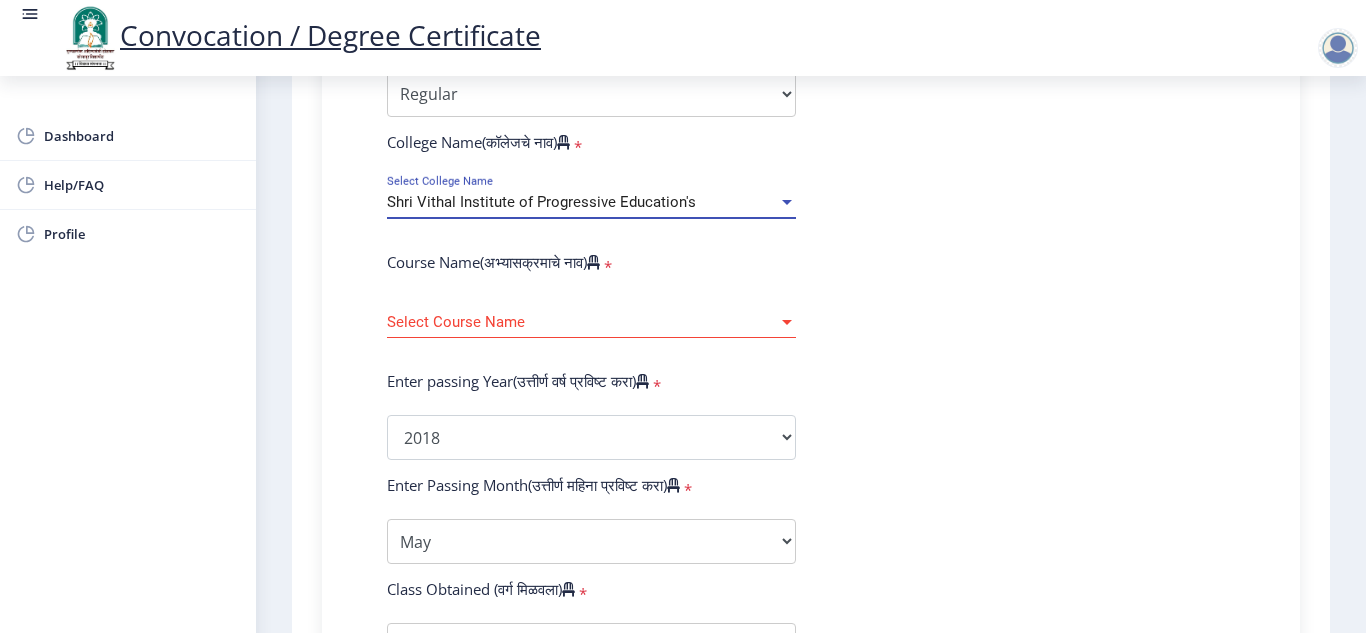 click on "Shri Vithal Institute of Progressive Education's" at bounding box center (582, 202) 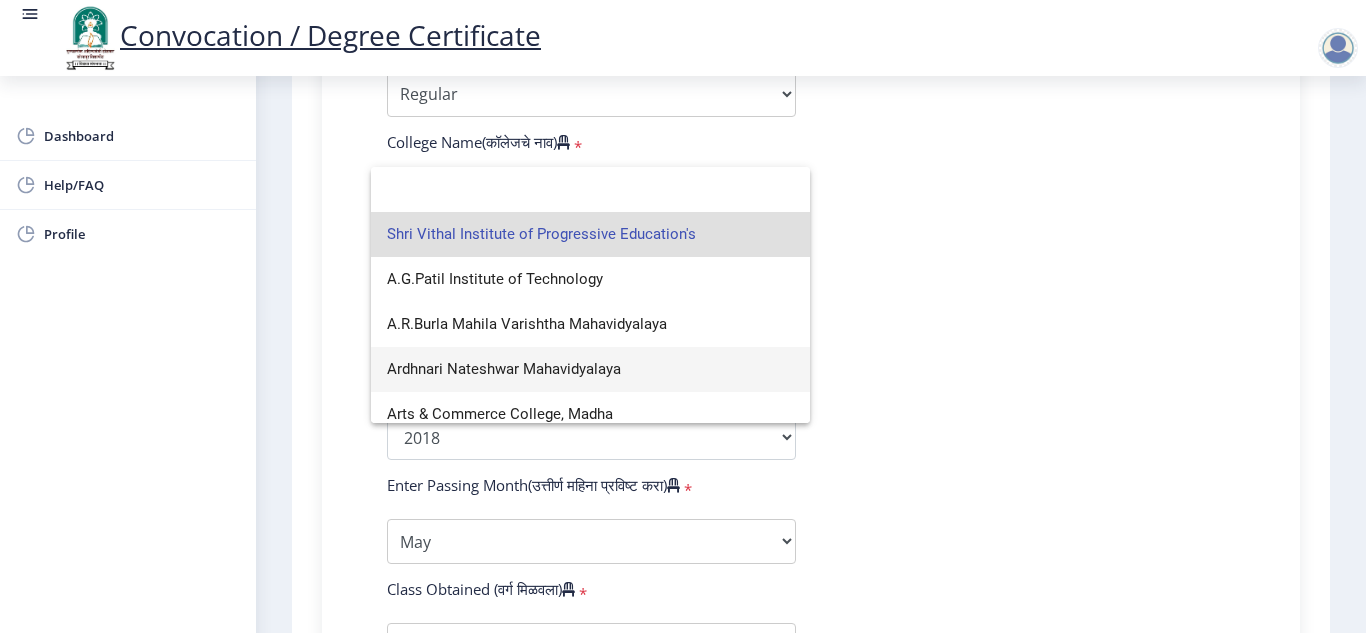 click 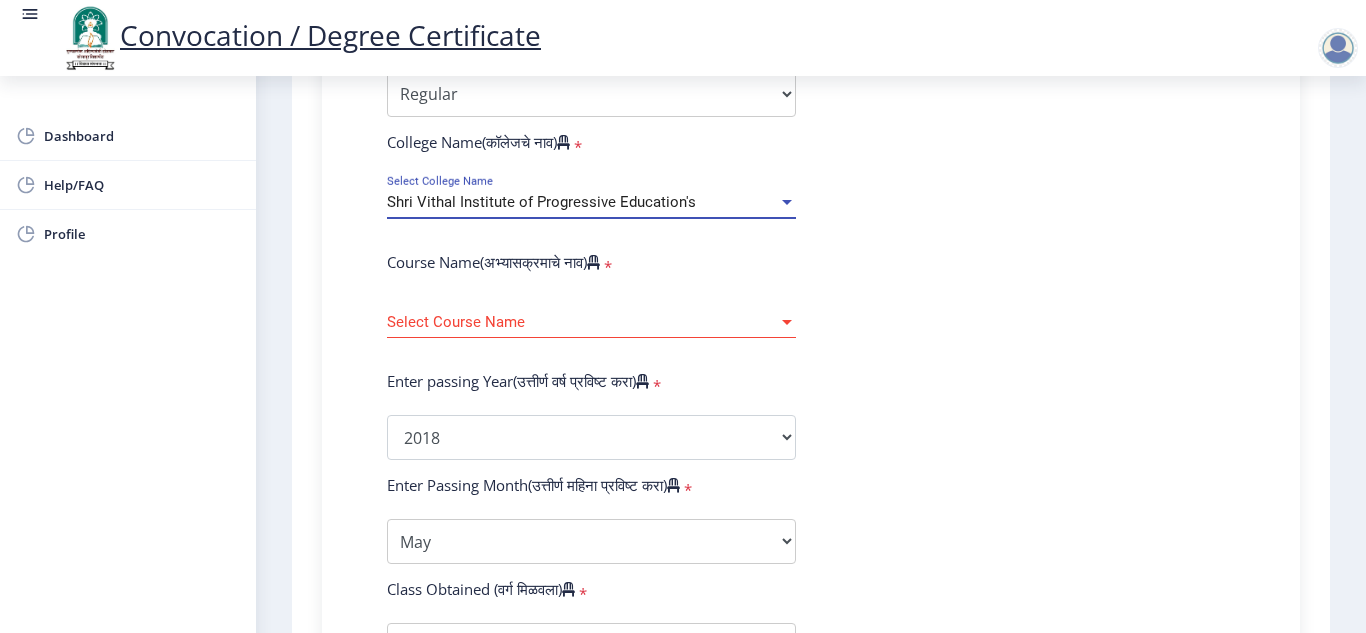 click on "Shri Vithal Institute of Progressive Education's" at bounding box center [582, 202] 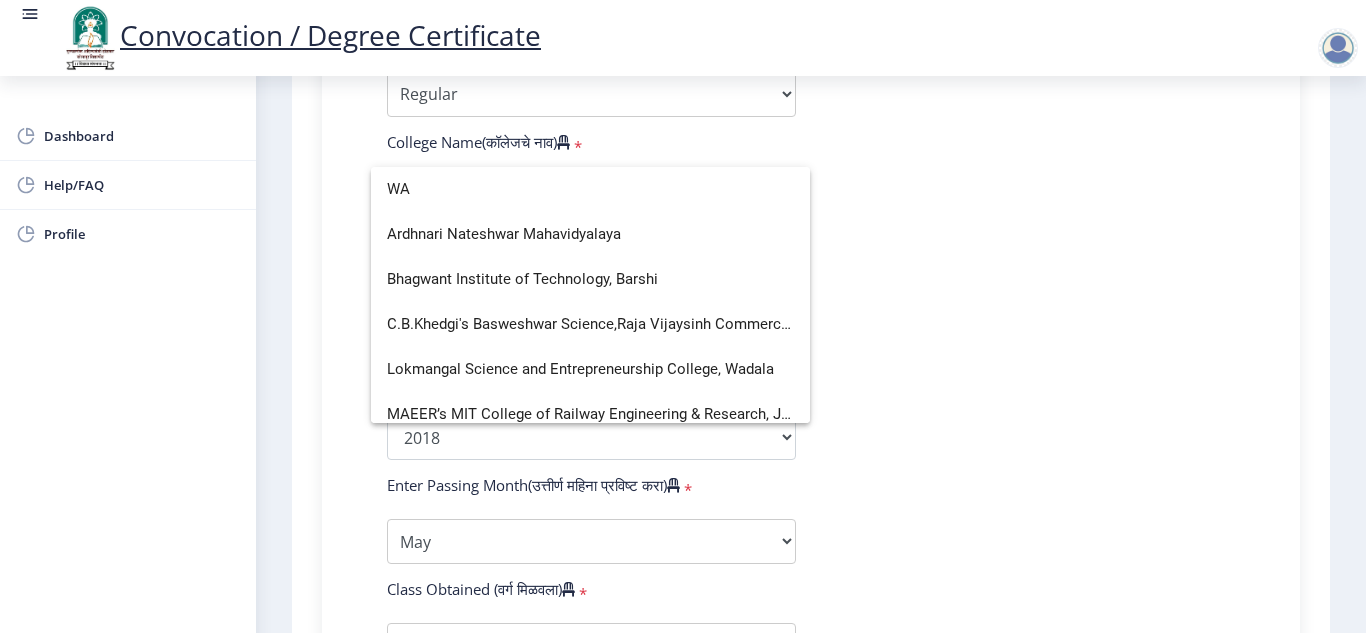 scroll, scrollTop: 419, scrollLeft: 0, axis: vertical 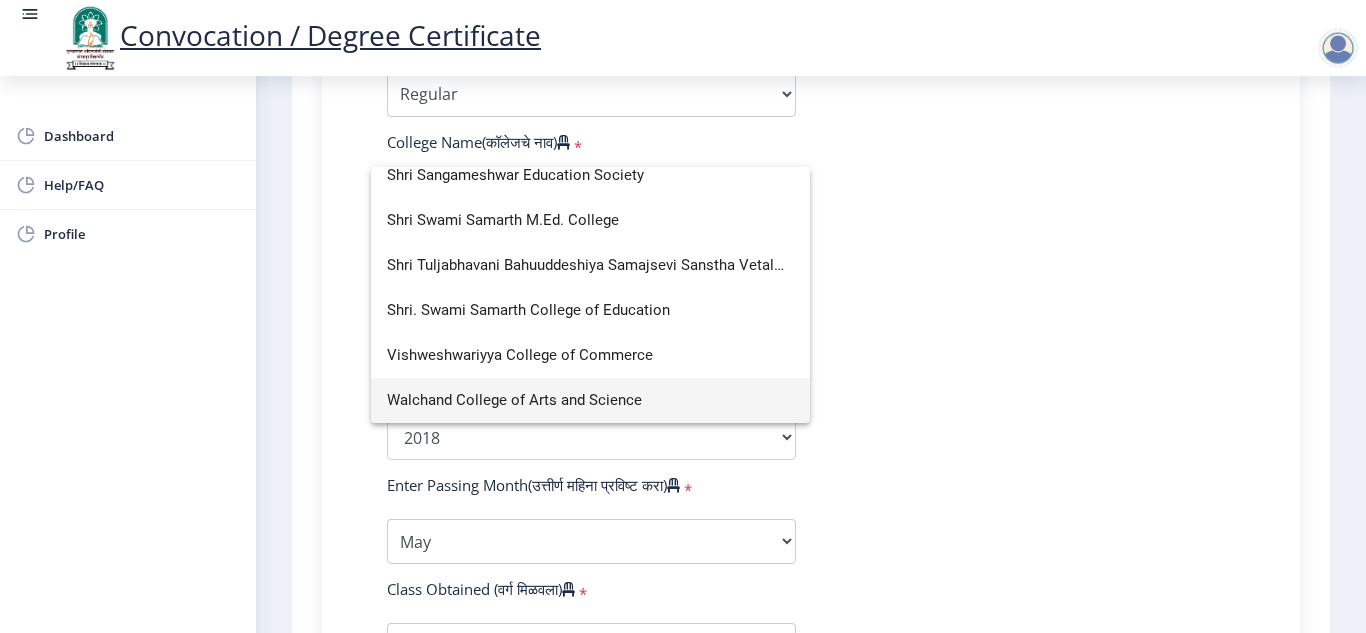 type on "WA" 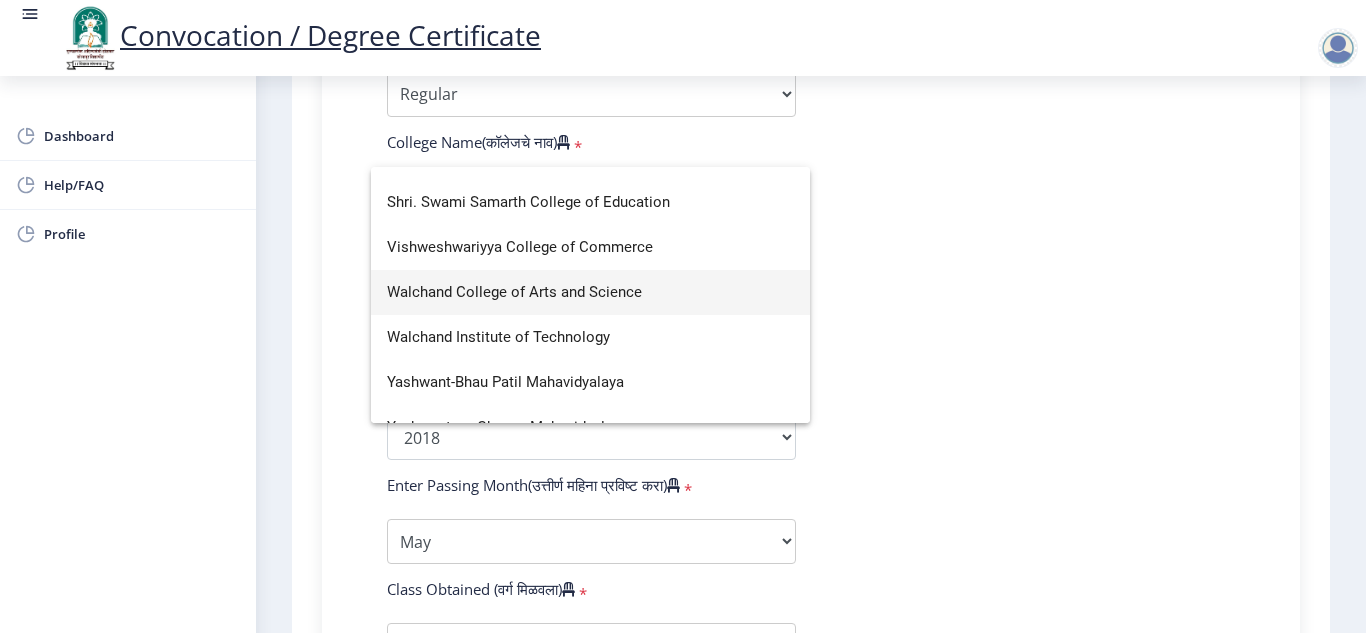 scroll, scrollTop: 554, scrollLeft: 0, axis: vertical 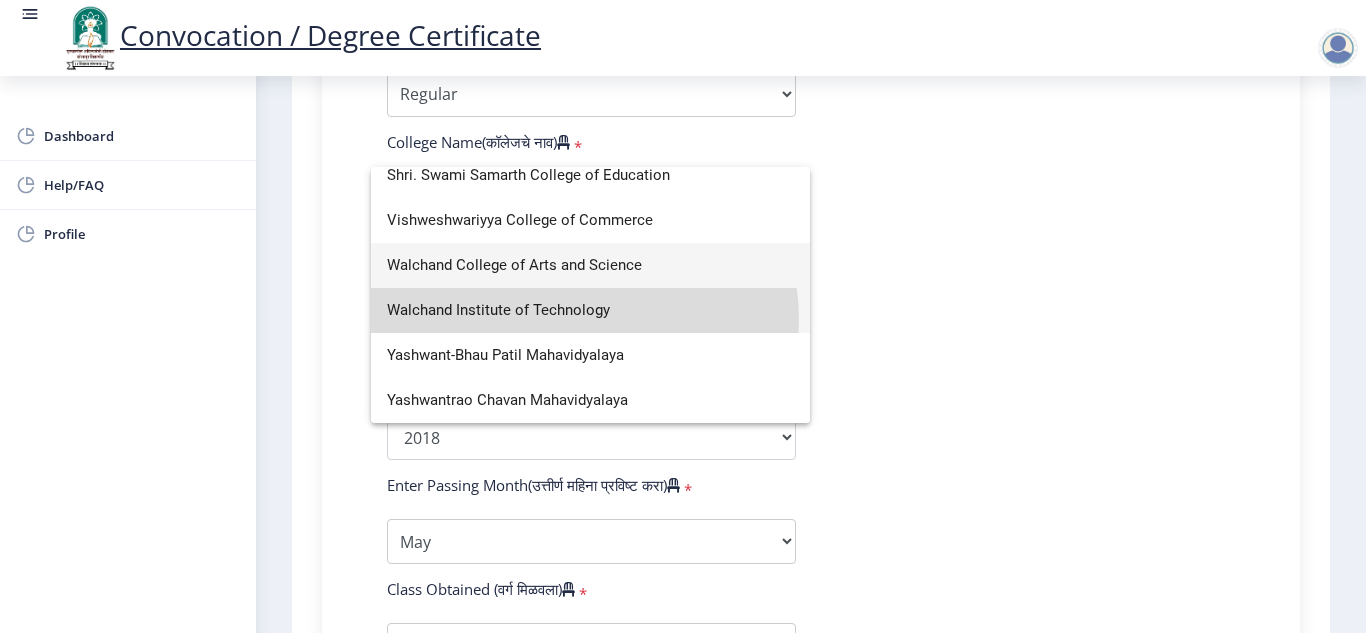 click on "Walchand Institute of Technology" at bounding box center (590, 310) 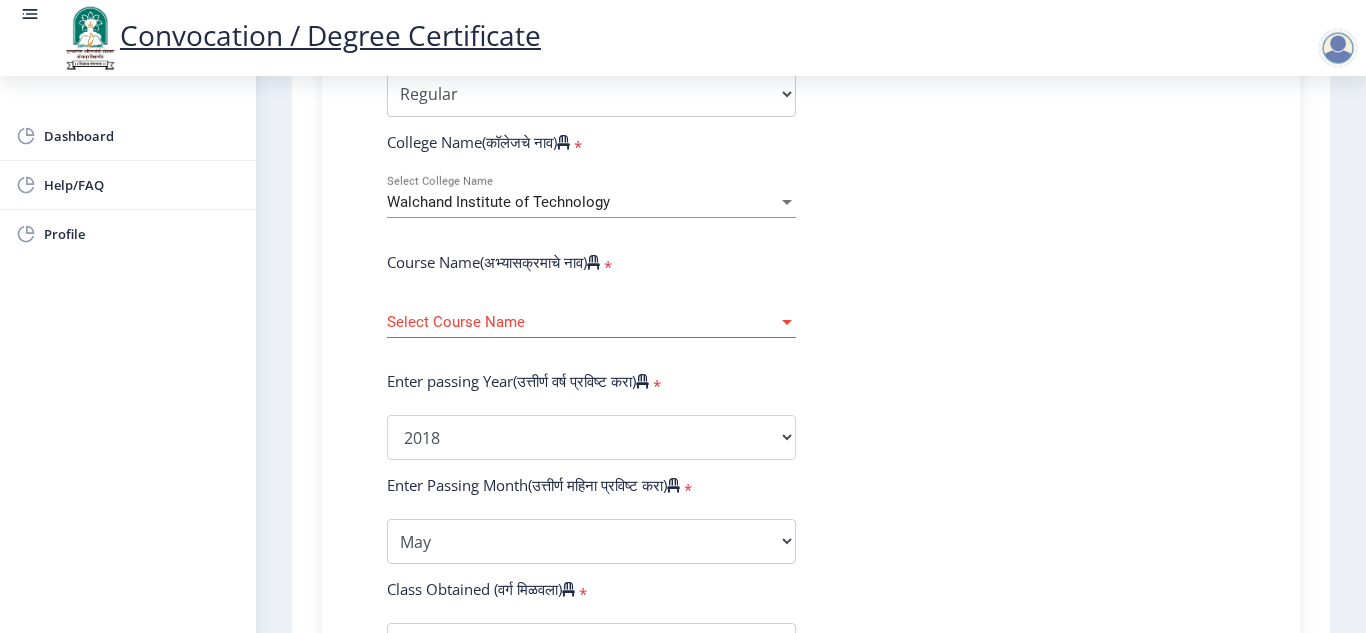 click on "Select Course Name Select Course Name" 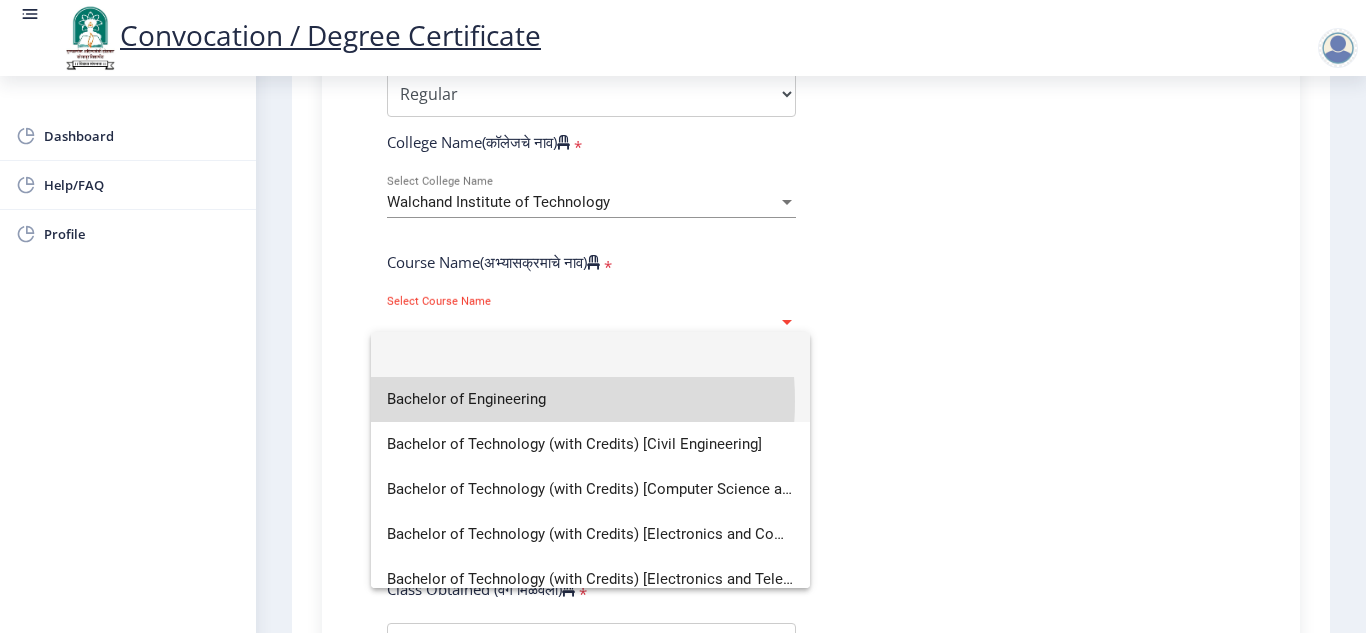 click on "Bachelor of Engineering" at bounding box center (590, 399) 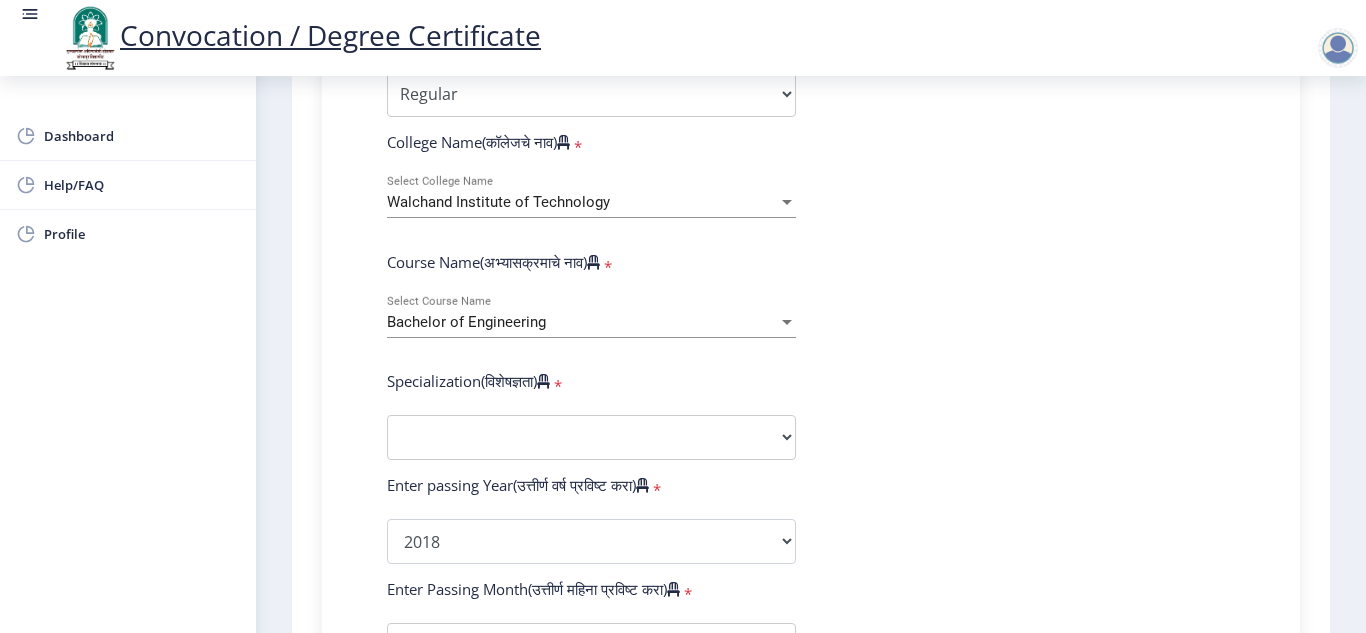 click on "Walchand Institute of Technology Select College Name" 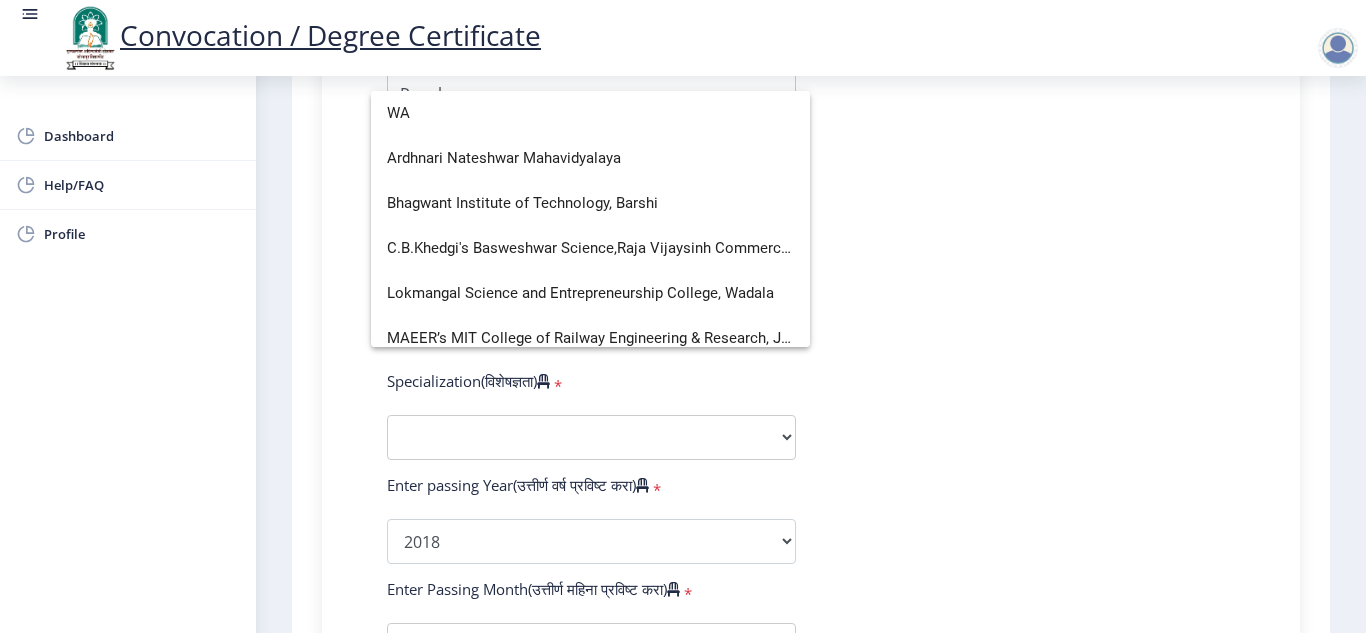 type on "W" 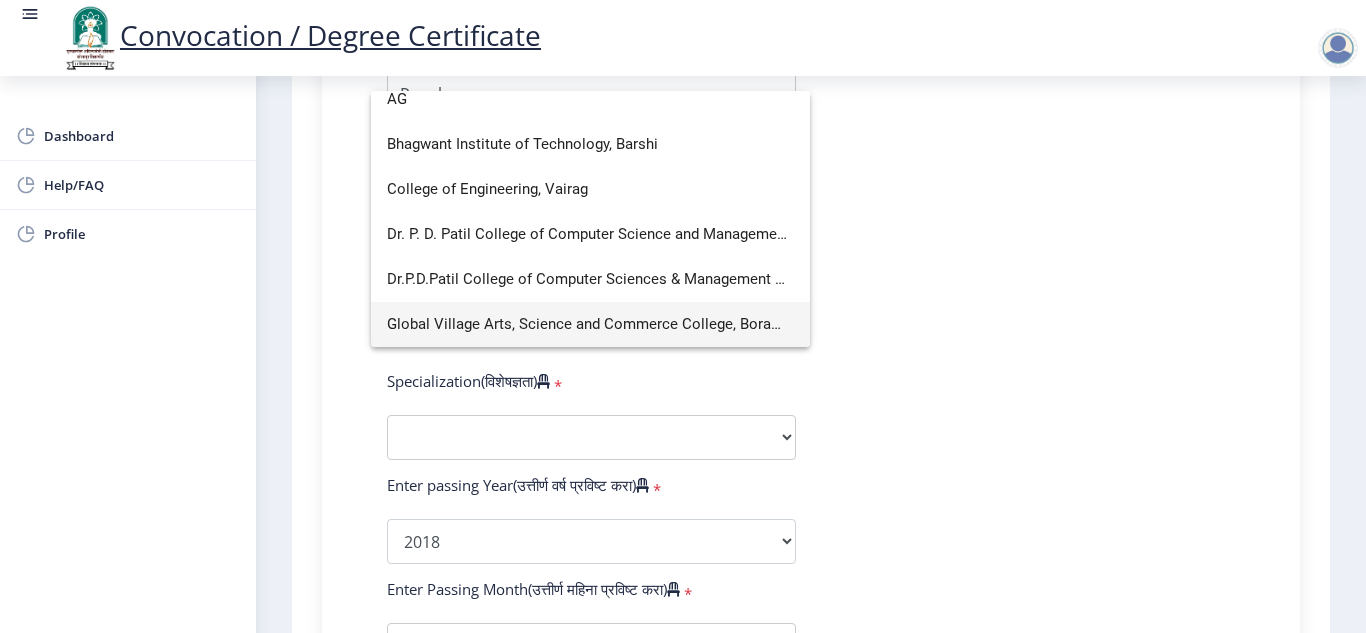 scroll, scrollTop: 0, scrollLeft: 0, axis: both 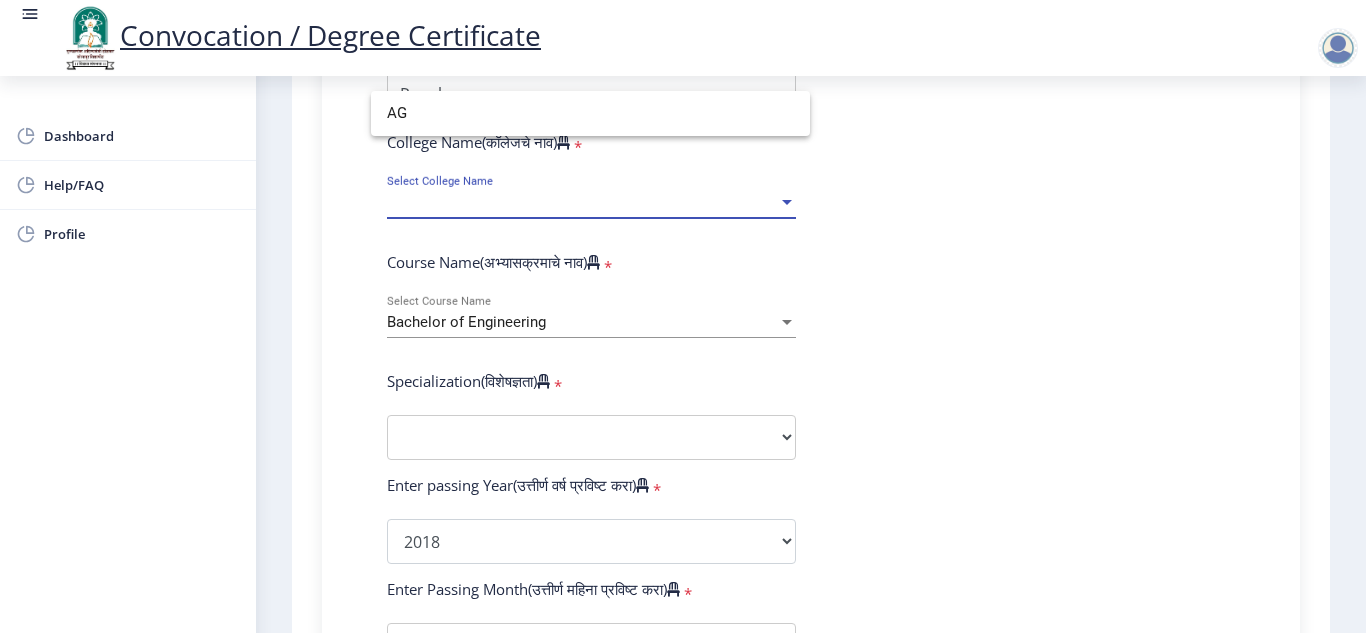 type on "A" 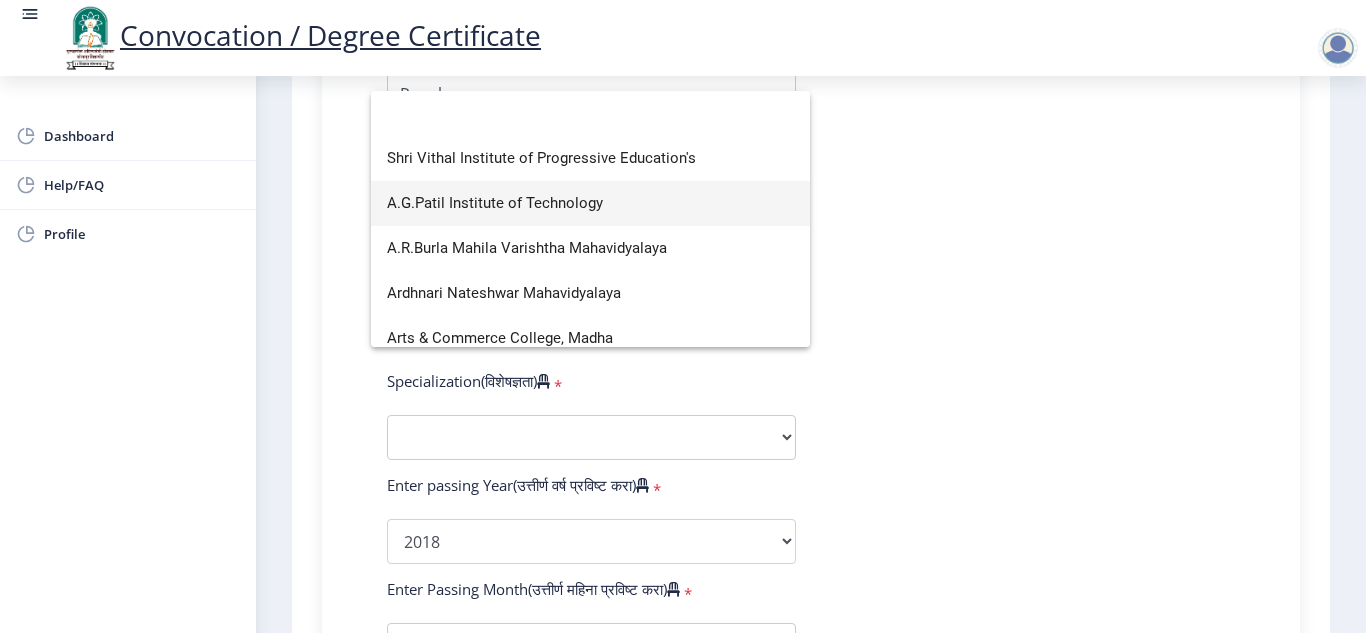 type 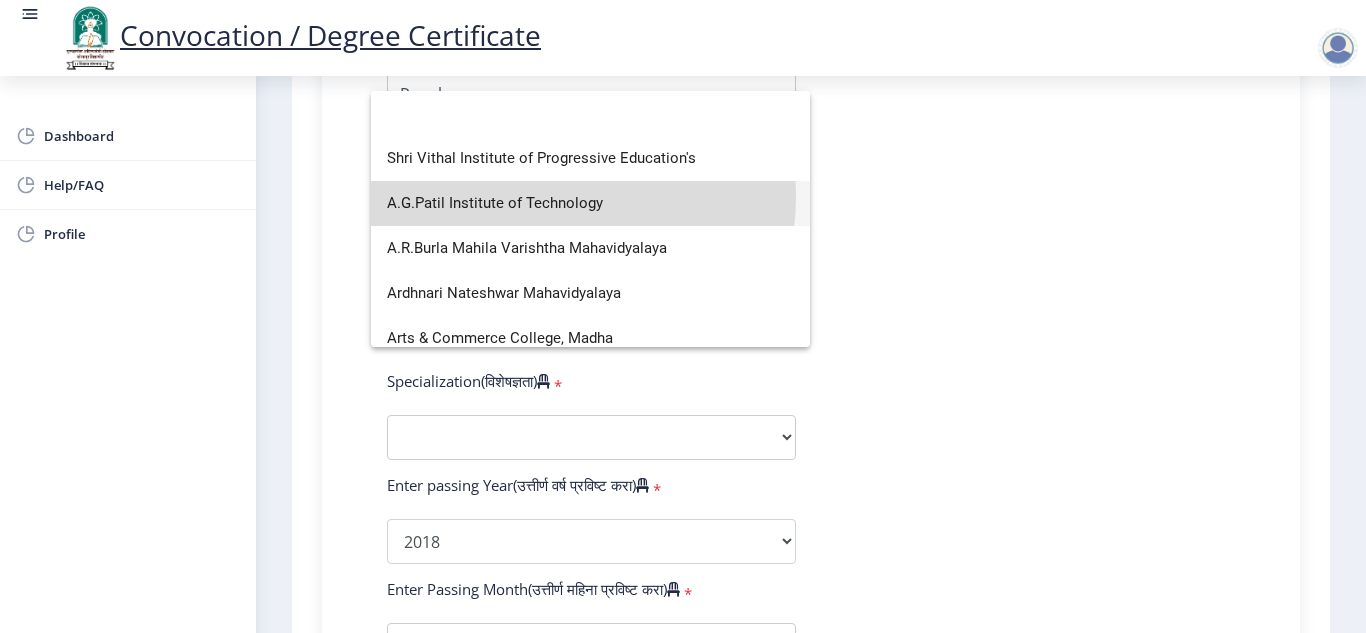 click on "A.G.Patil Institute of Technology" at bounding box center [590, 203] 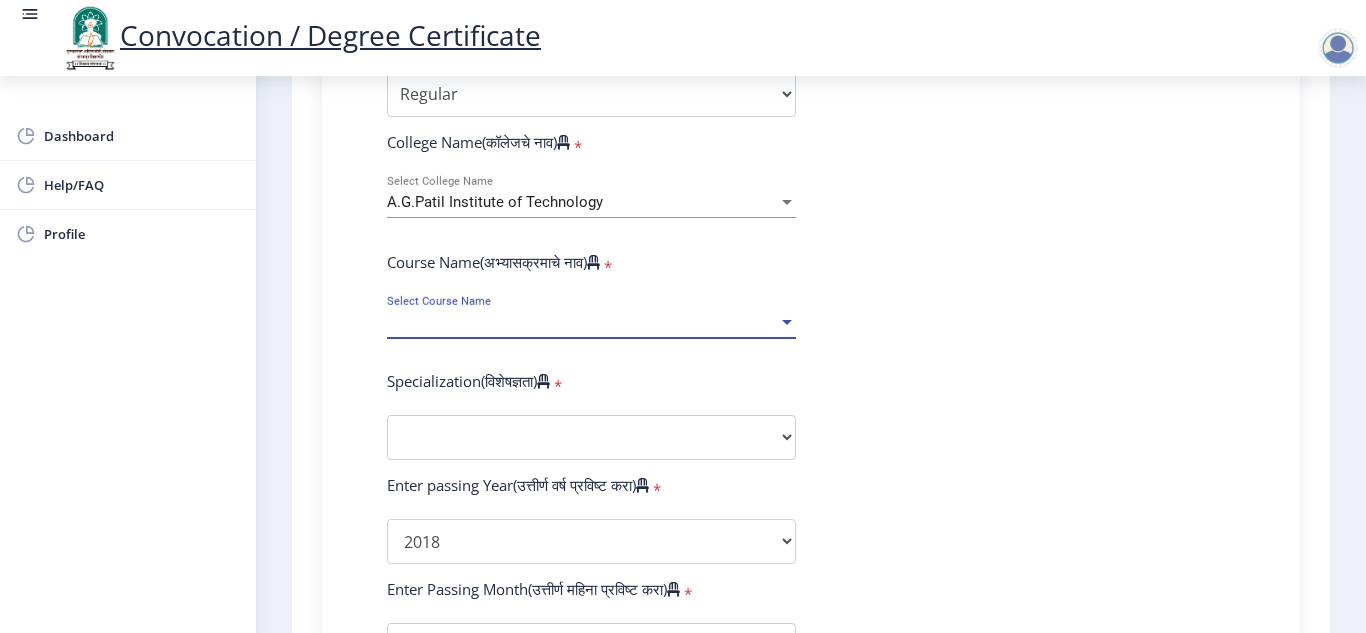 click on "Select Course Name" at bounding box center [582, 322] 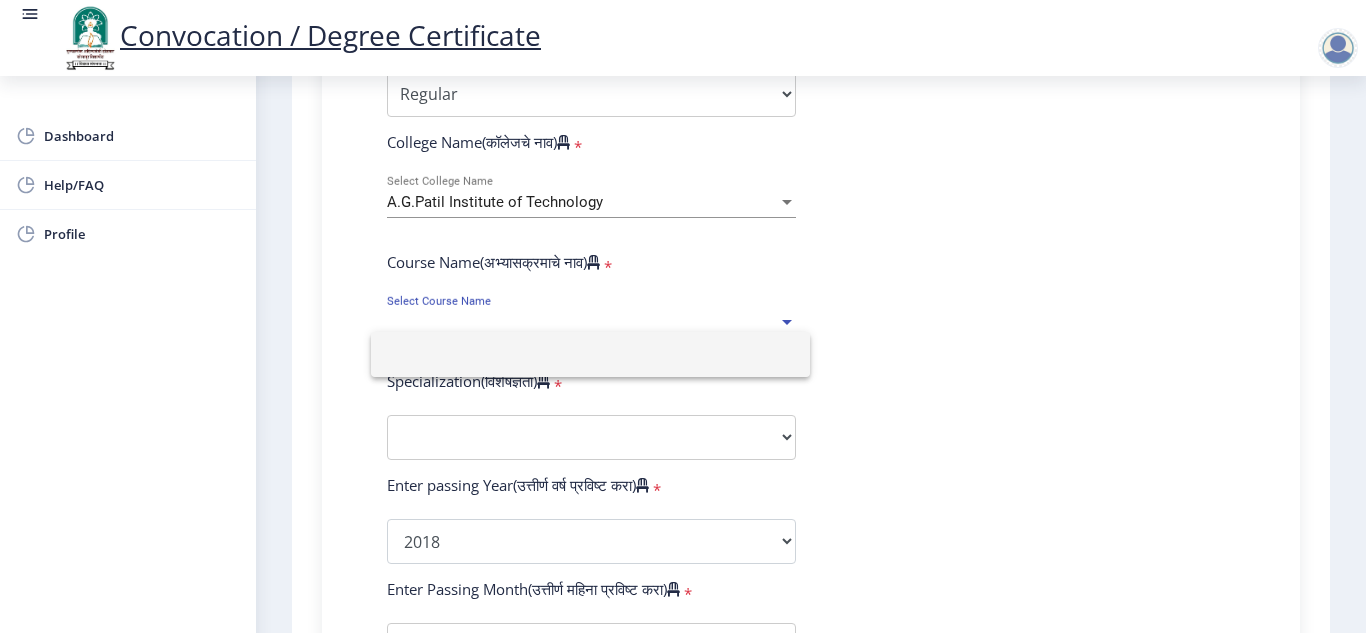 click 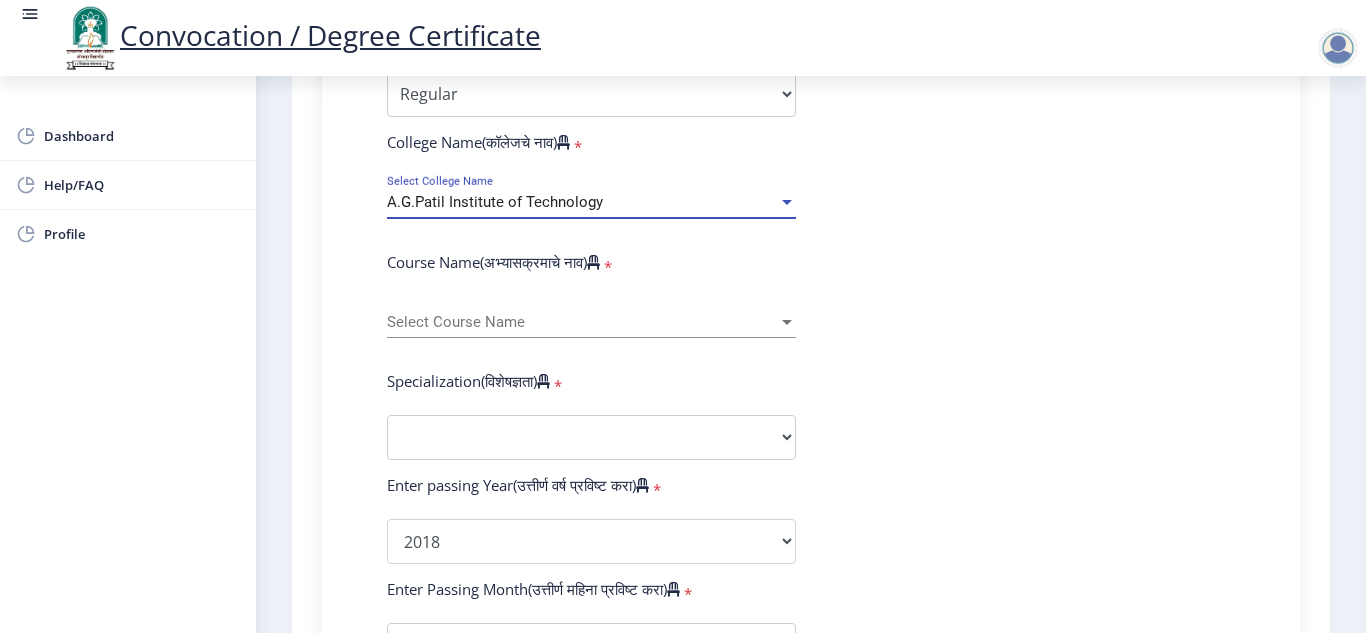 click on "A.G.Patil Institute of Technology" at bounding box center [582, 202] 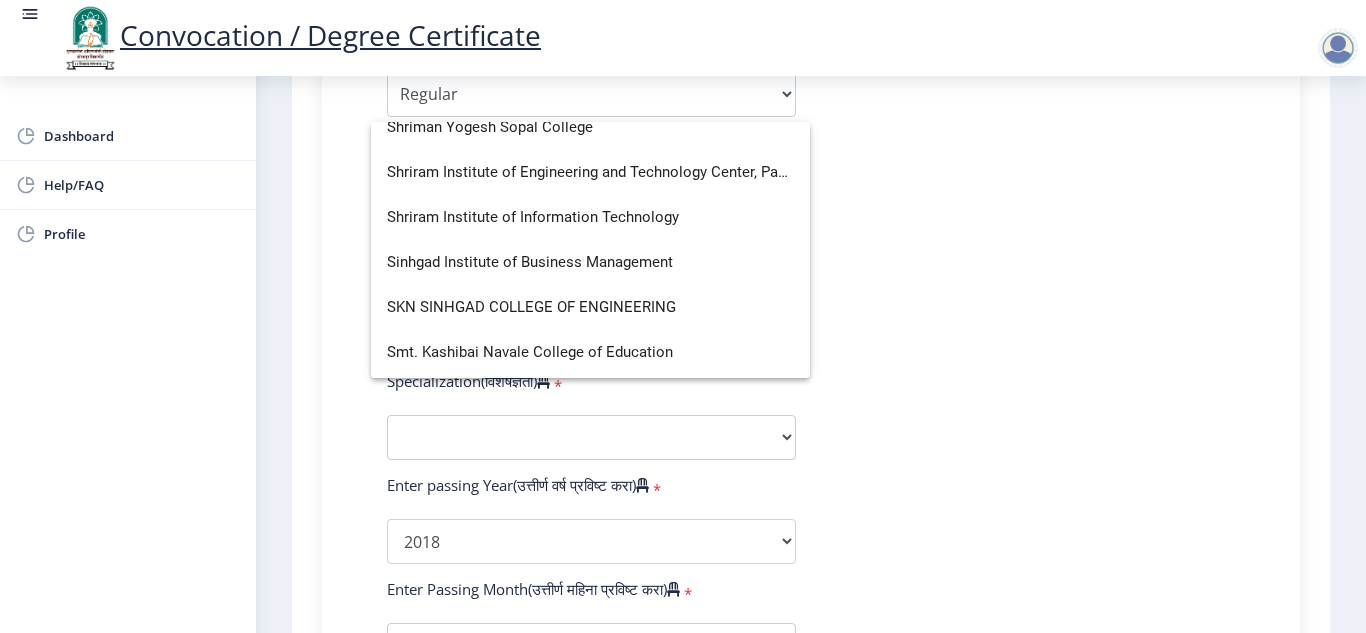 scroll, scrollTop: 5824, scrollLeft: 0, axis: vertical 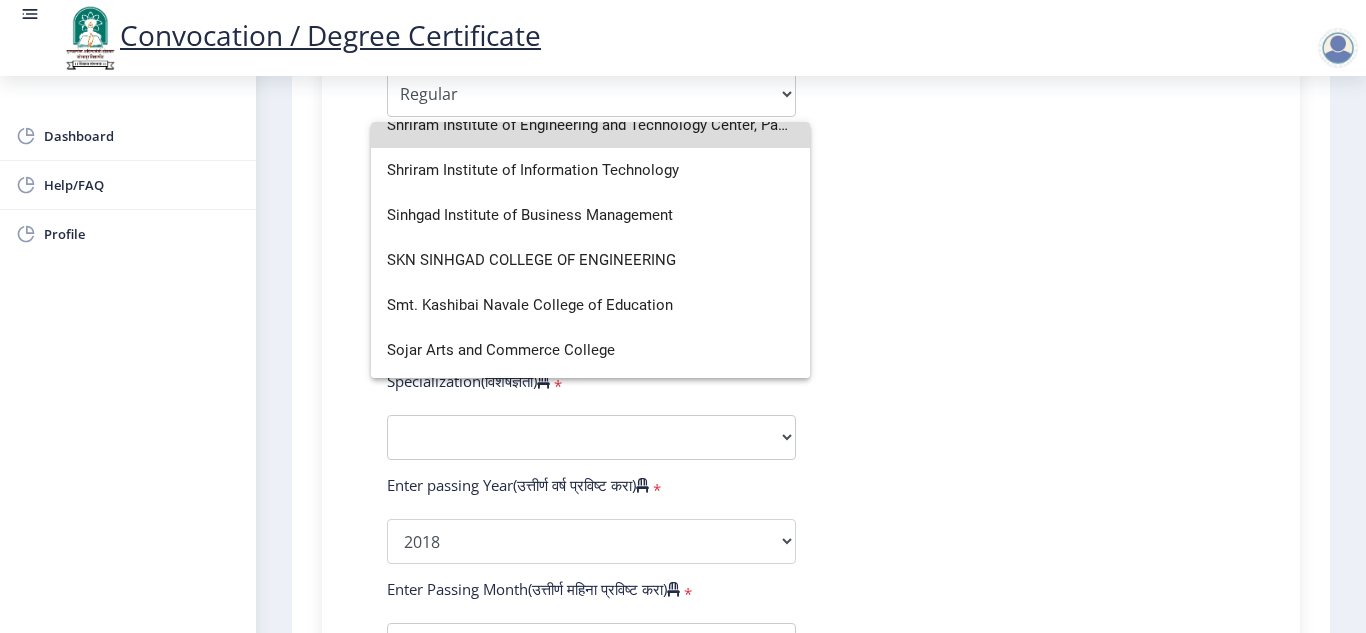 click on "Shriram Institute of Engineering and Technology Center, Paniv" at bounding box center [590, 125] 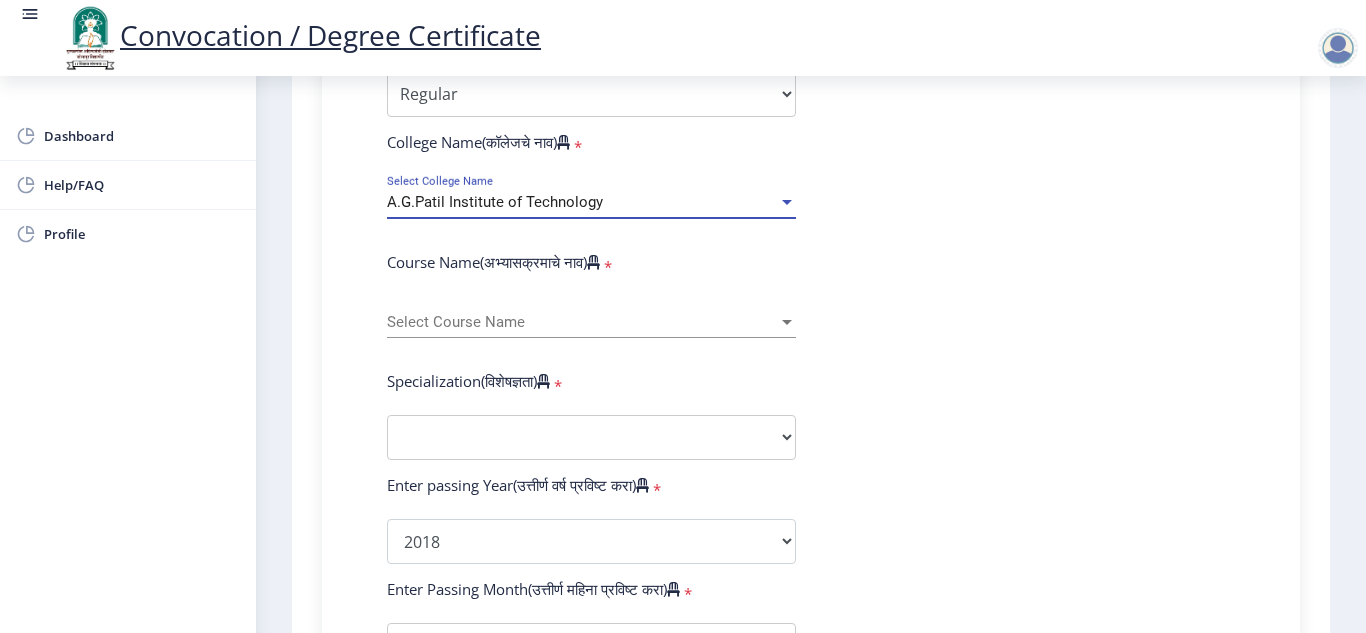 scroll, scrollTop: 5805, scrollLeft: 0, axis: vertical 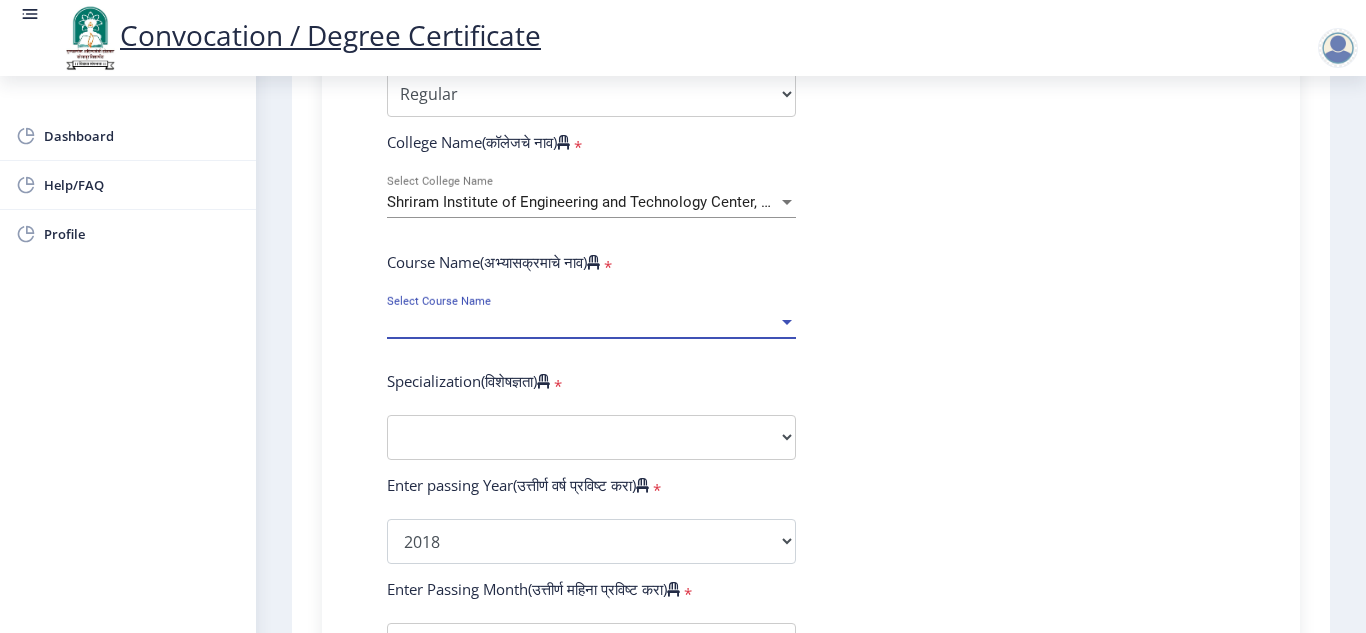 click on "Select Course Name" at bounding box center [582, 322] 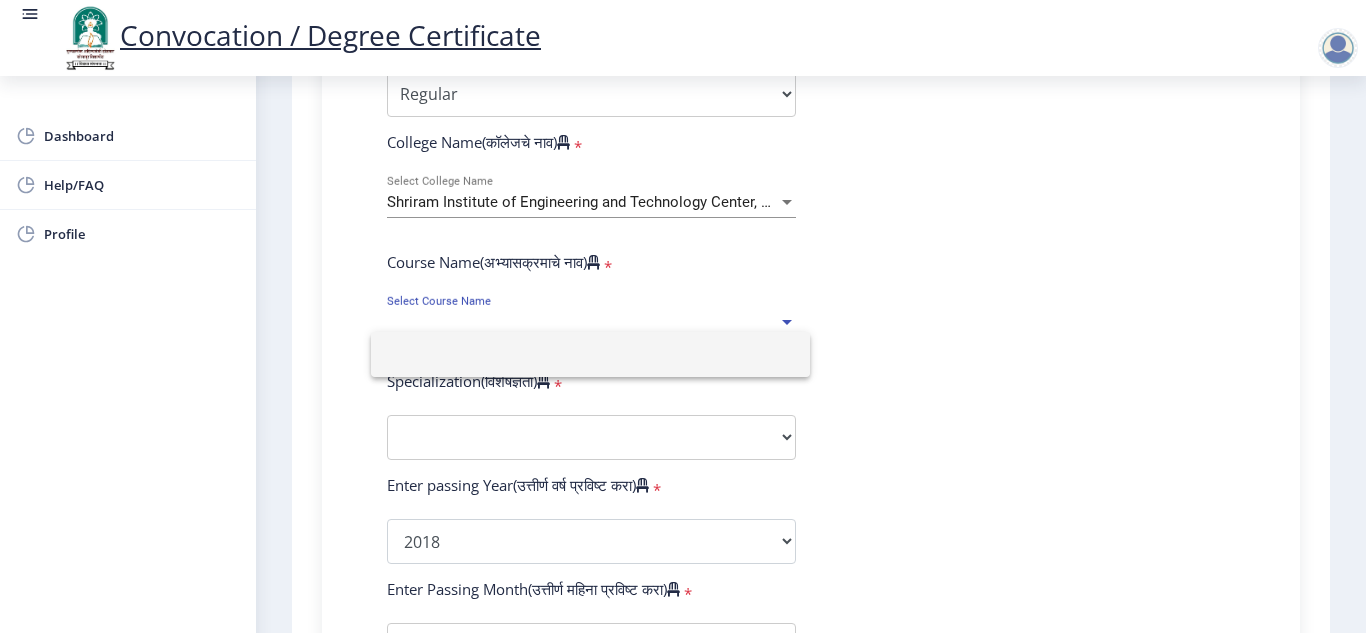 click 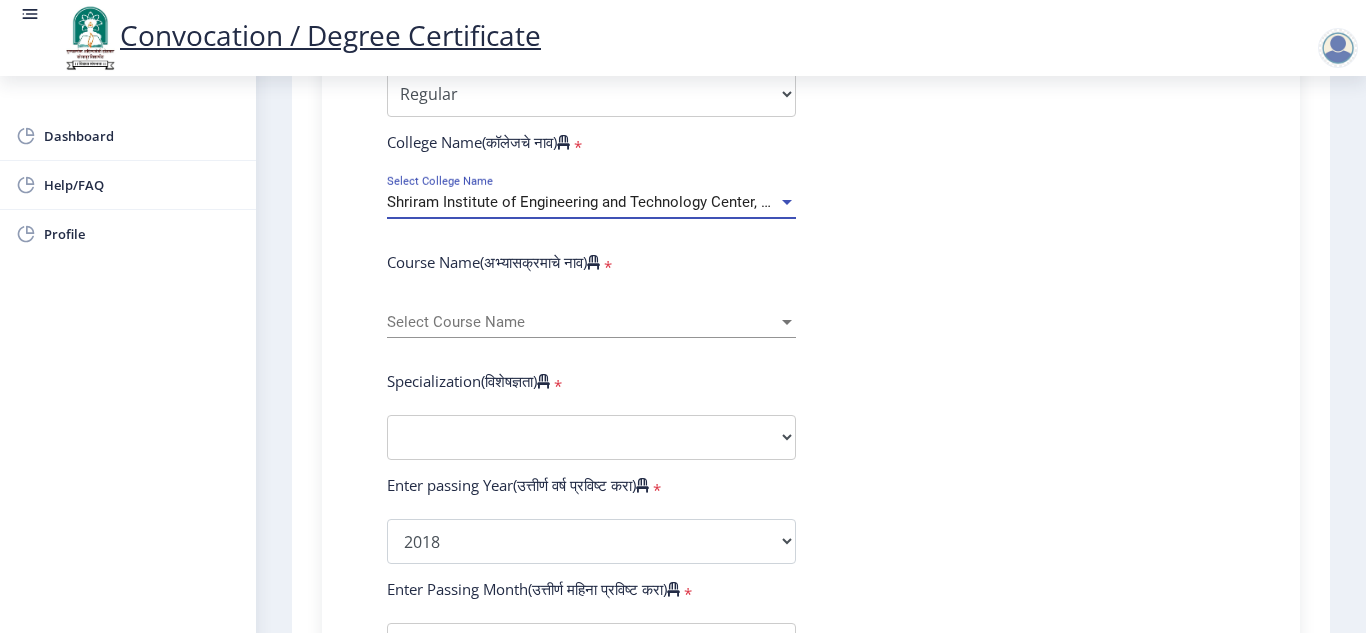 click on "Shriram Institute of Engineering and Technology Center, Paniv" at bounding box center (592, 202) 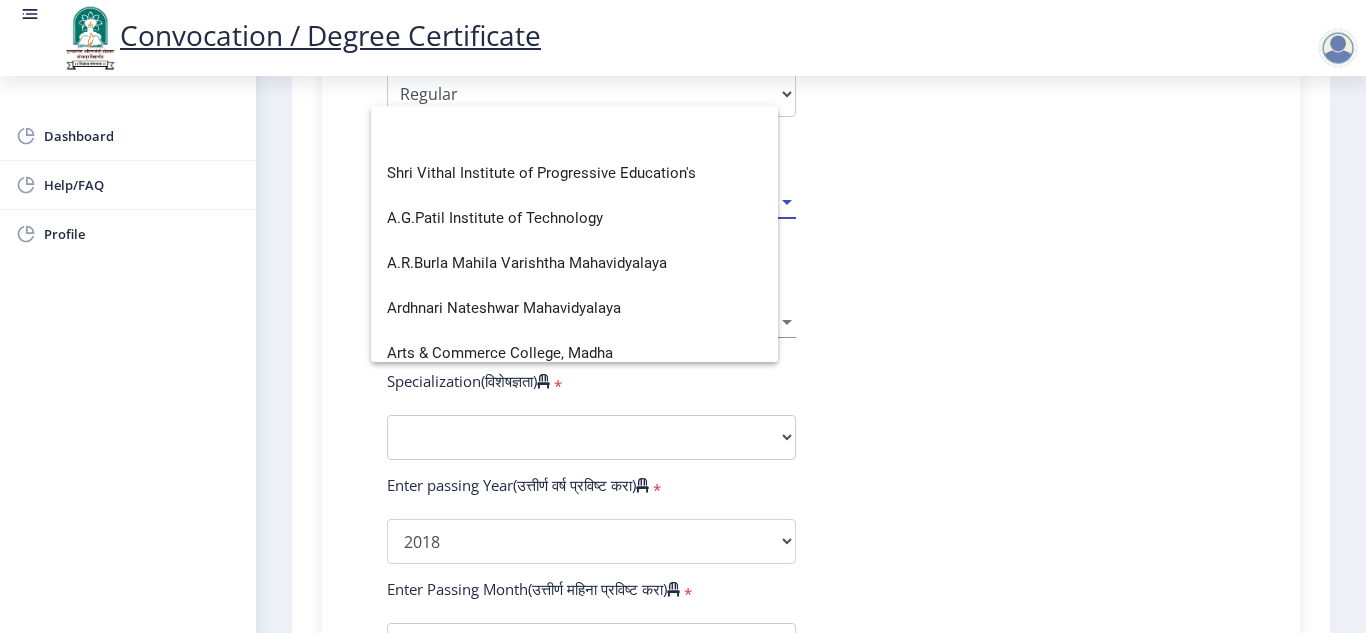 scroll, scrollTop: 0, scrollLeft: 0, axis: both 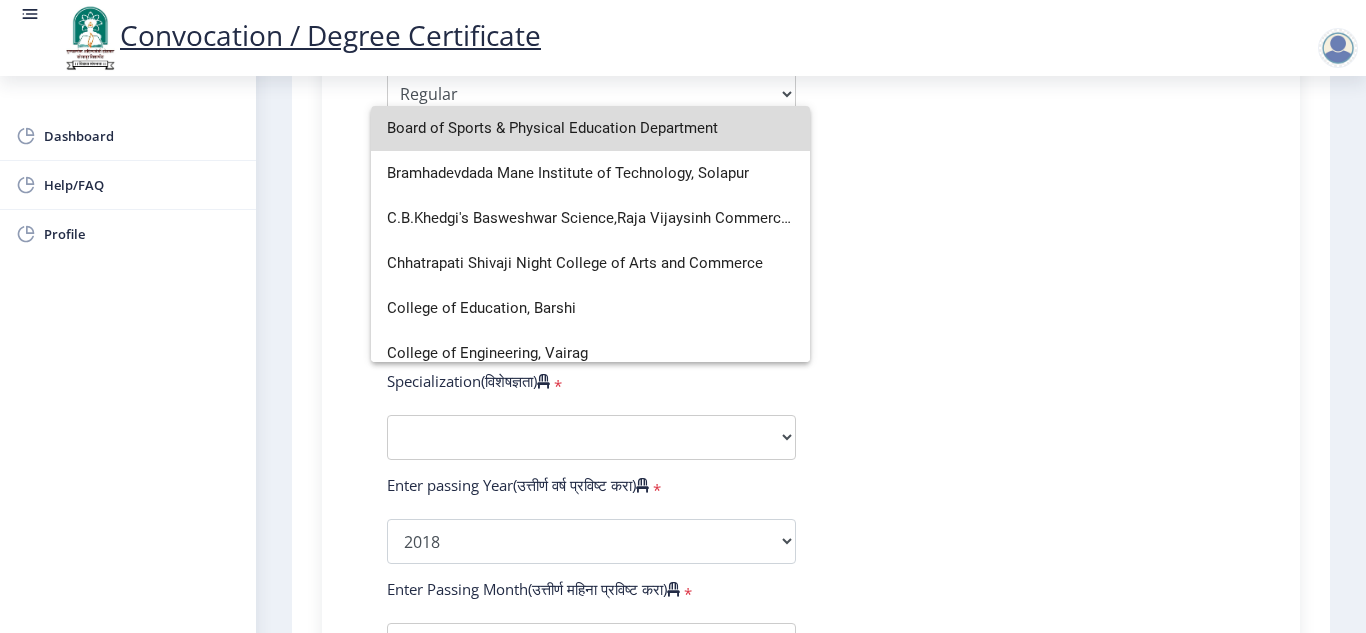 click on "Board of Sports & Physical Education Department" at bounding box center [590, 128] 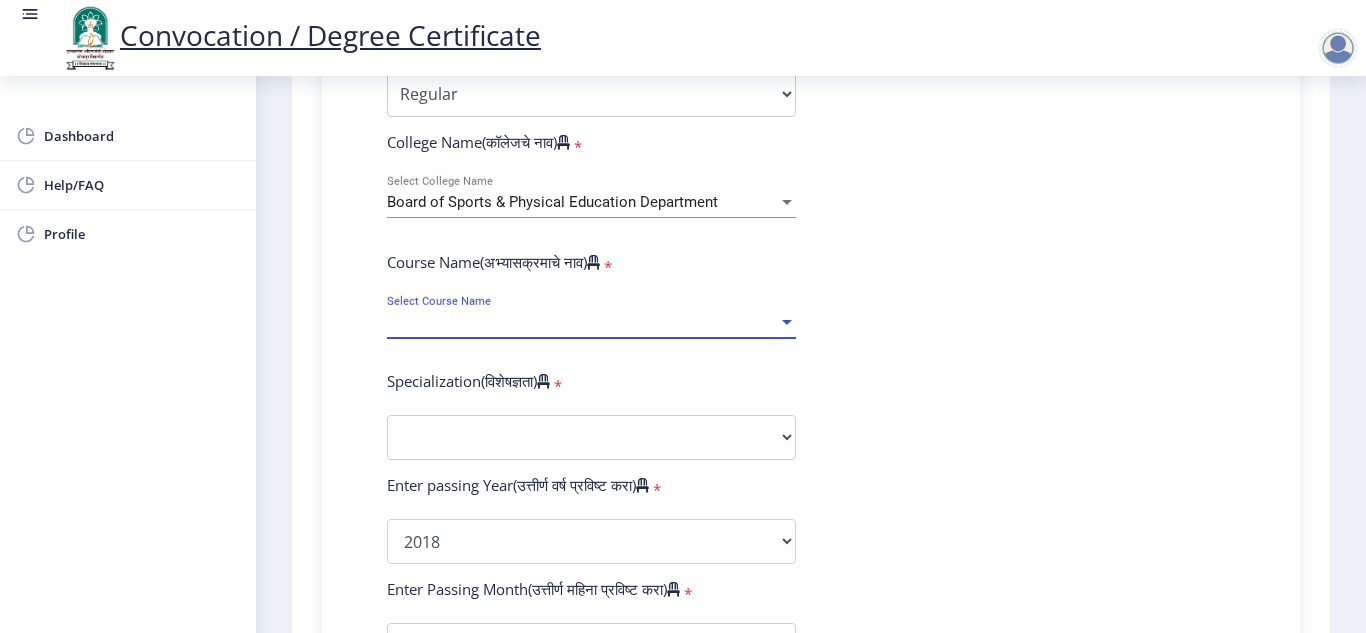 click on "Select Course Name" at bounding box center [582, 322] 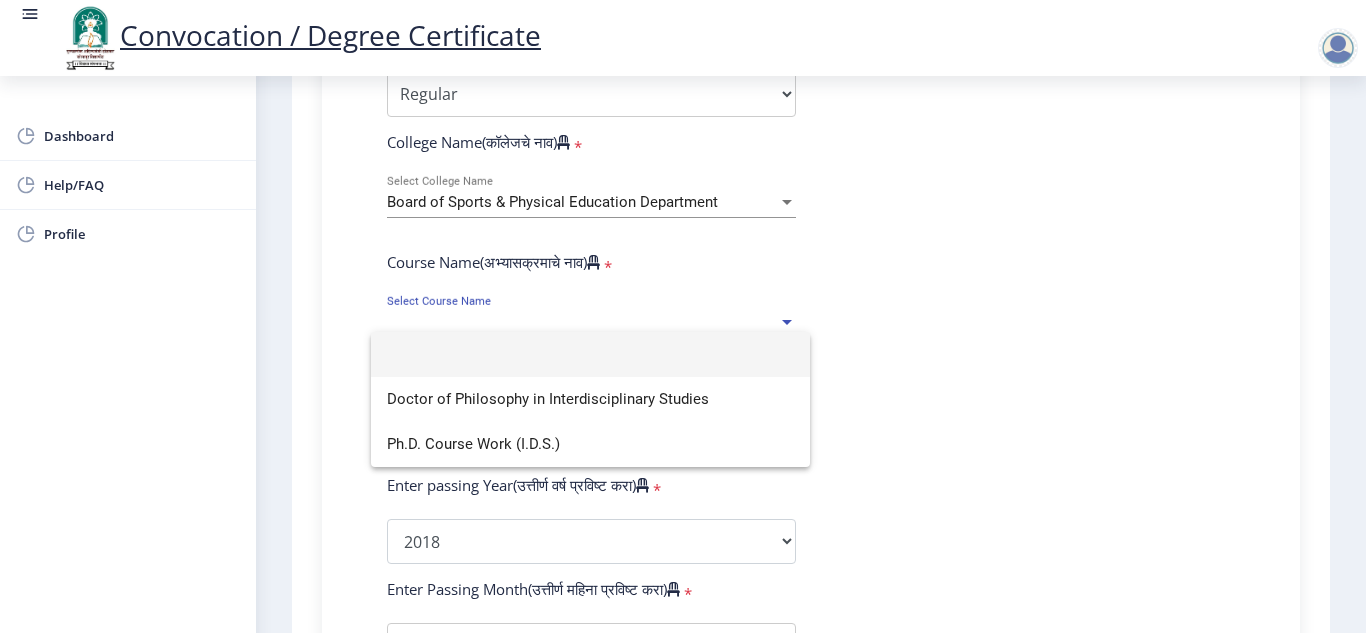 click 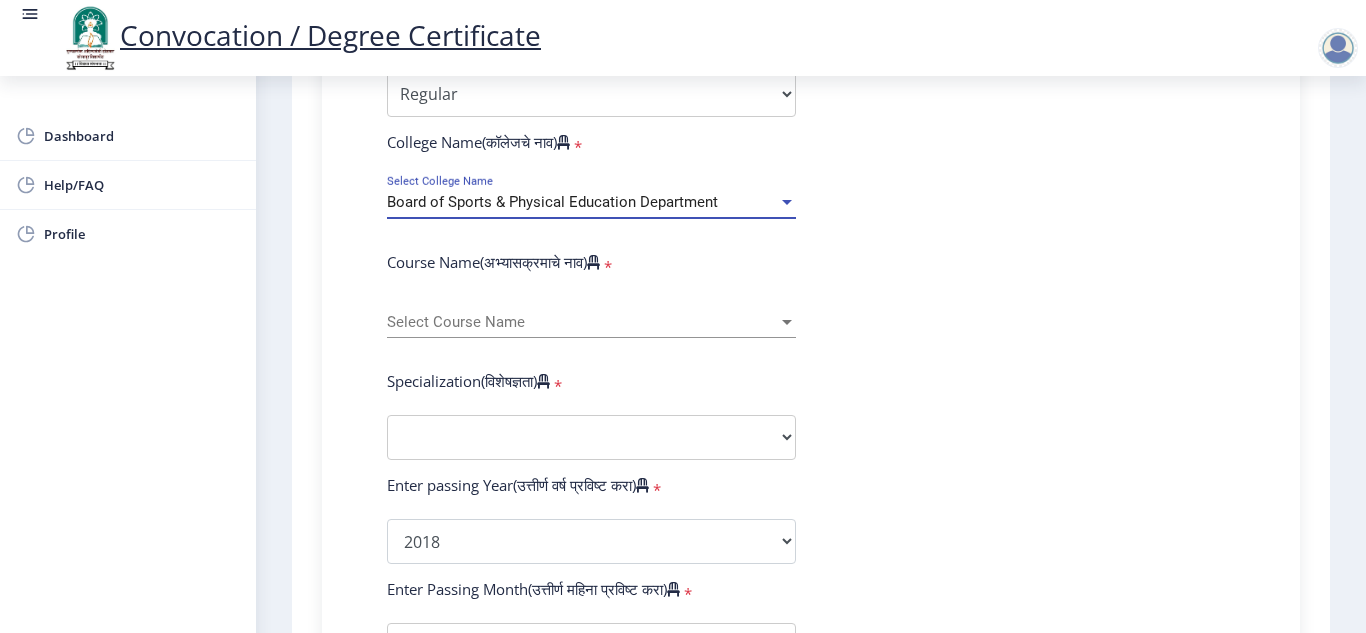 click on "Board of Sports & Physical Education Department" at bounding box center (552, 202) 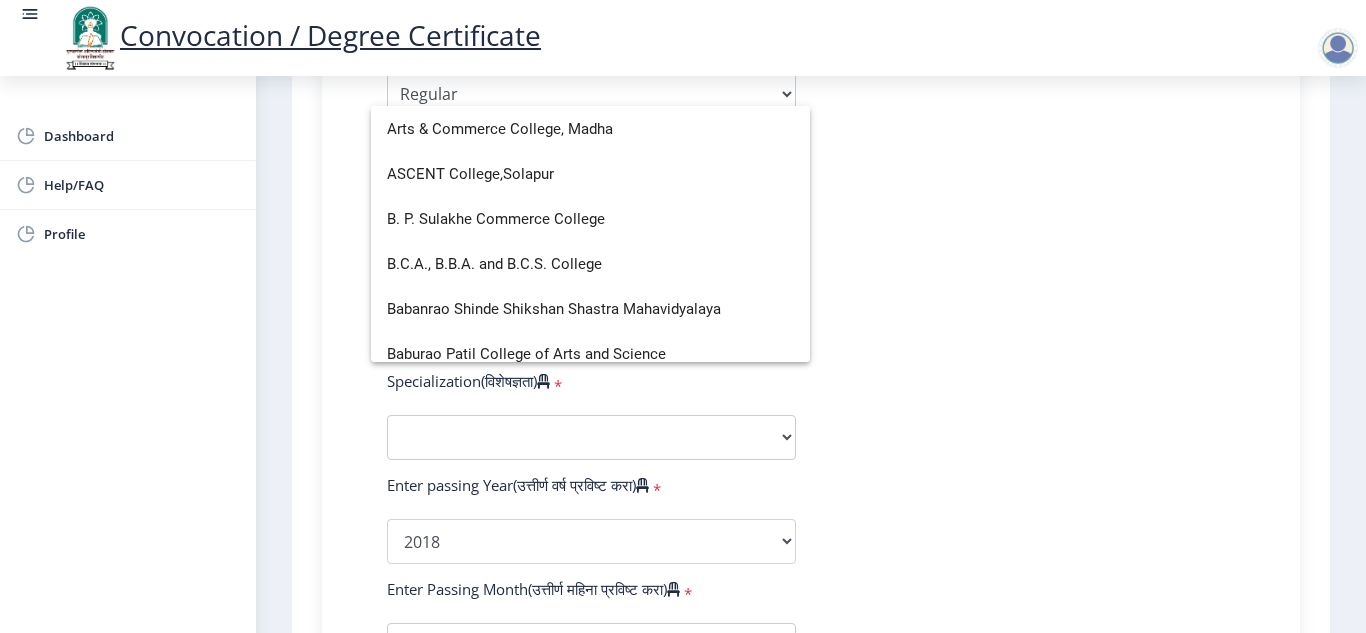 scroll, scrollTop: 448, scrollLeft: 0, axis: vertical 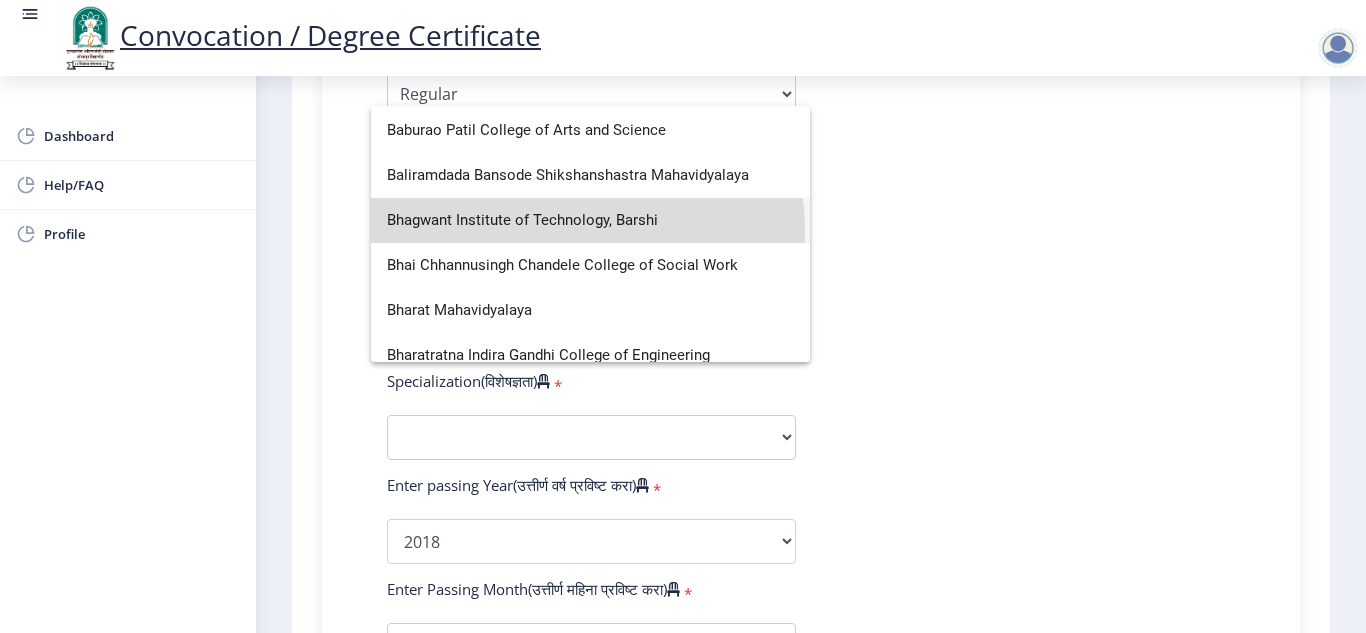 click on "Bhagwant Institute of Technology, Barshi" at bounding box center (590, 220) 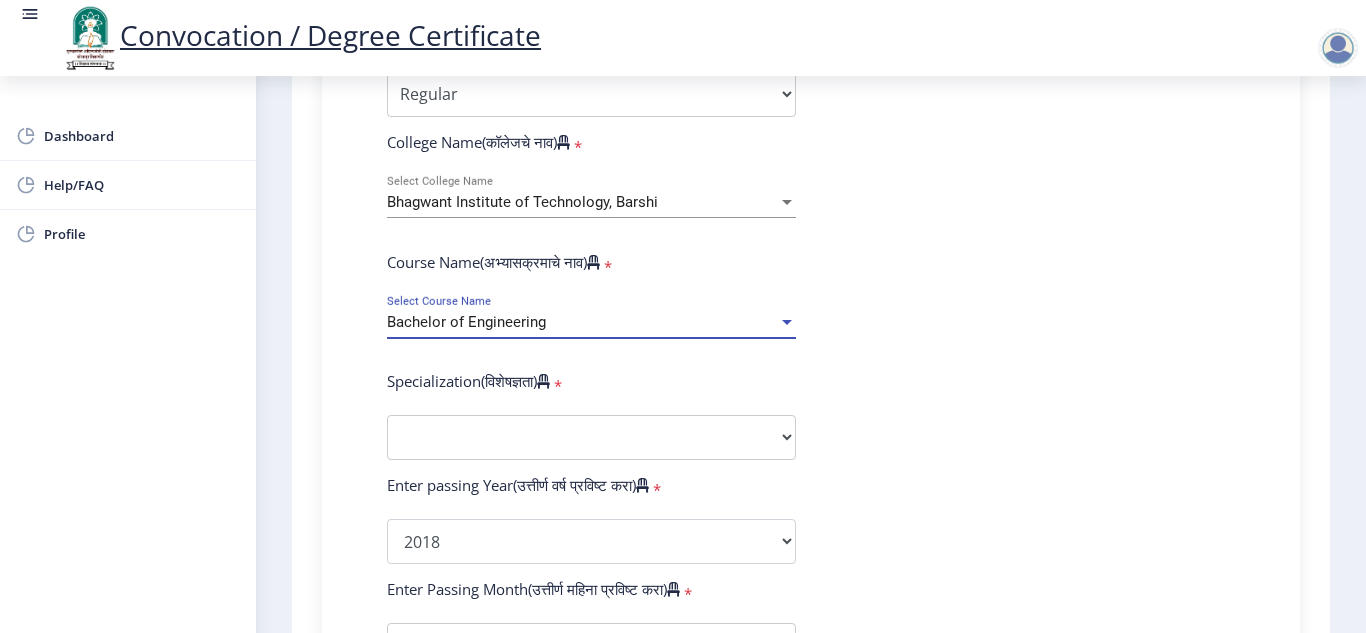 click on "Bachelor of Engineering" at bounding box center (466, 322) 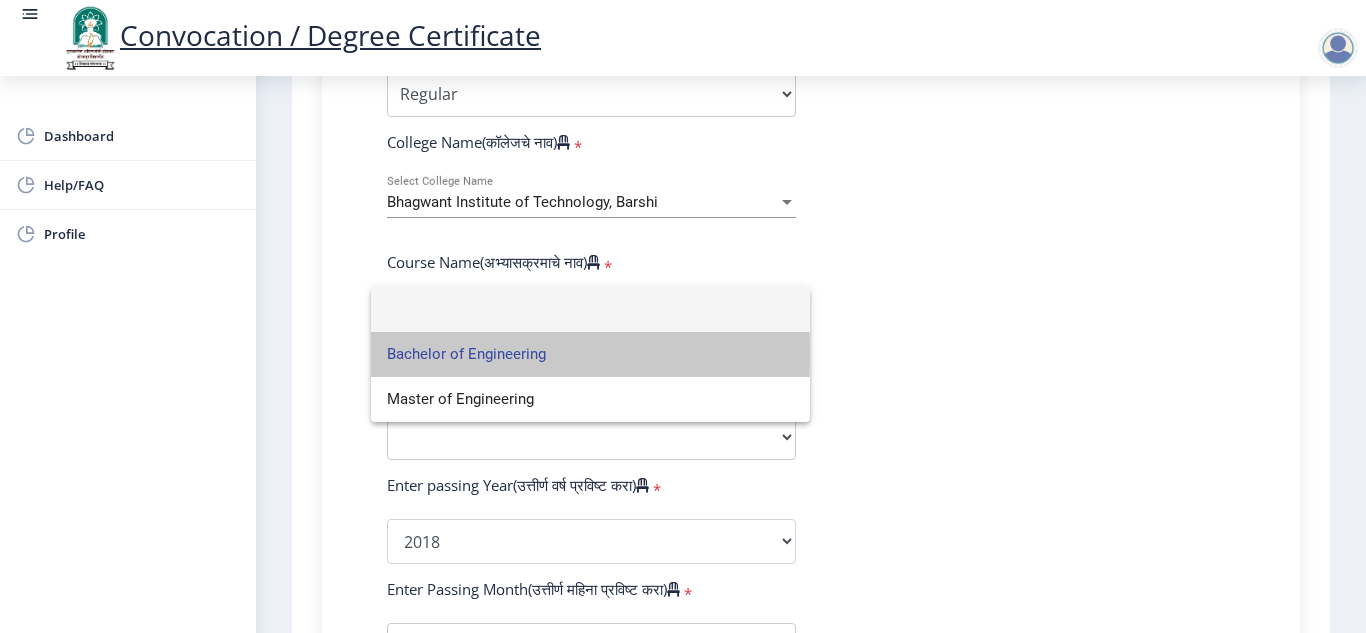 click on "Bachelor of Engineering" at bounding box center (590, 354) 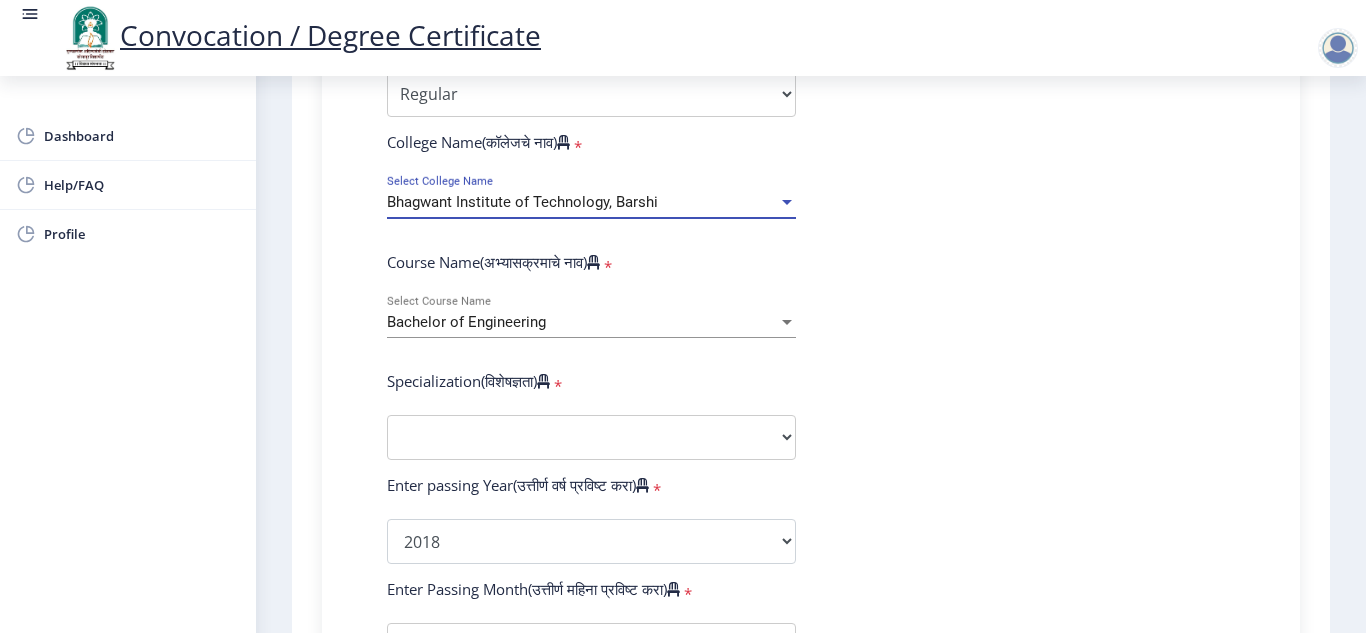 click on "Bhagwant Institute of Technology, Barshi" at bounding box center (522, 202) 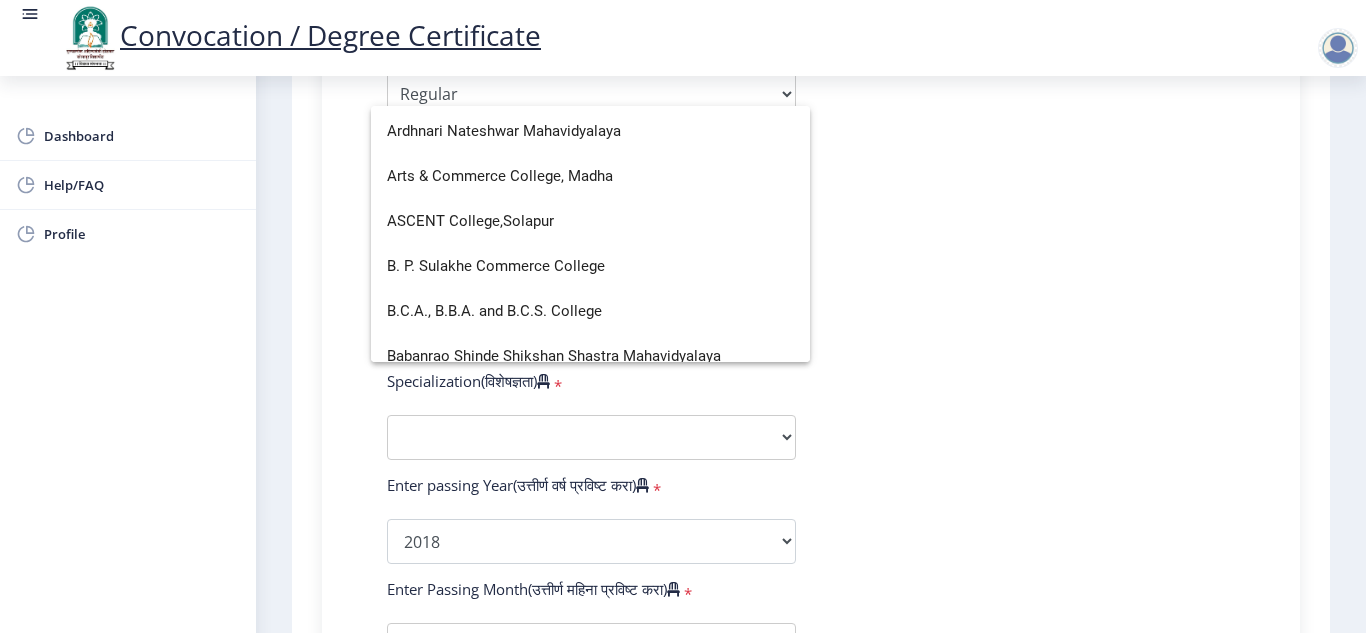 scroll, scrollTop: 224, scrollLeft: 0, axis: vertical 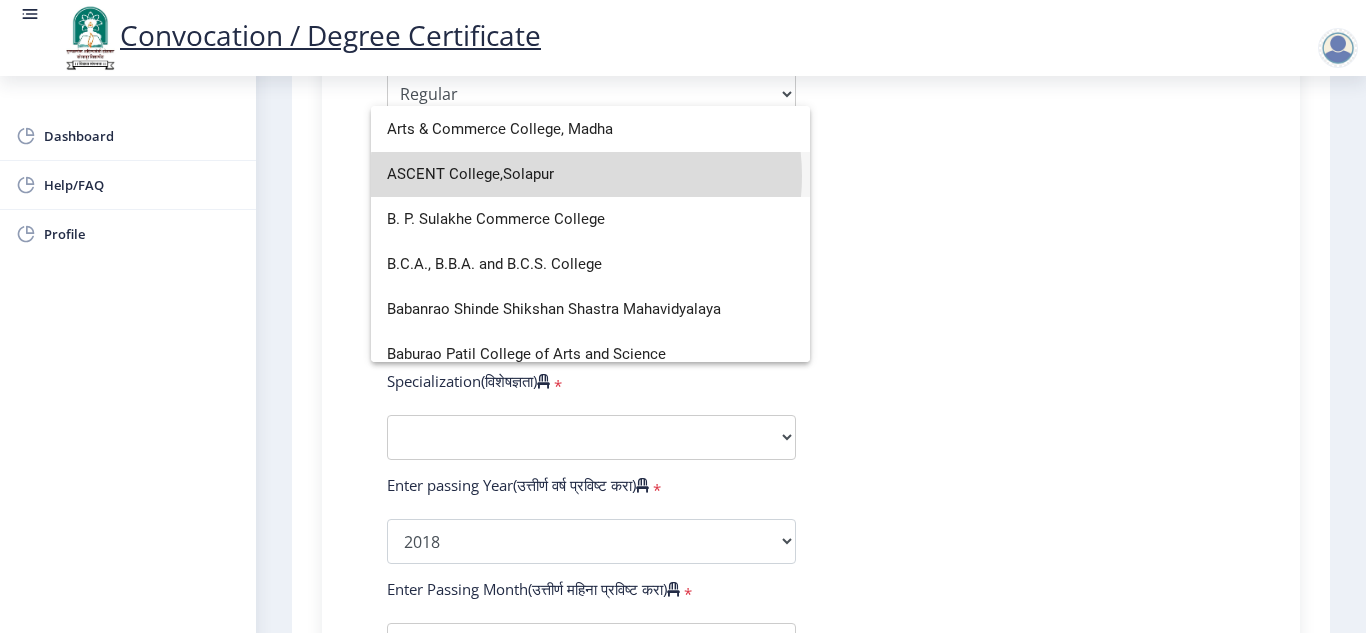 click on "ASCENT College,Solapur" at bounding box center [590, 174] 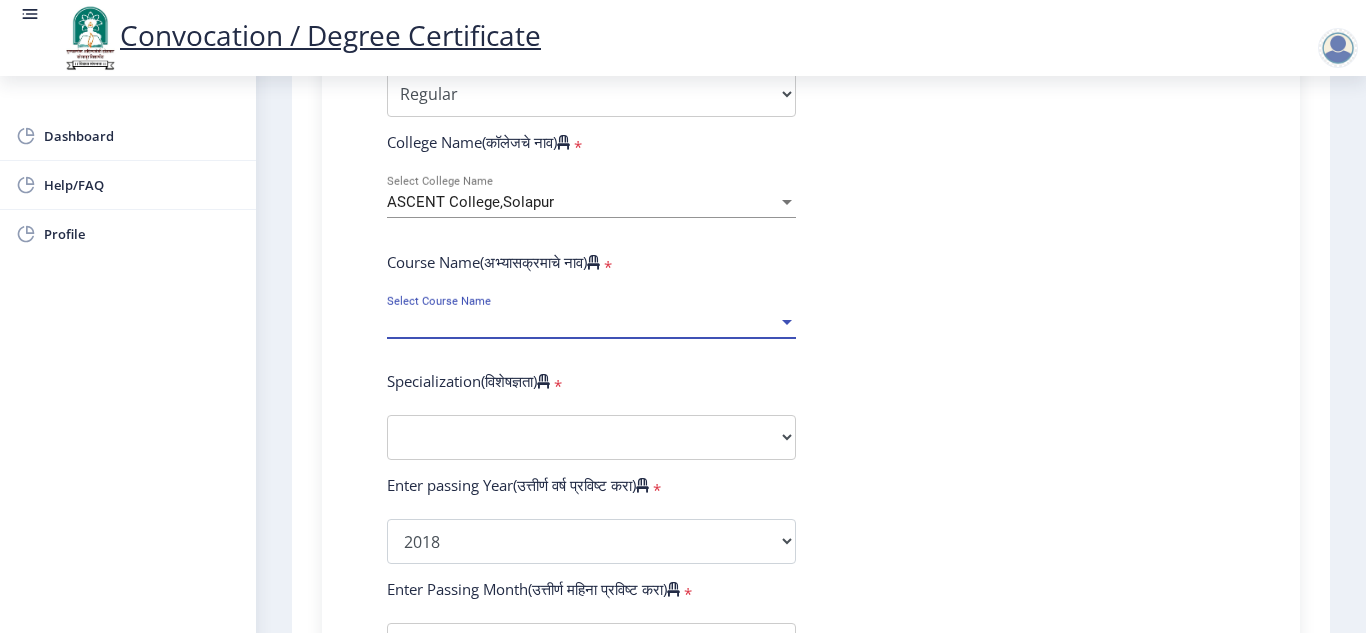 click on "Select Course Name" at bounding box center [582, 322] 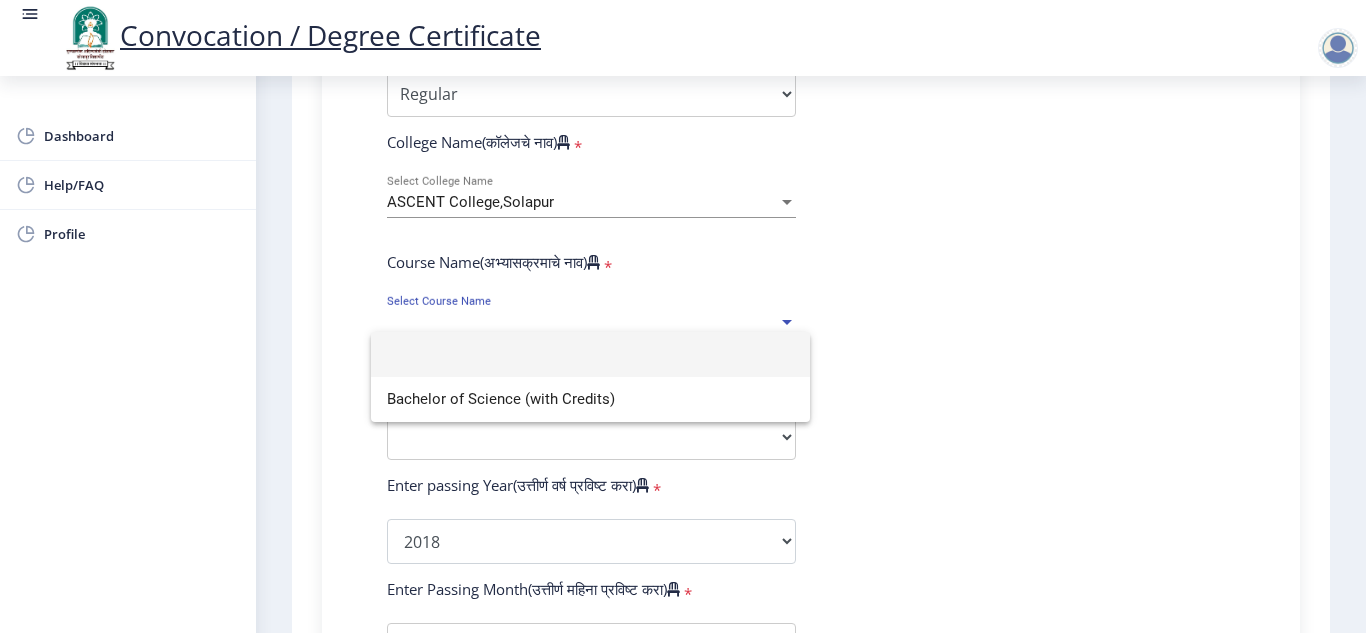 click 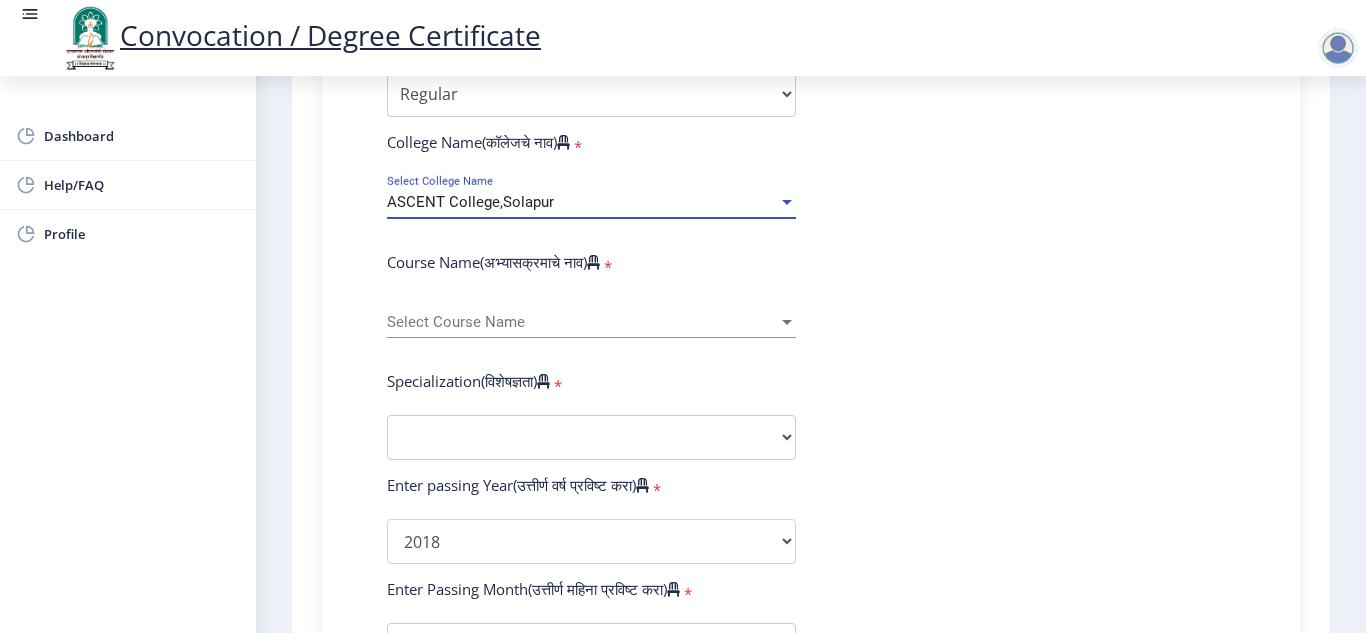 click on "ASCENT College,Solapur" at bounding box center [582, 202] 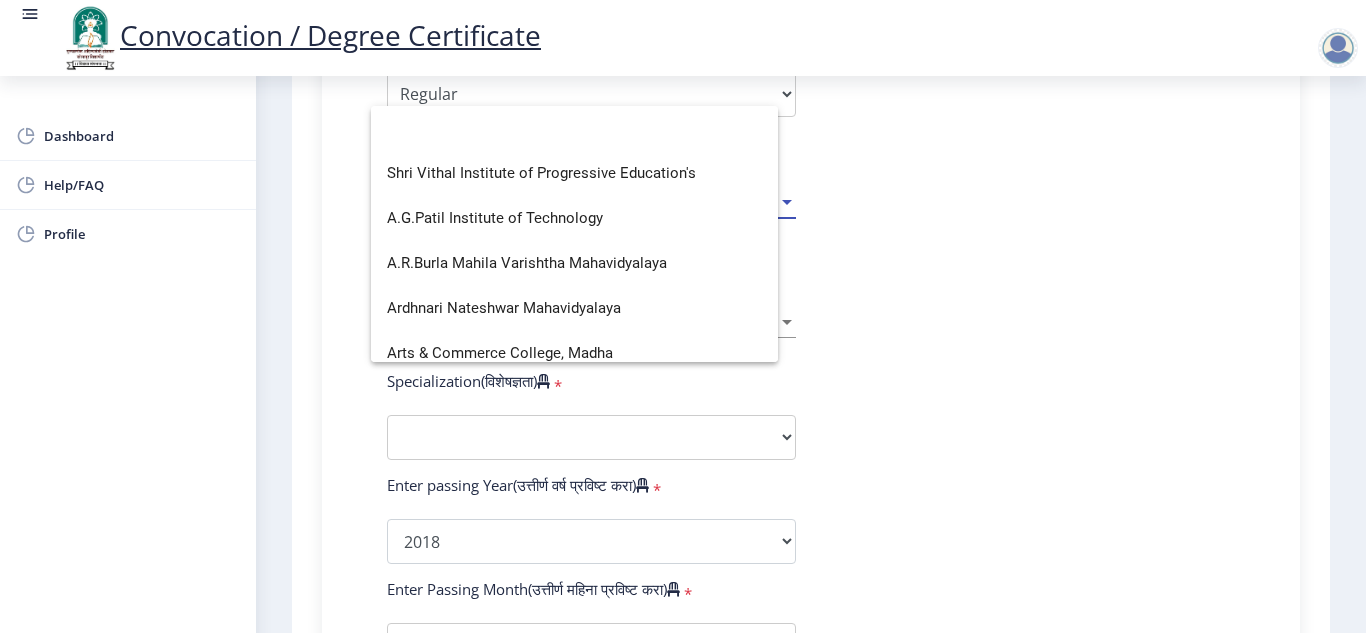 scroll, scrollTop: 0, scrollLeft: 0, axis: both 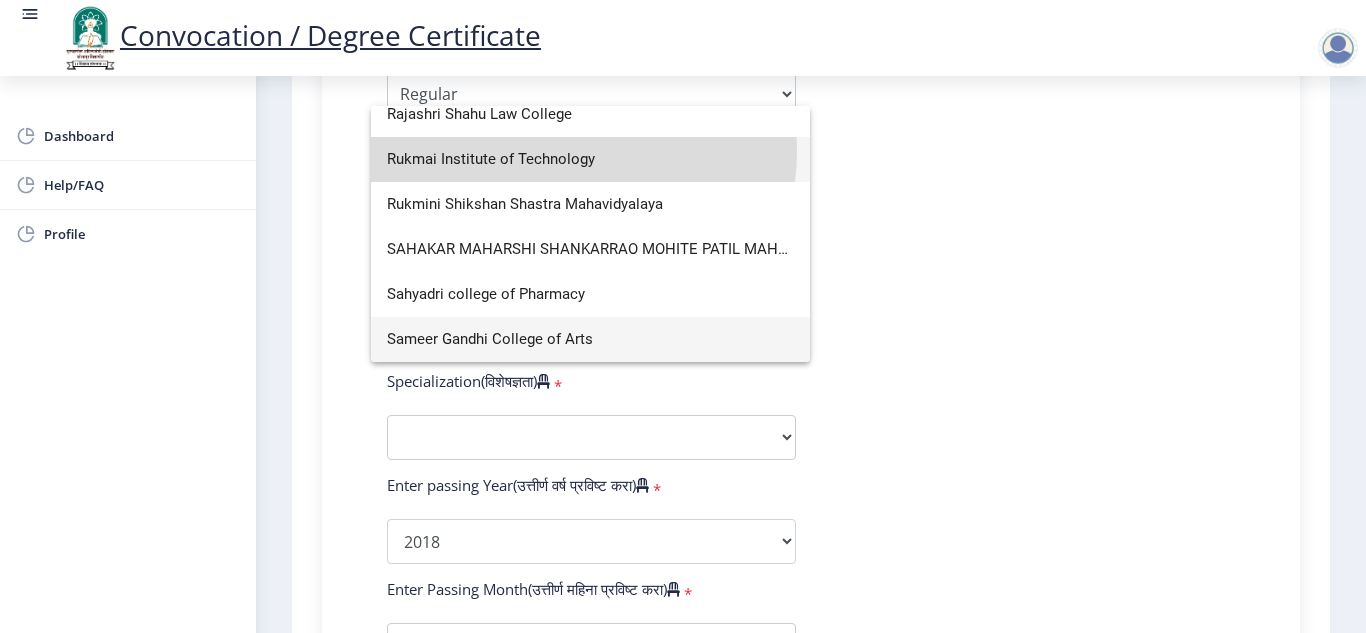 click on "Rukmai Institute of Technology" at bounding box center [590, 159] 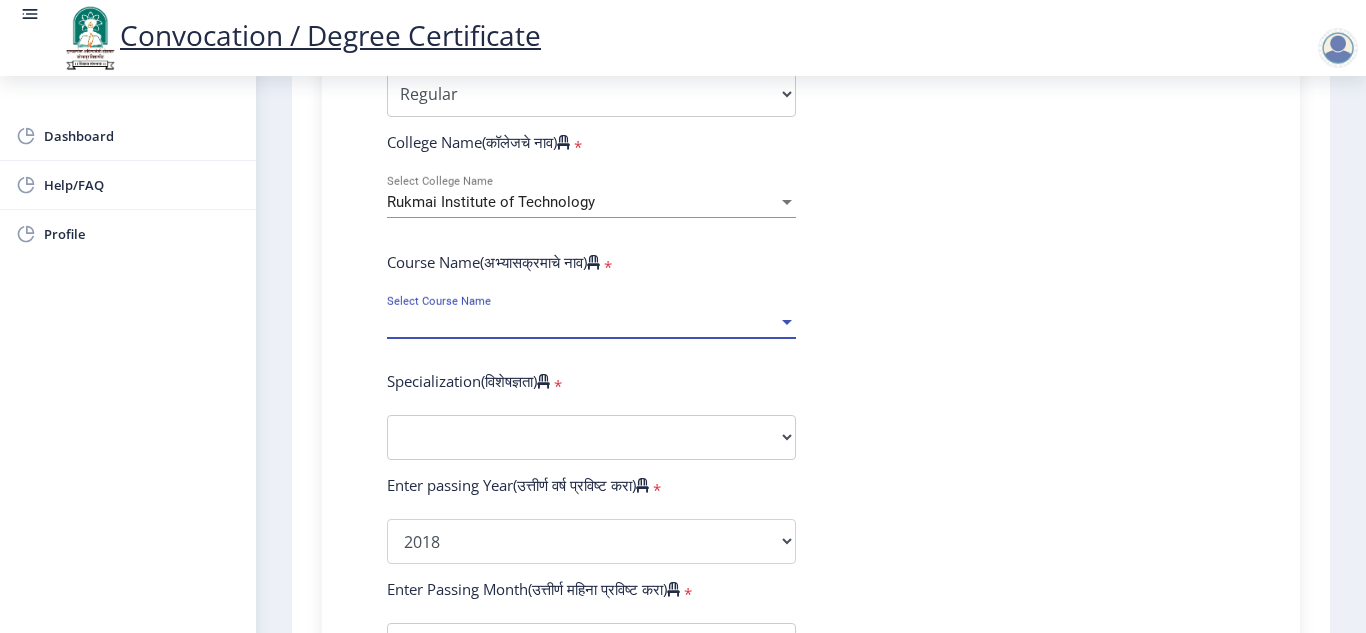 click on "Select Course Name" at bounding box center [582, 322] 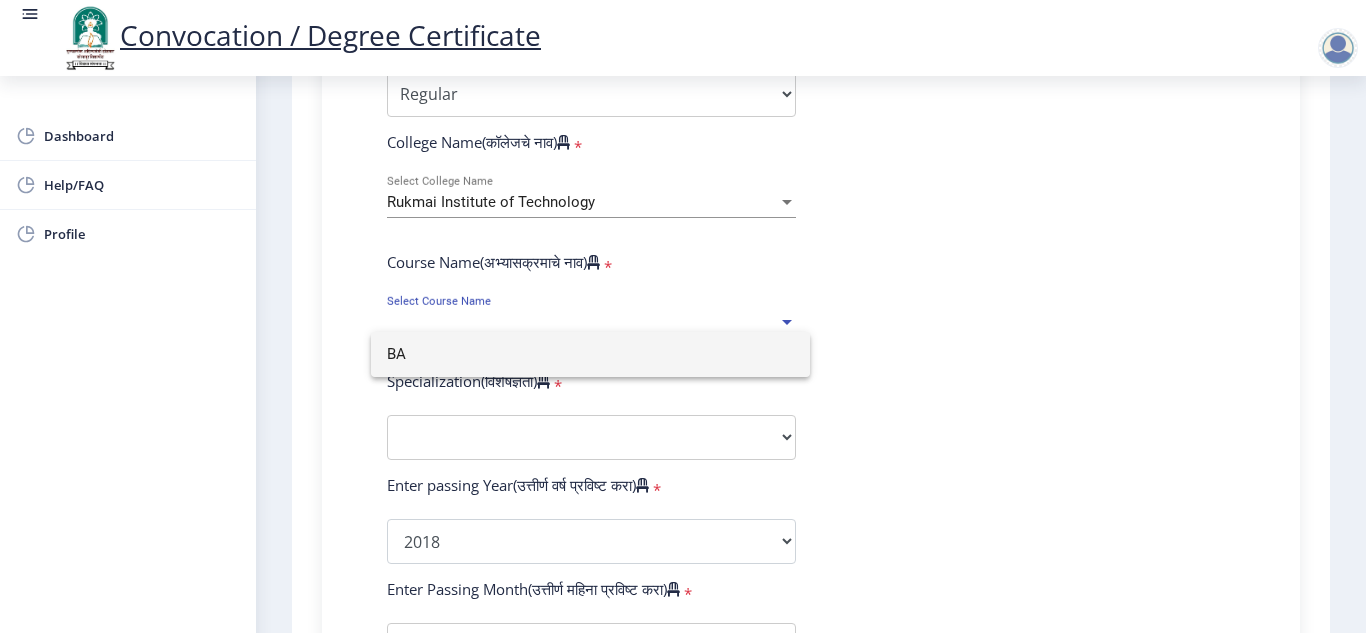 type on "B" 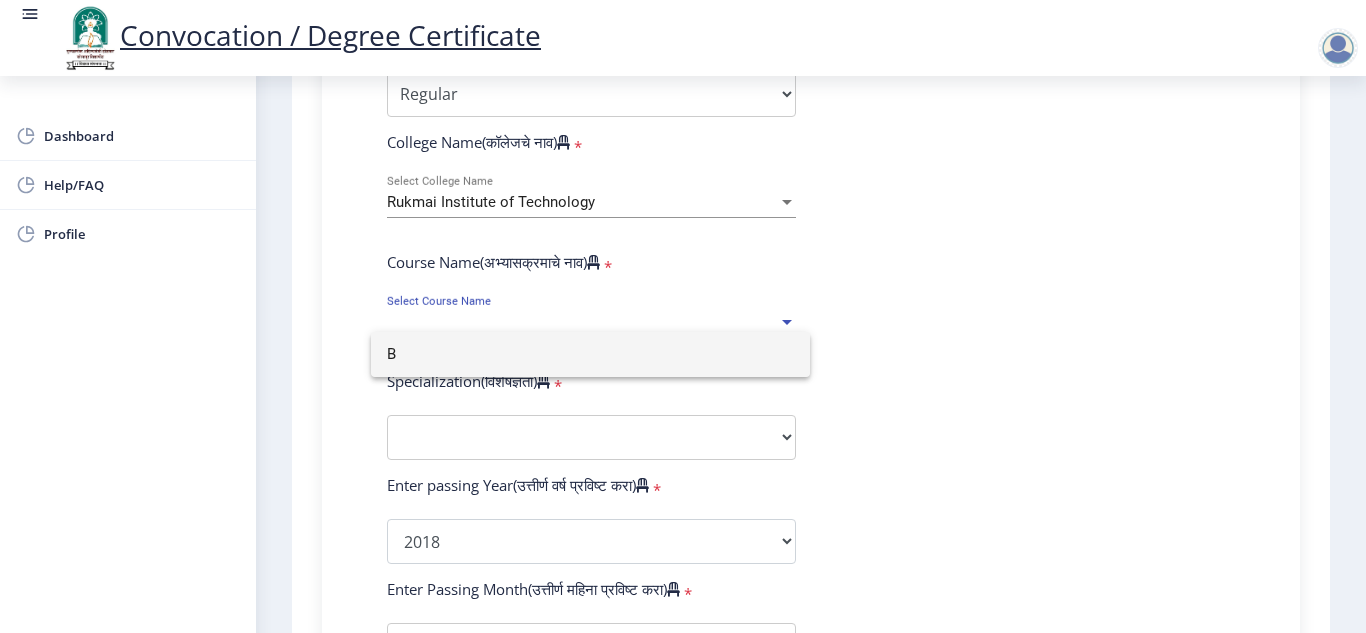 type 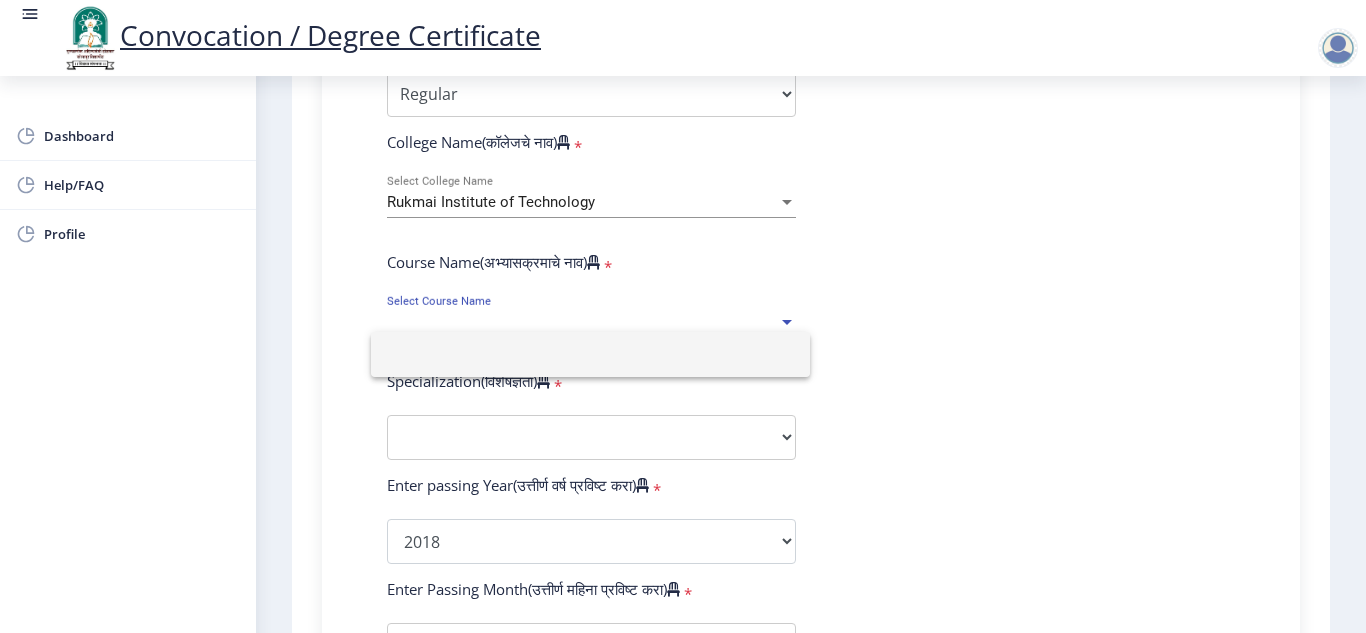 click 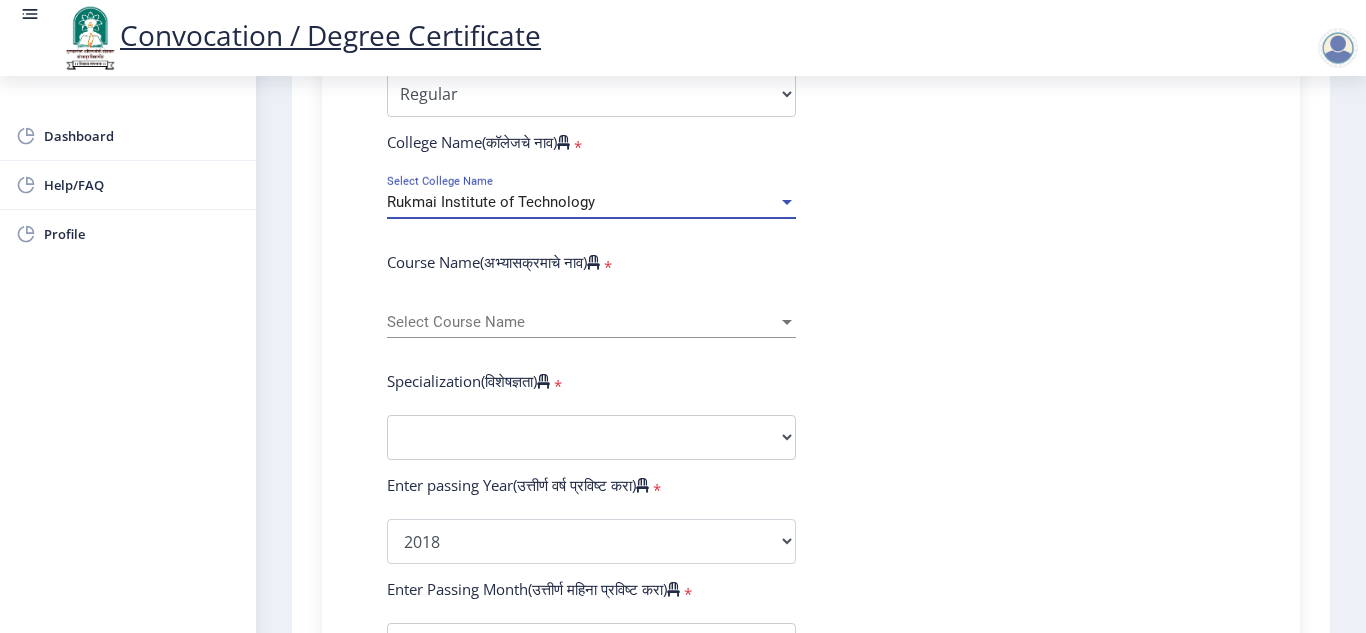 click on "Rukmai Institute of Technology" at bounding box center (582, 202) 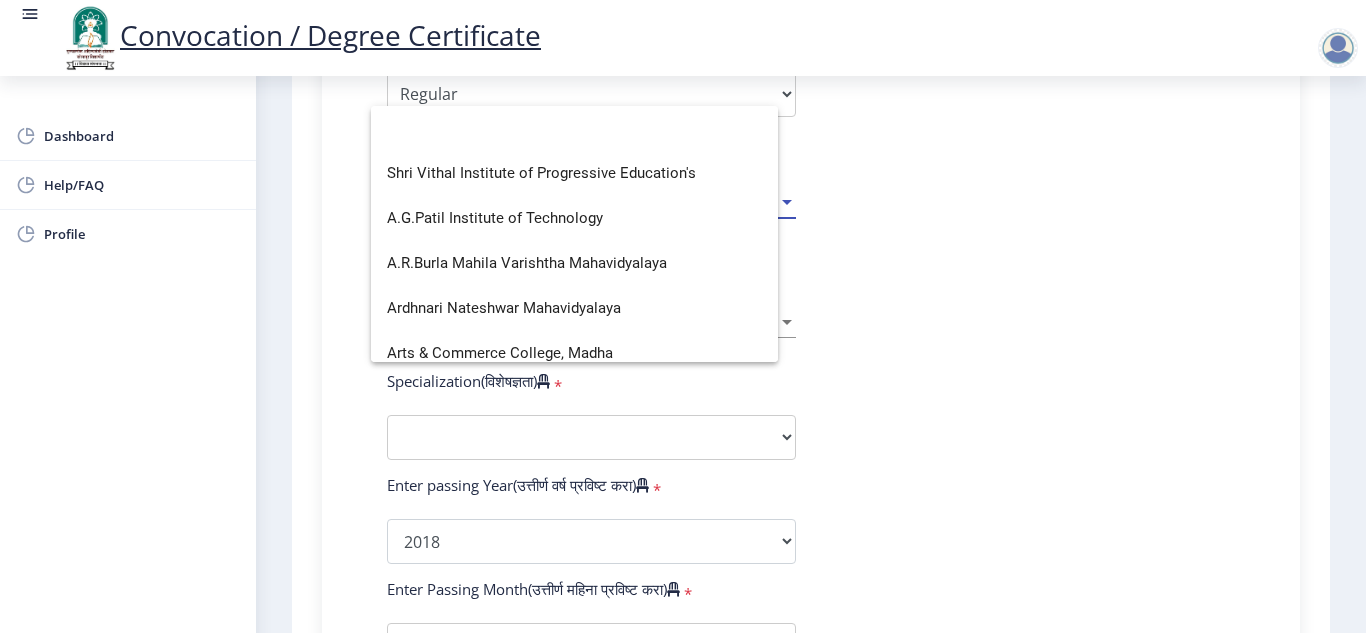 scroll, scrollTop: 0, scrollLeft: 0, axis: both 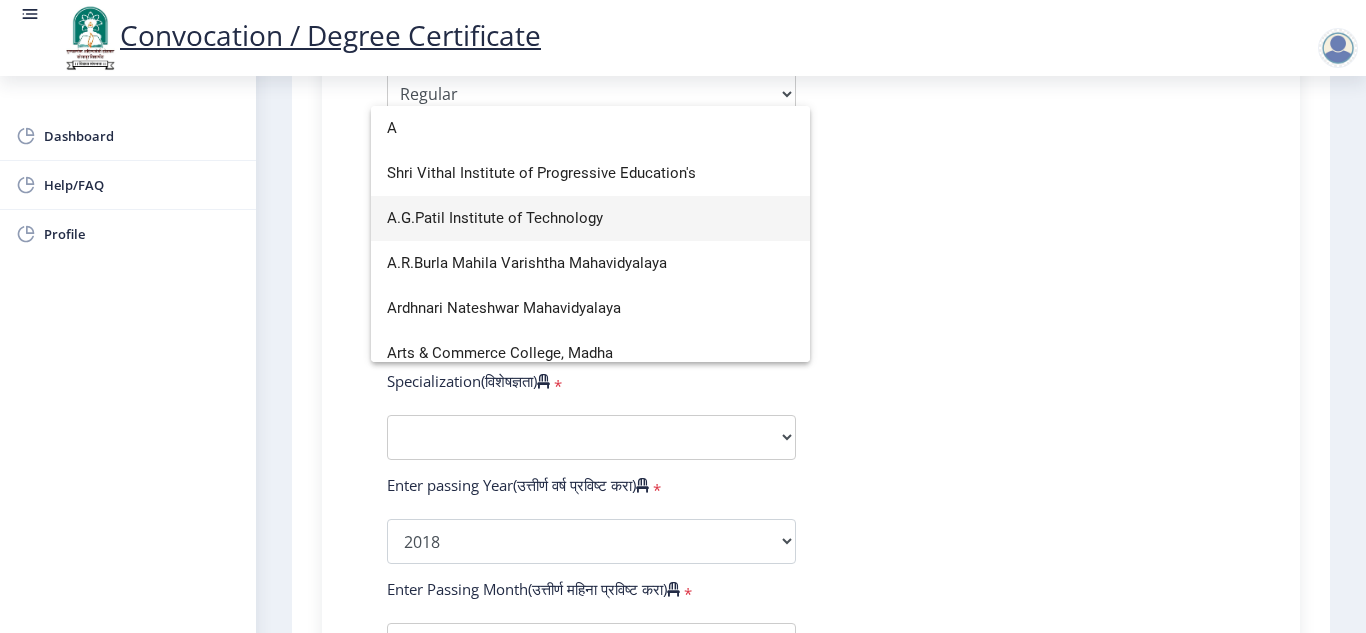 type on "A" 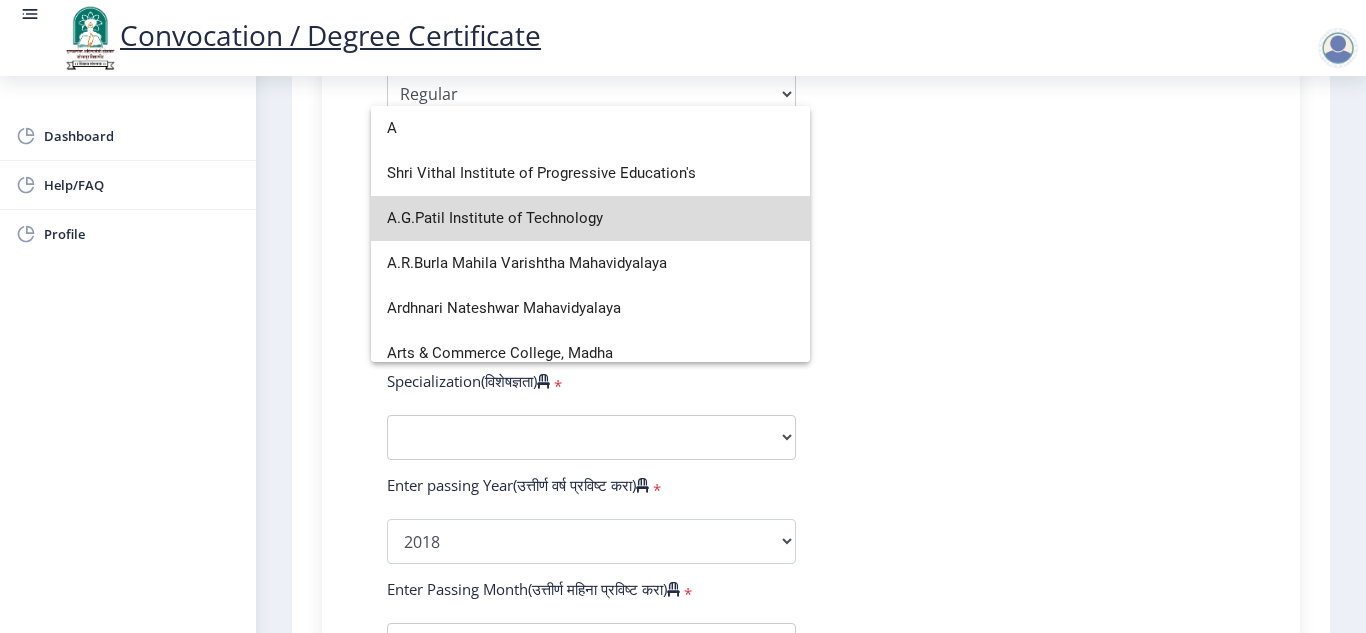 click on "A.G.Patil Institute of Technology" at bounding box center [590, 218] 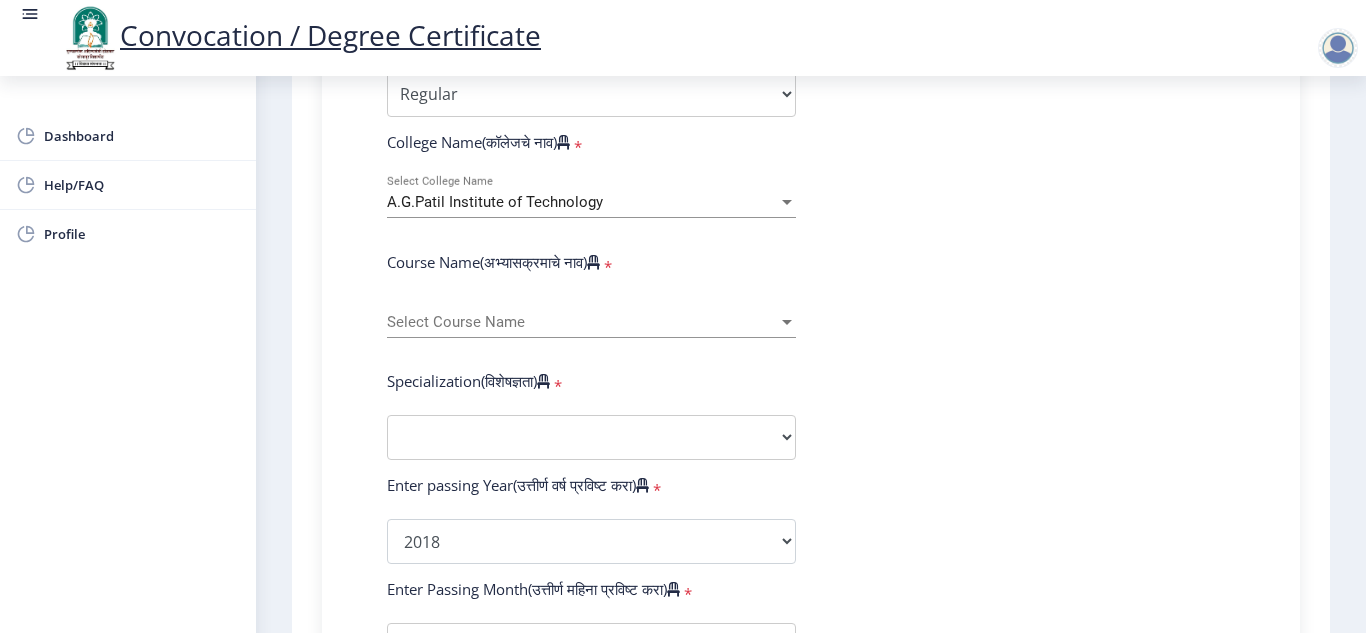 click on "Select Course Name Select Course Name" 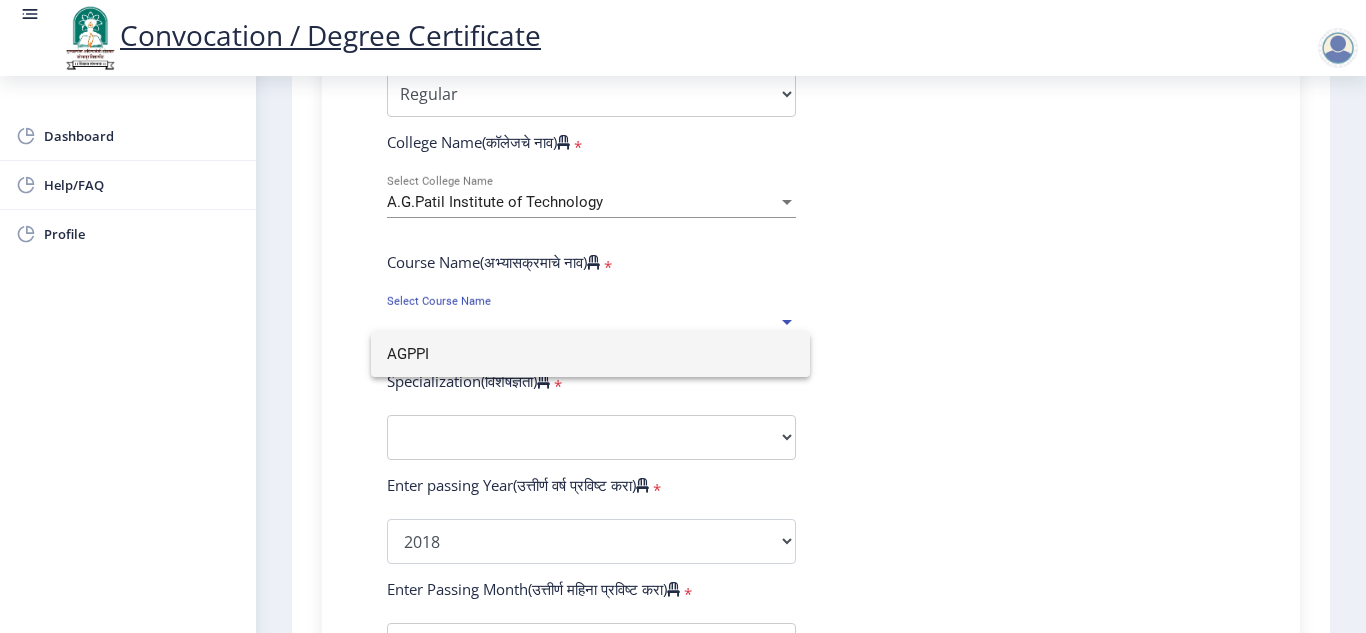 type on "AGPPI" 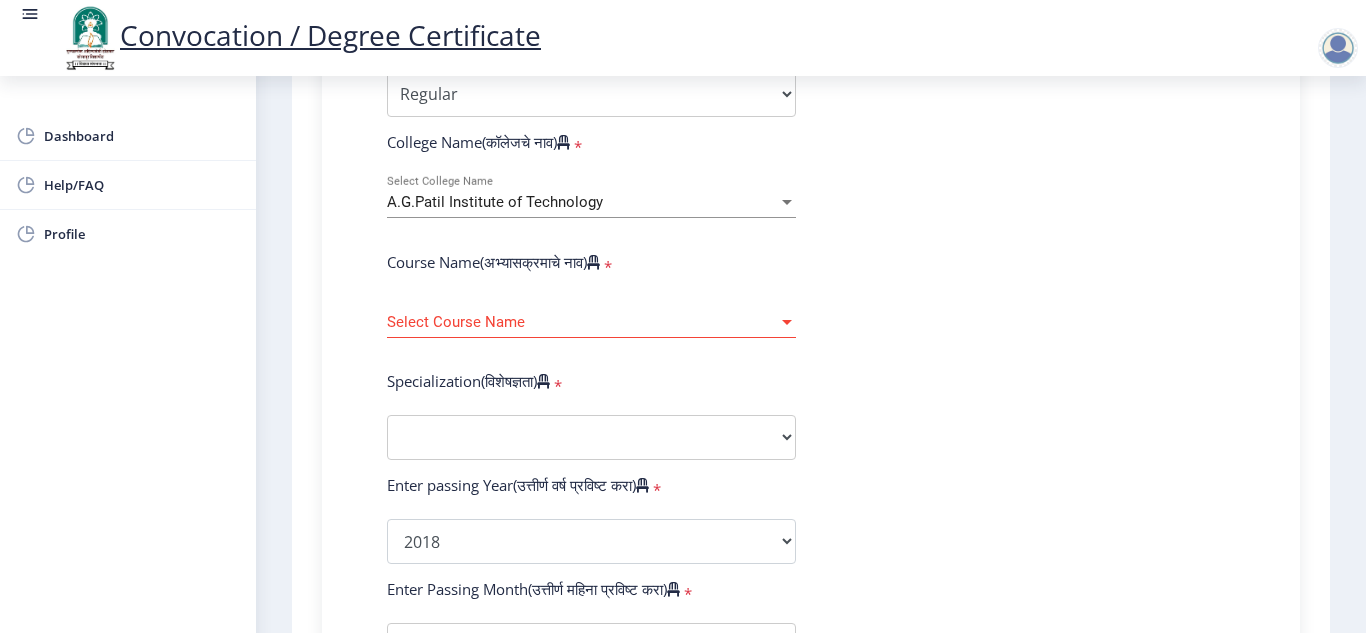 click on "Select Course Name Select Course Name" 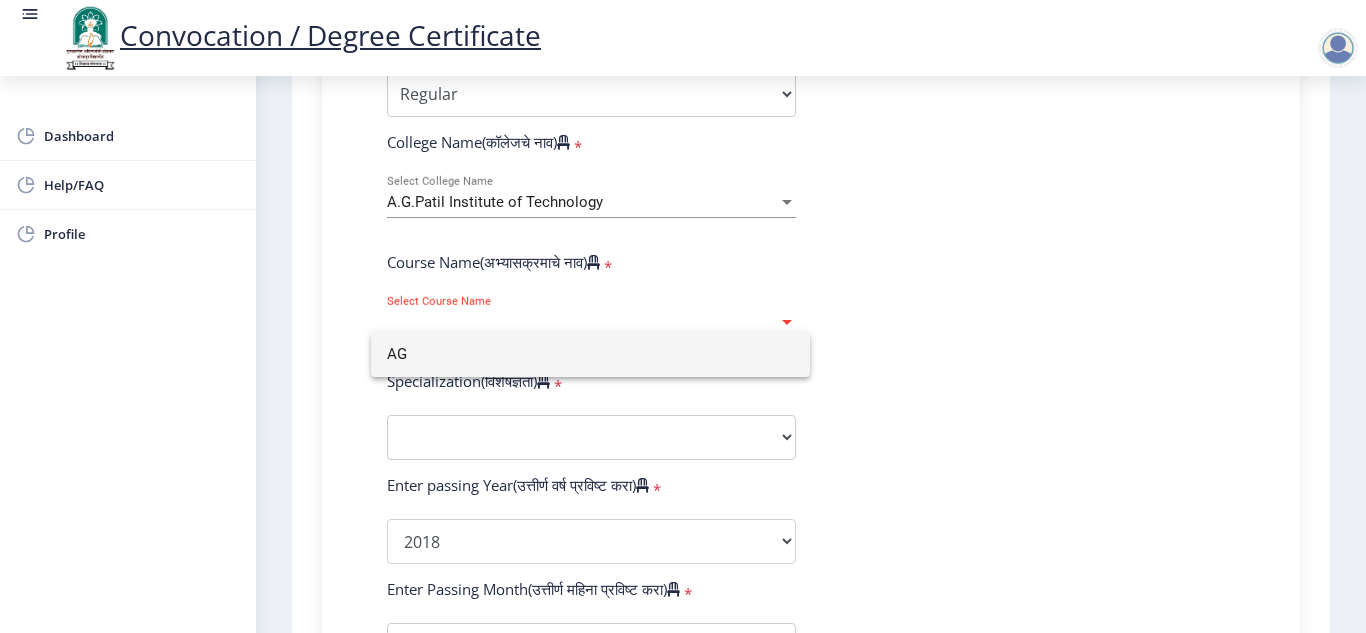type on "A" 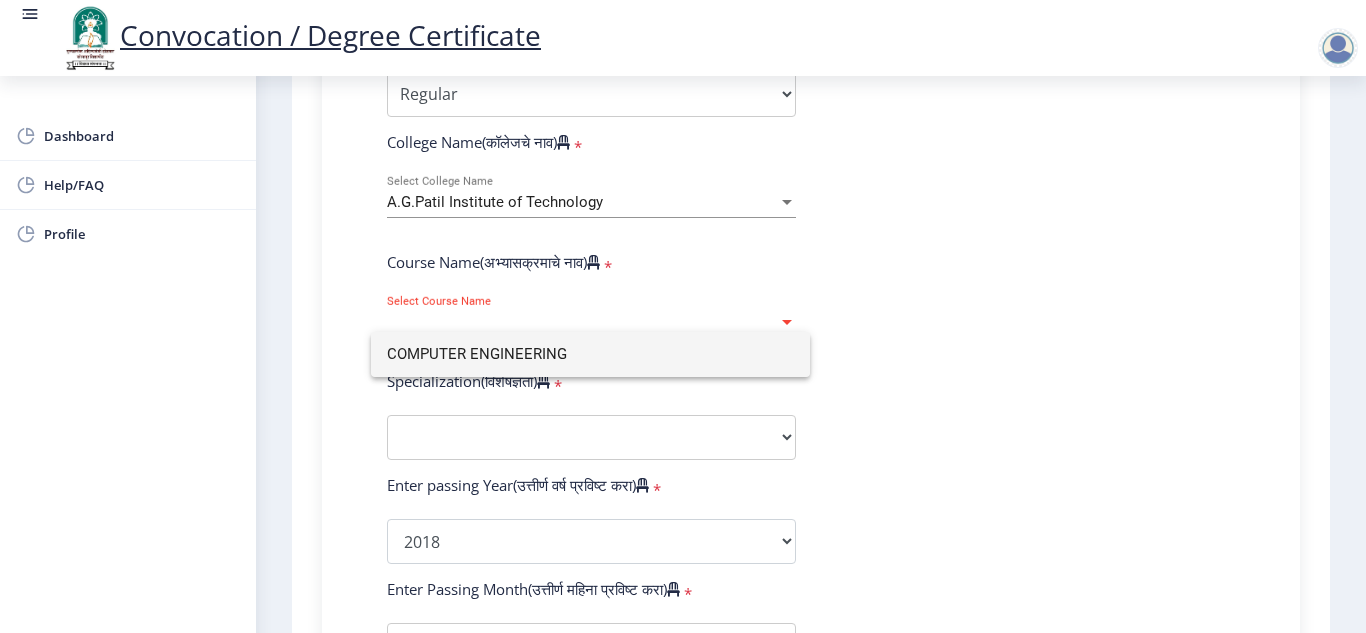 type on "COMPUTER ENGINEERING" 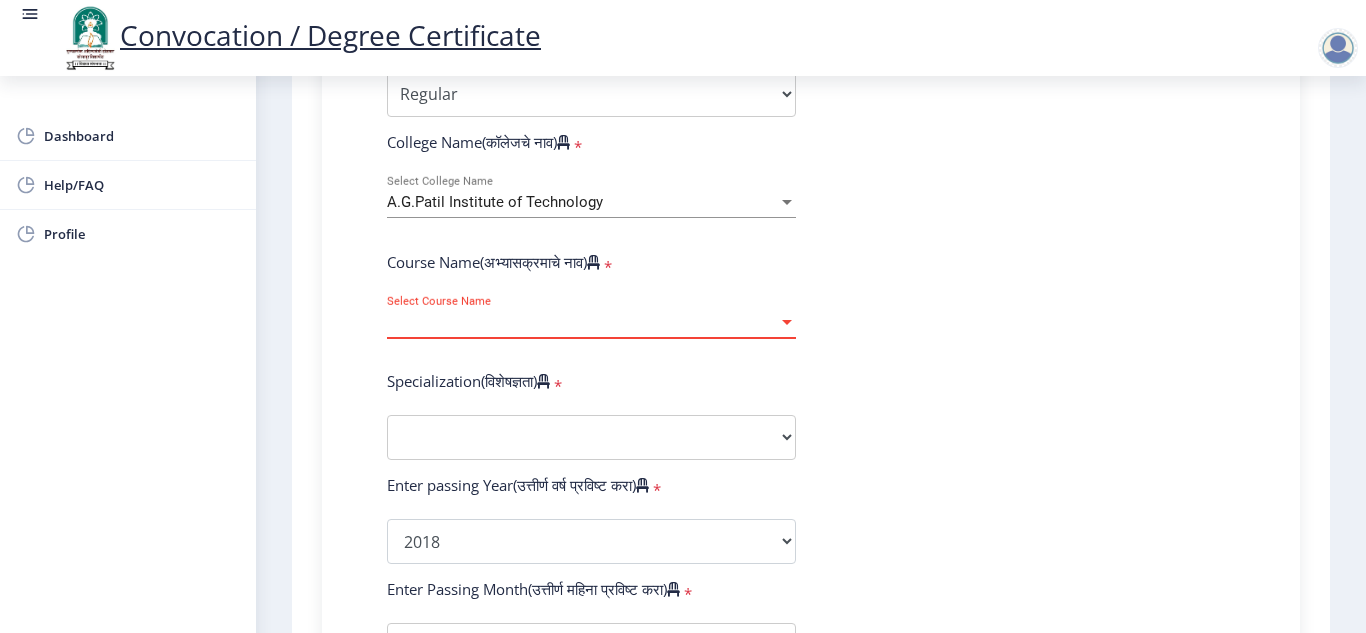 click on "Select Course Name" at bounding box center [582, 322] 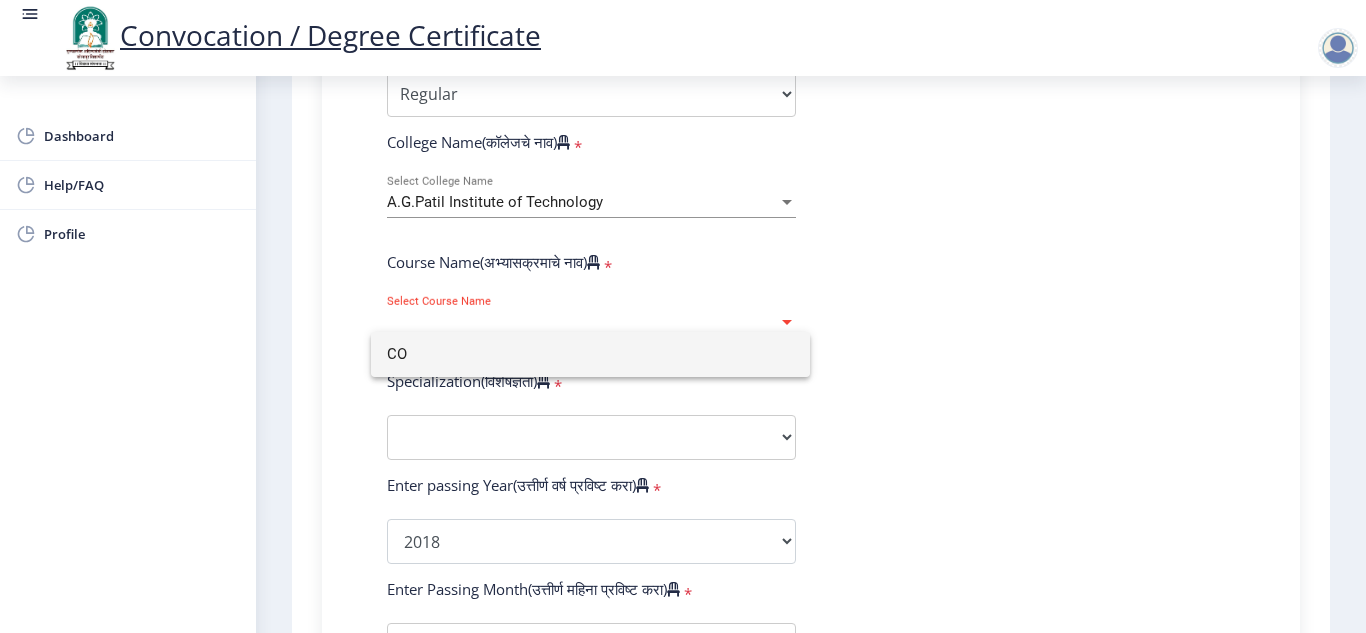 type on "C" 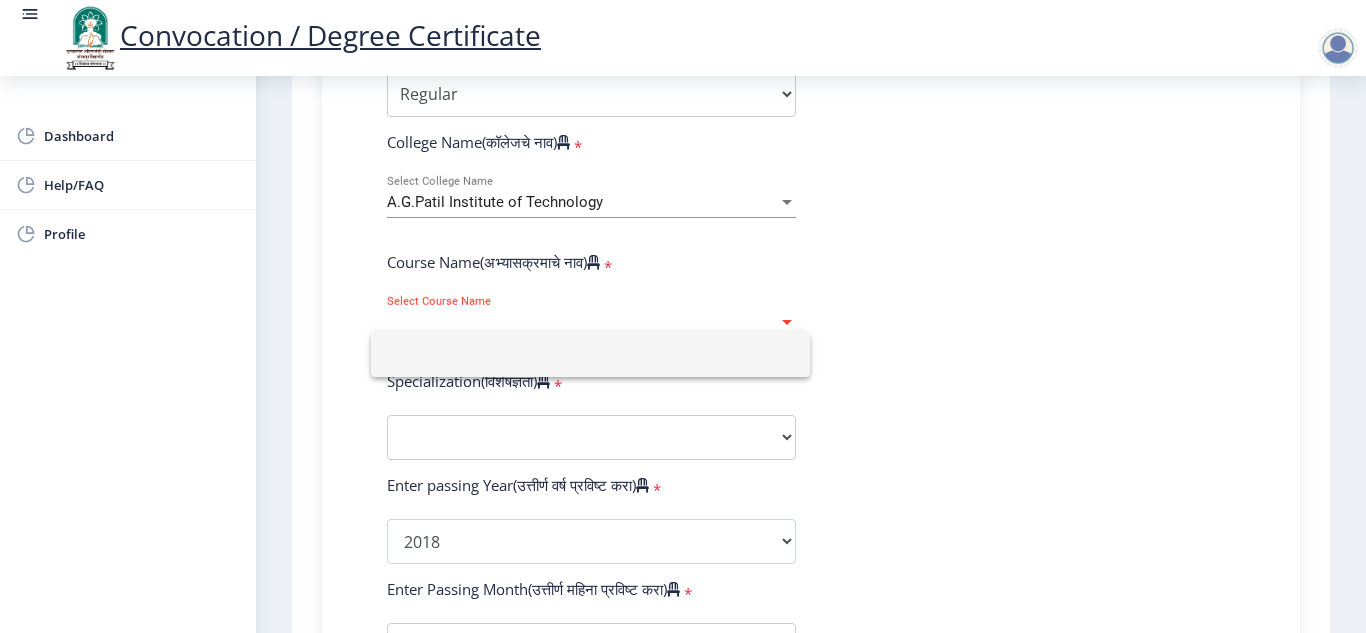 type 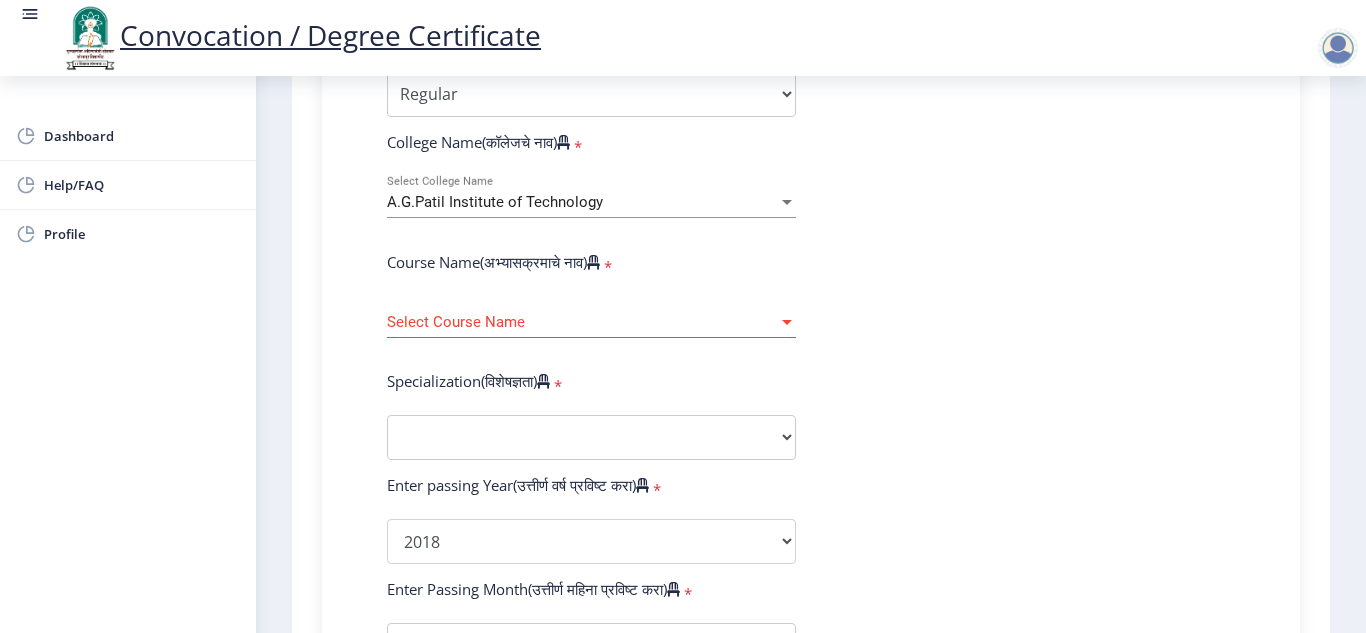 click on "A.G.Patil Institute of Technology Select College Name" 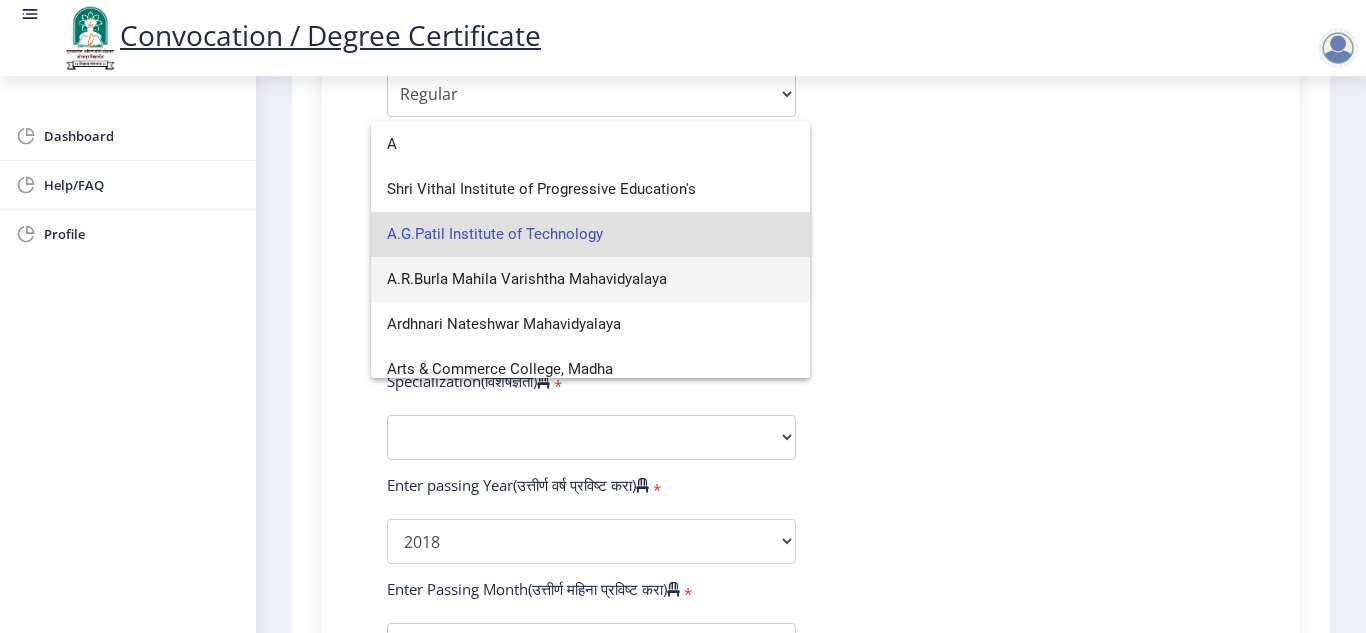 click on "A.R.Burla Mahila Varishtha Mahavidyalaya" at bounding box center (590, 279) 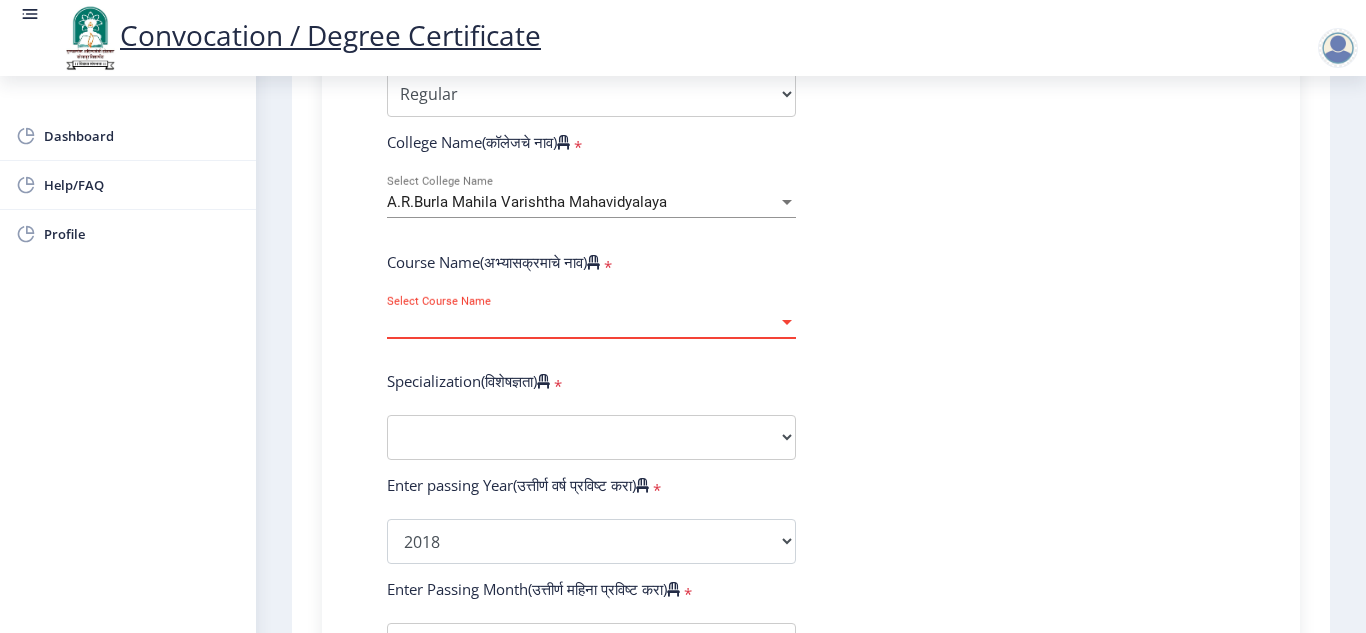 click on "Select Course Name" at bounding box center [582, 322] 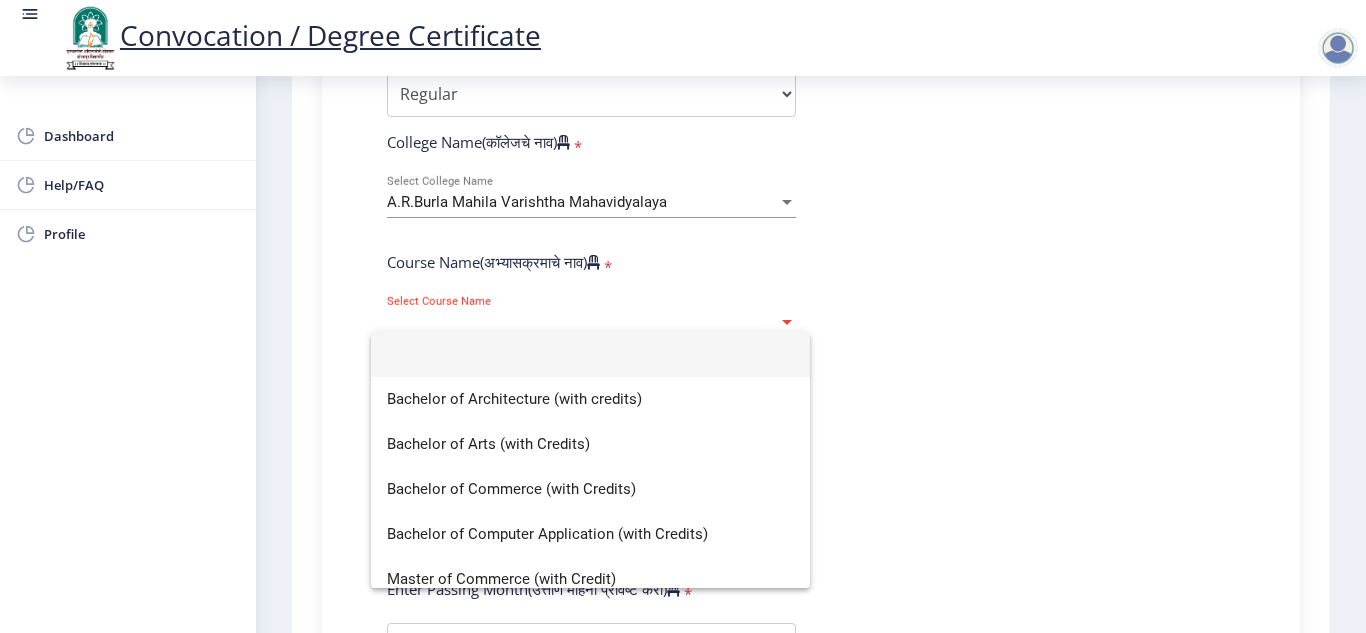 click 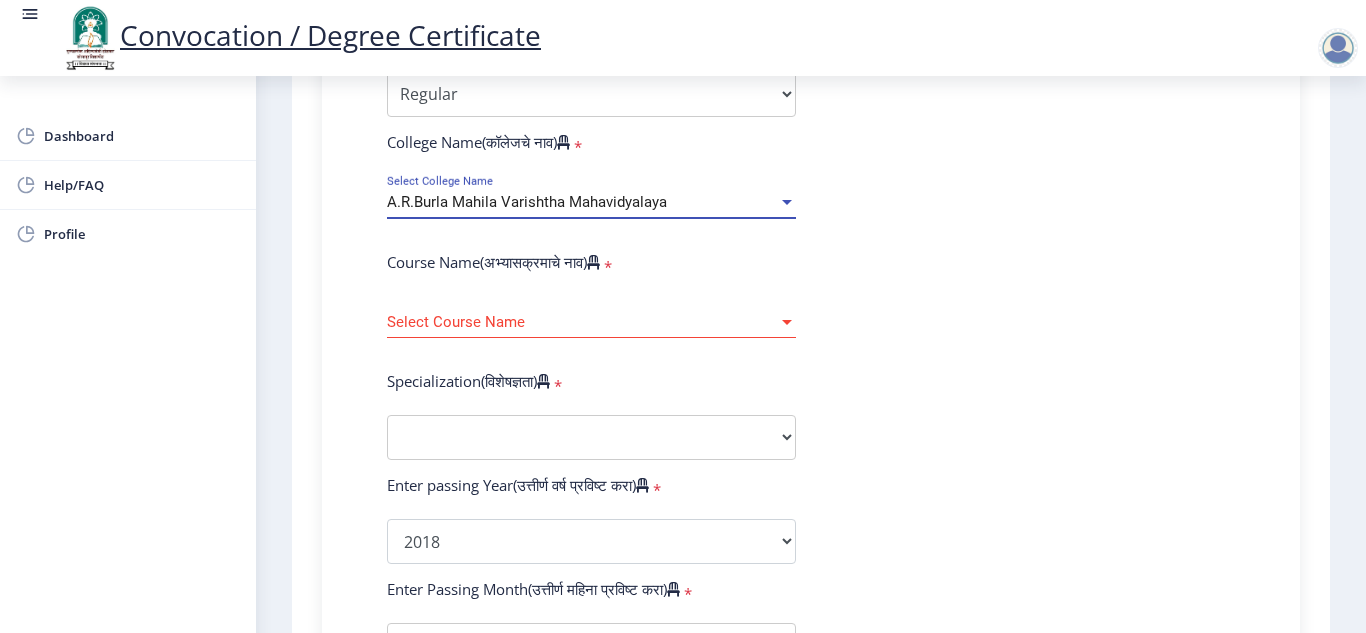 click on "A.R.Burla Mahila Varishtha Mahavidyalaya" at bounding box center (527, 202) 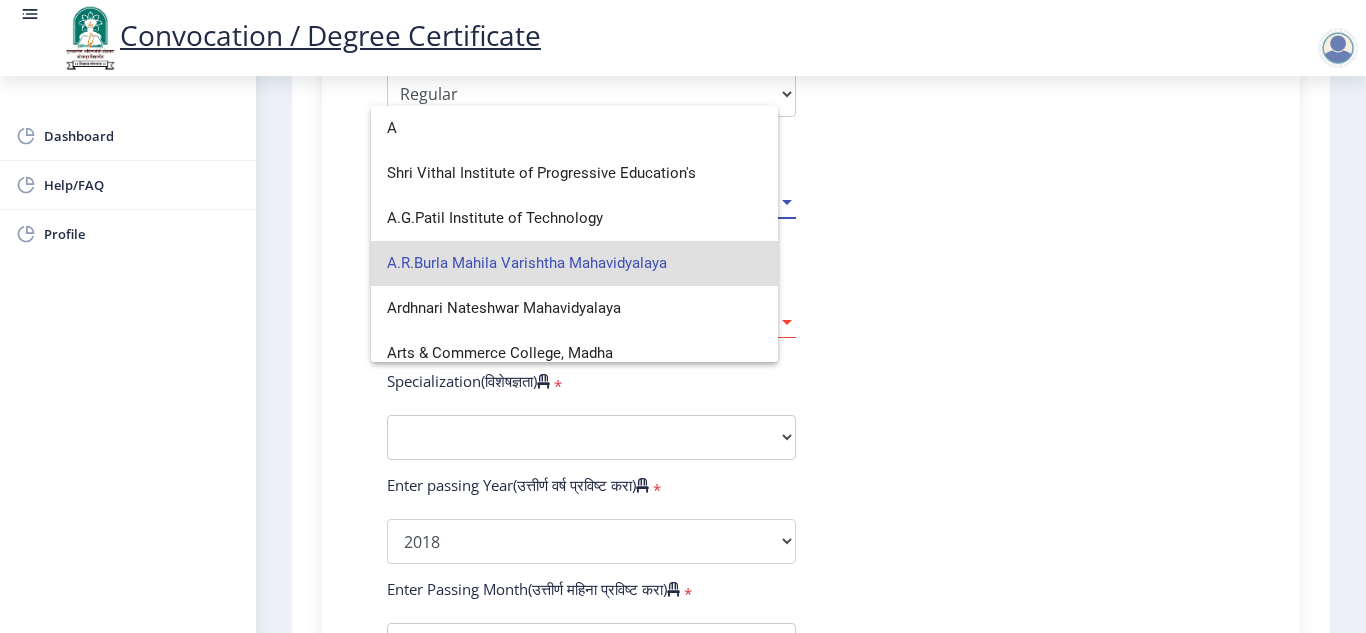 scroll, scrollTop: 0, scrollLeft: 0, axis: both 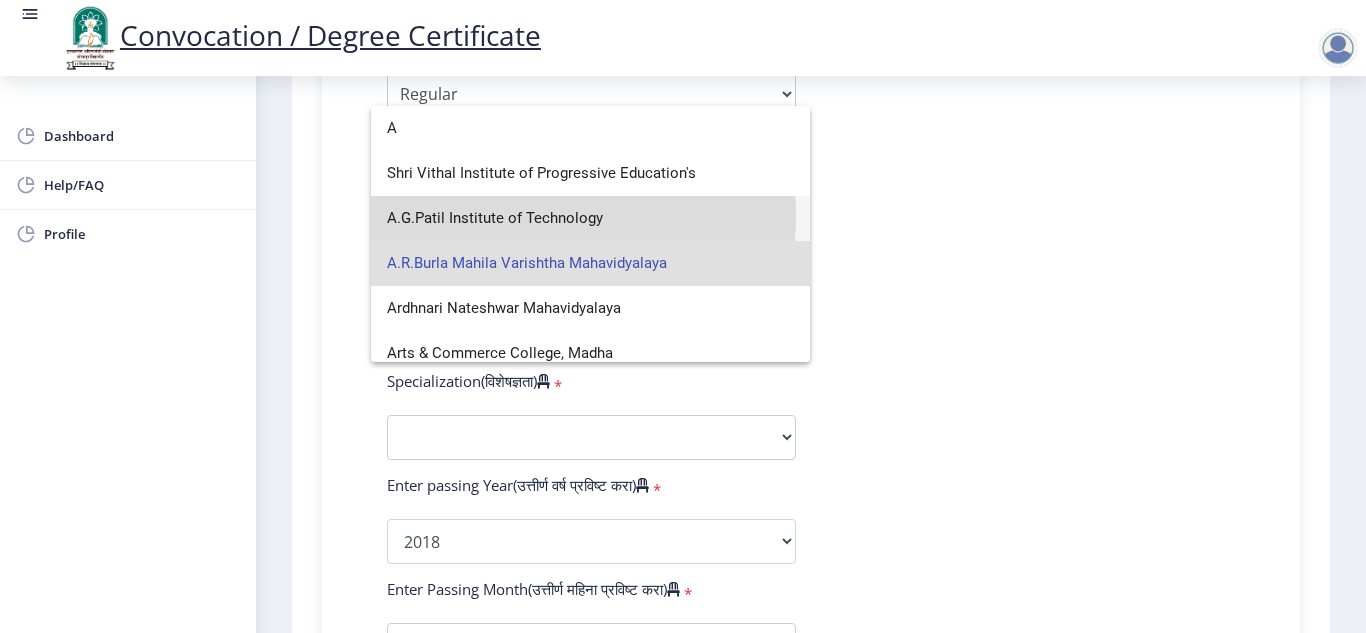 click on "A.G.Patil Institute of Technology" at bounding box center (590, 218) 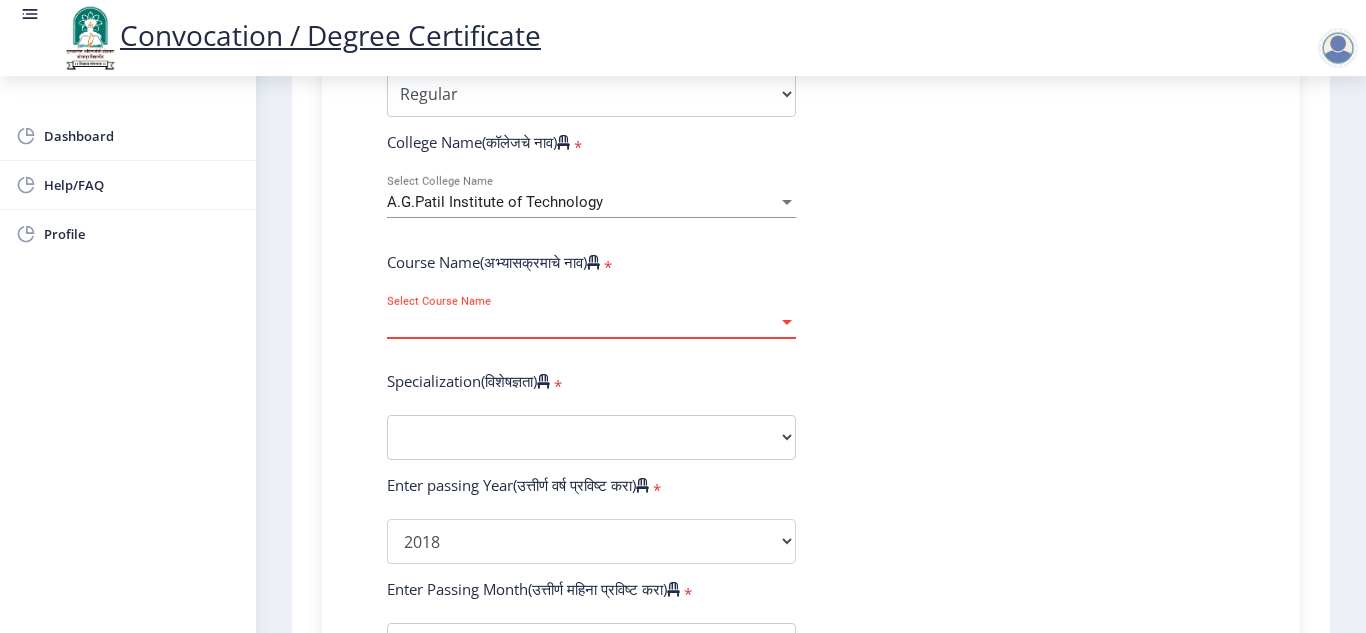 click on "Select Course Name" at bounding box center [582, 322] 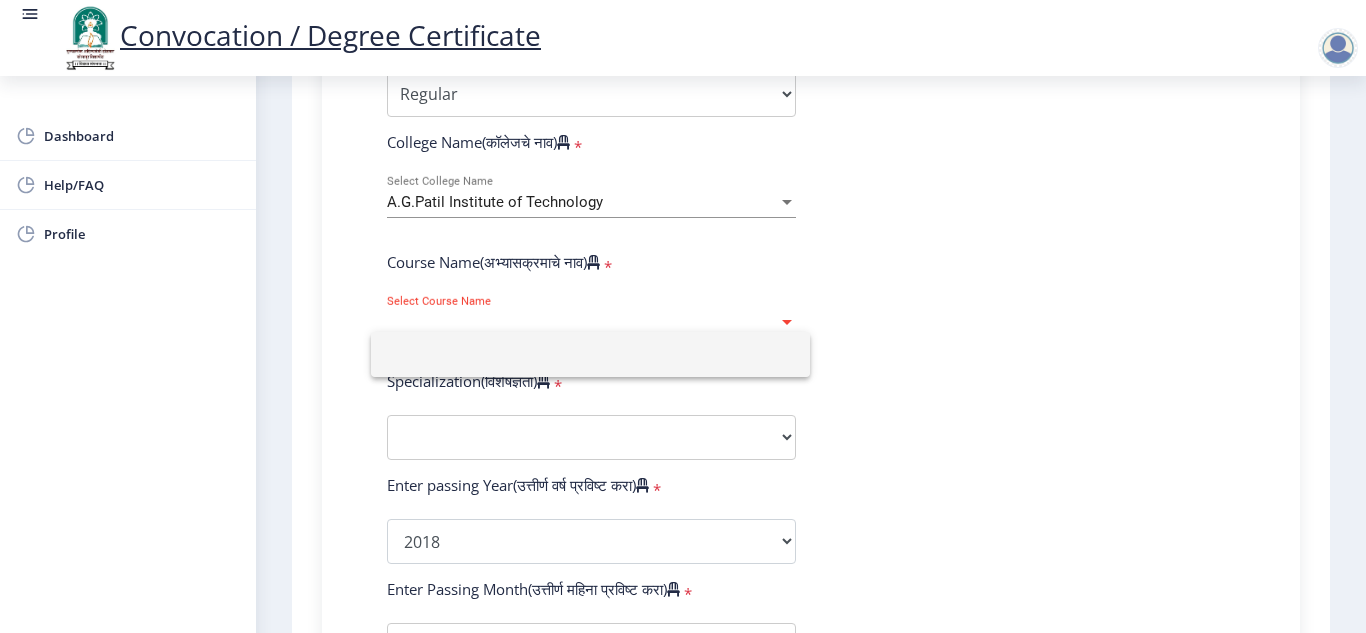 click 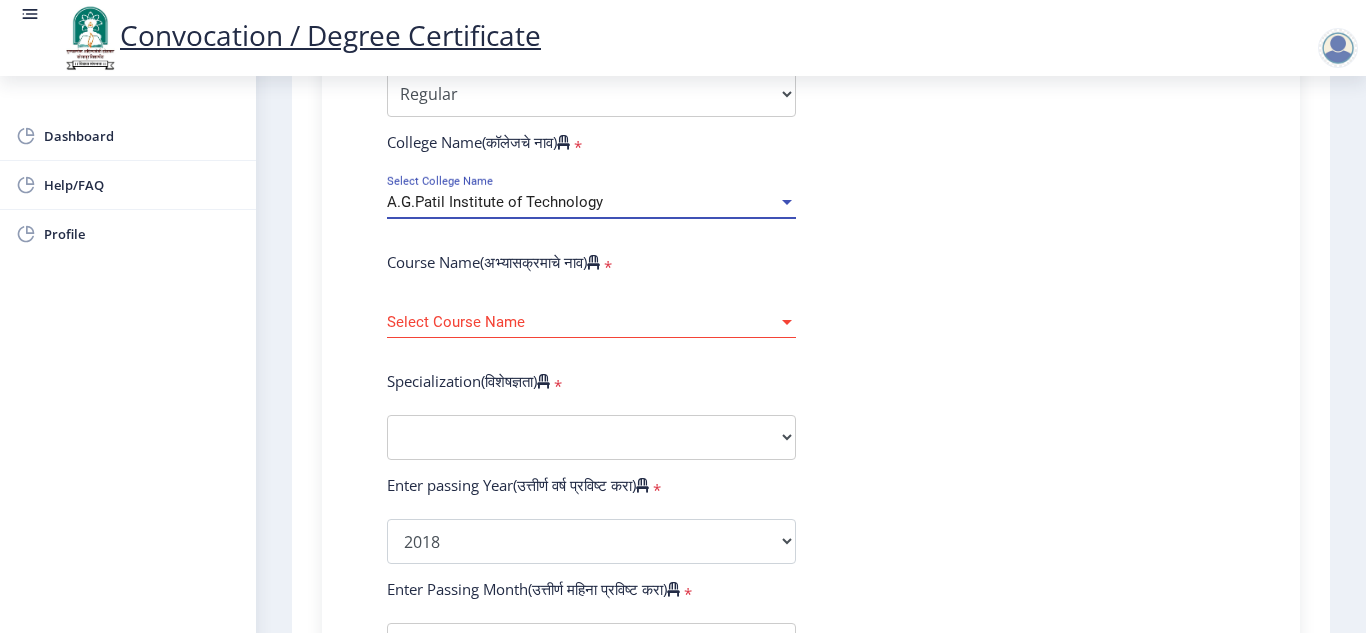click on "A.G.Patil Institute of Technology" at bounding box center (495, 202) 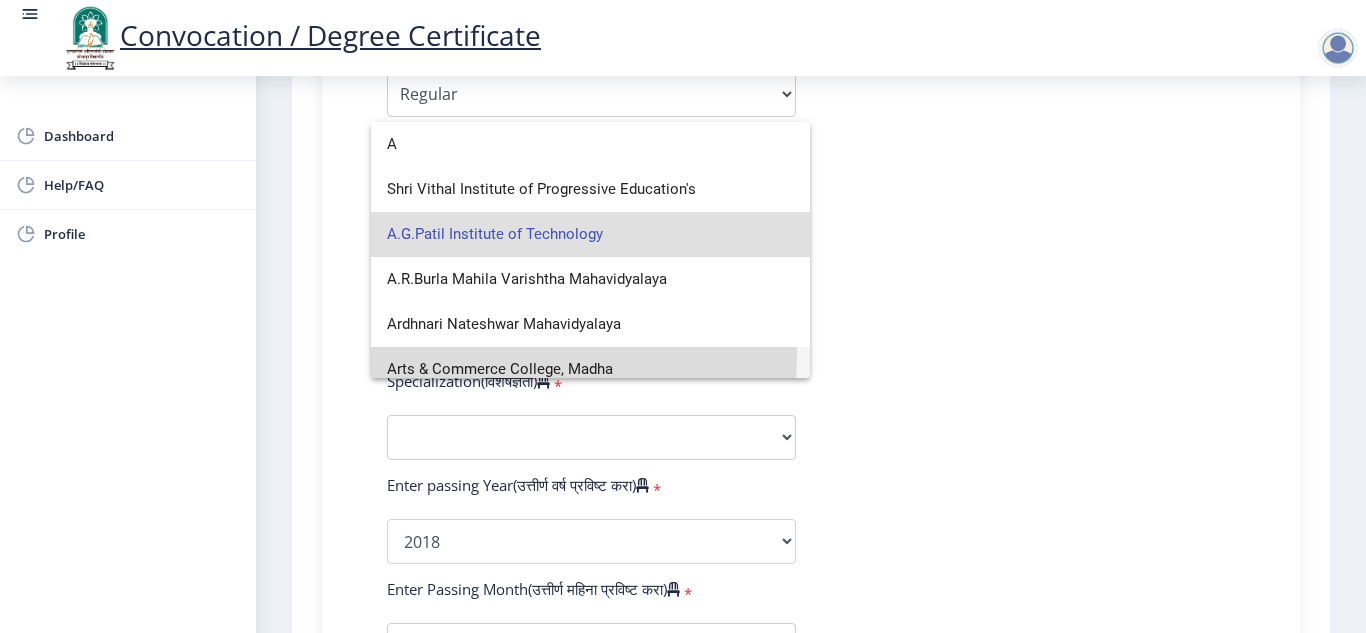 click on "Arts & Commerce College, Madha" at bounding box center (590, 369) 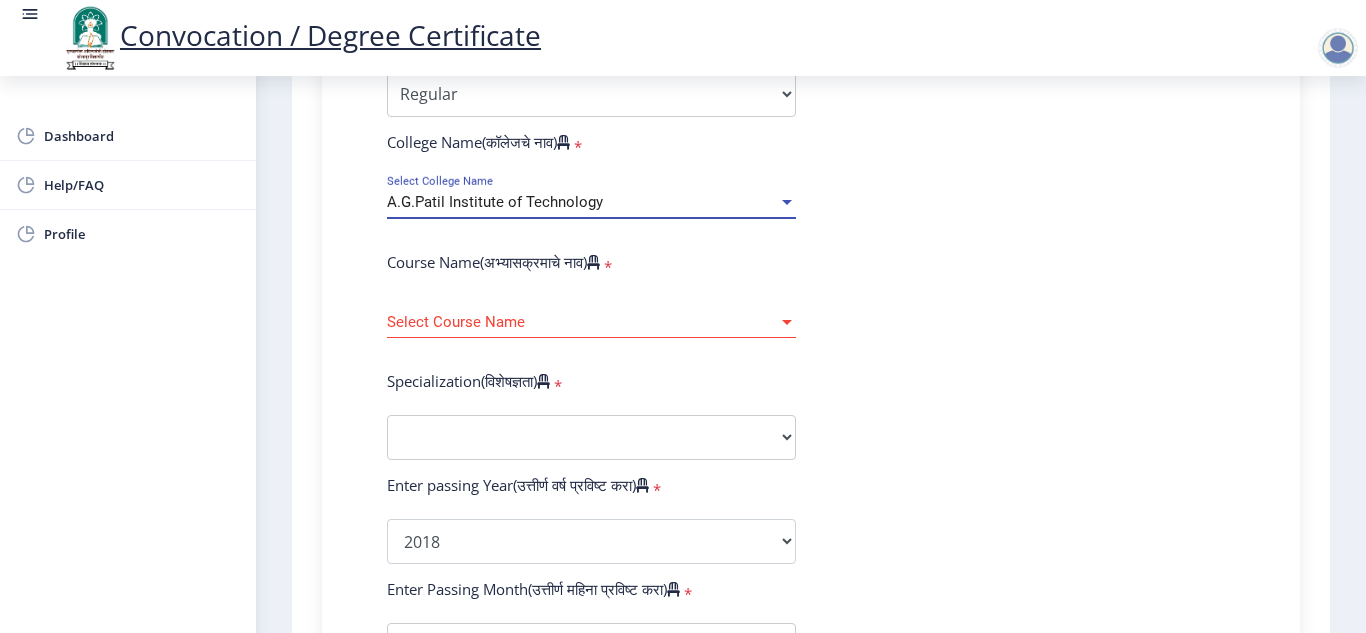 scroll, scrollTop: 14, scrollLeft: 0, axis: vertical 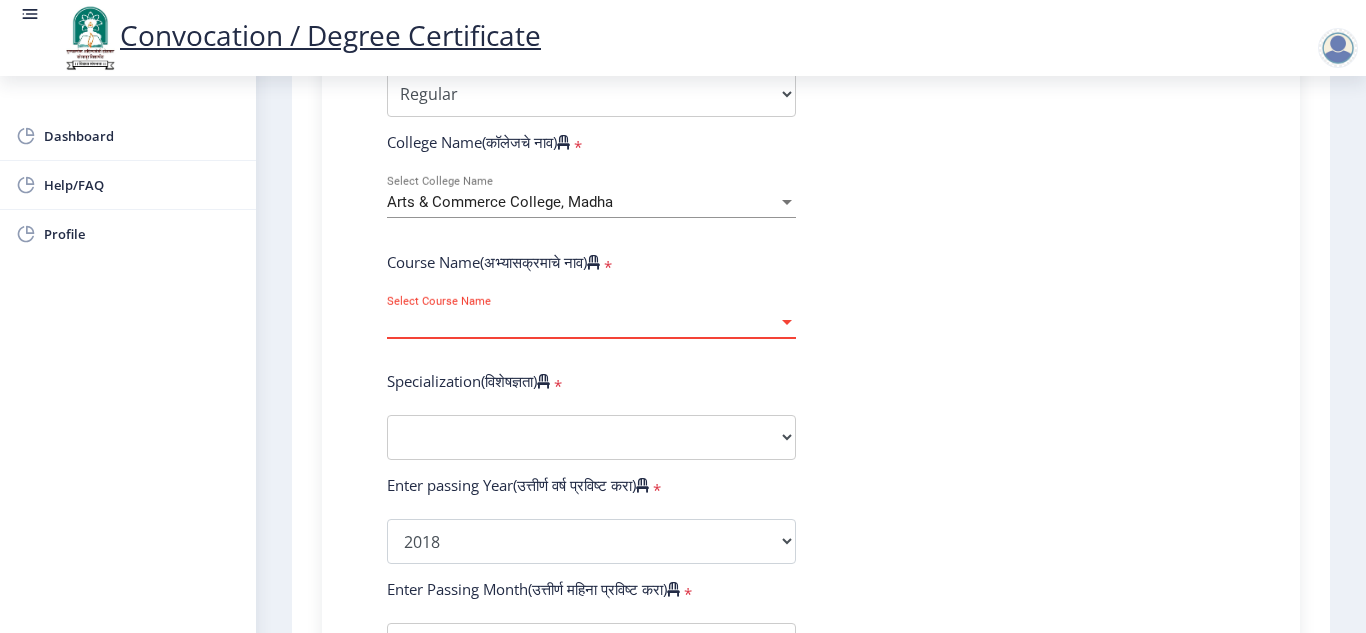 click on "Select Course Name" at bounding box center (582, 322) 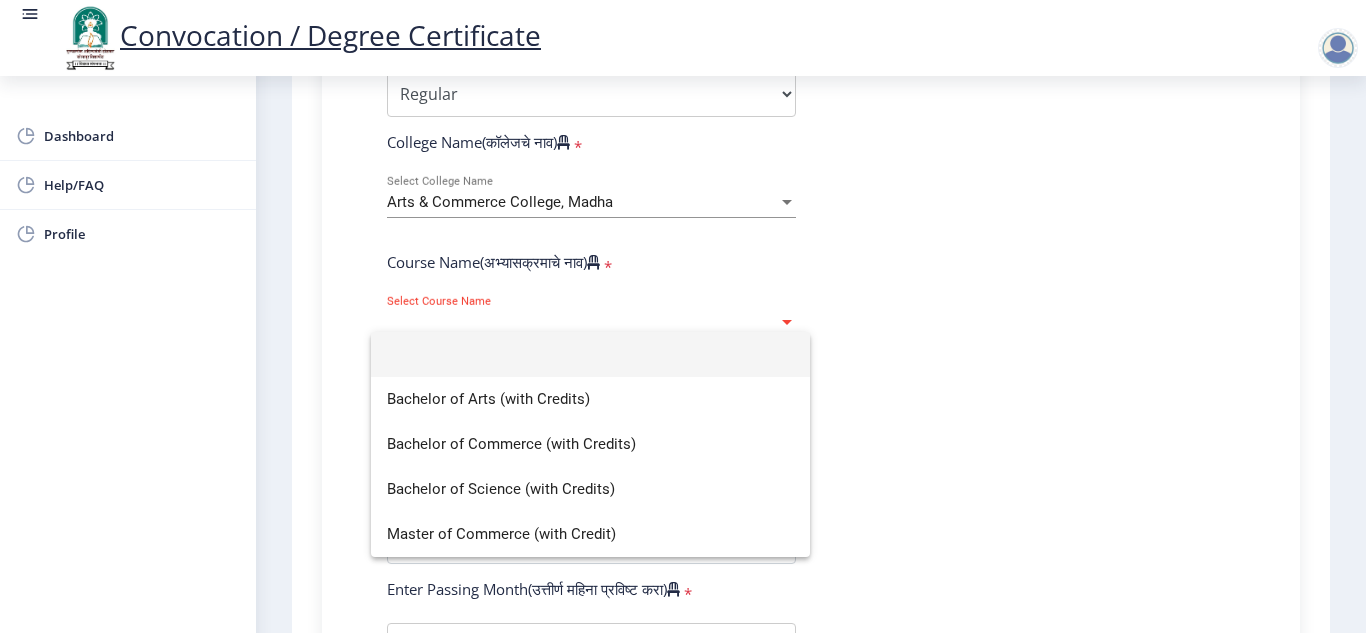 click 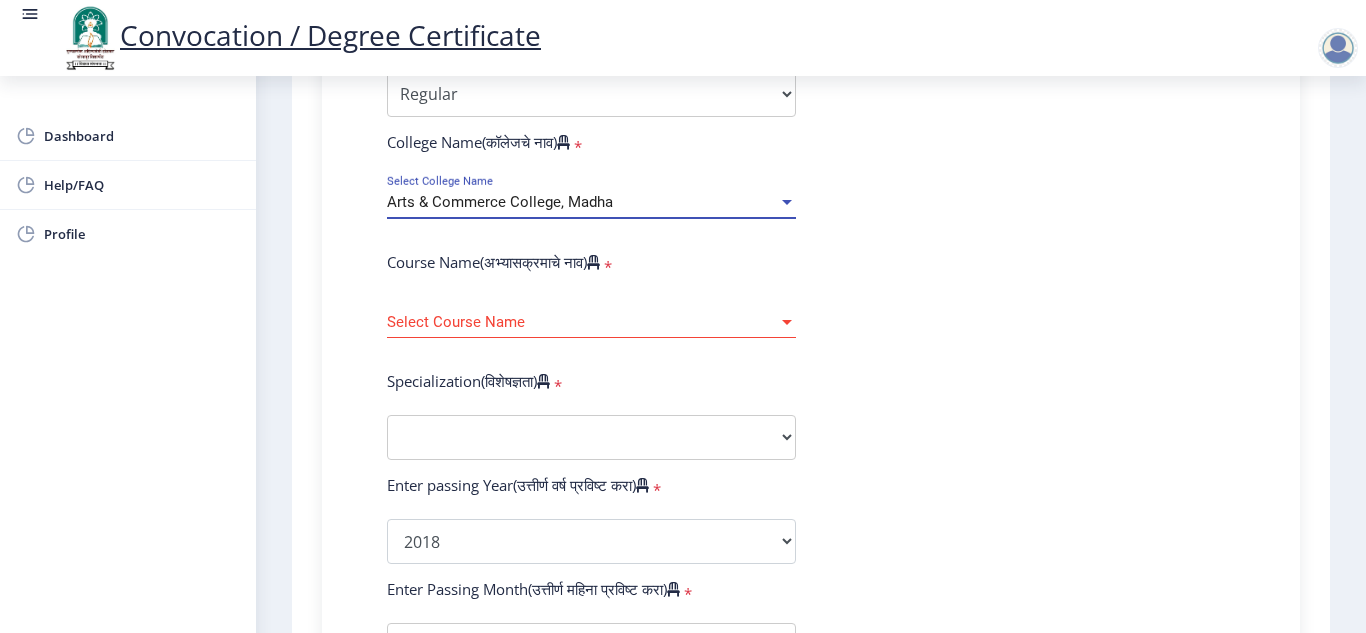 click on "Arts & Commerce College, Madha" at bounding box center [500, 202] 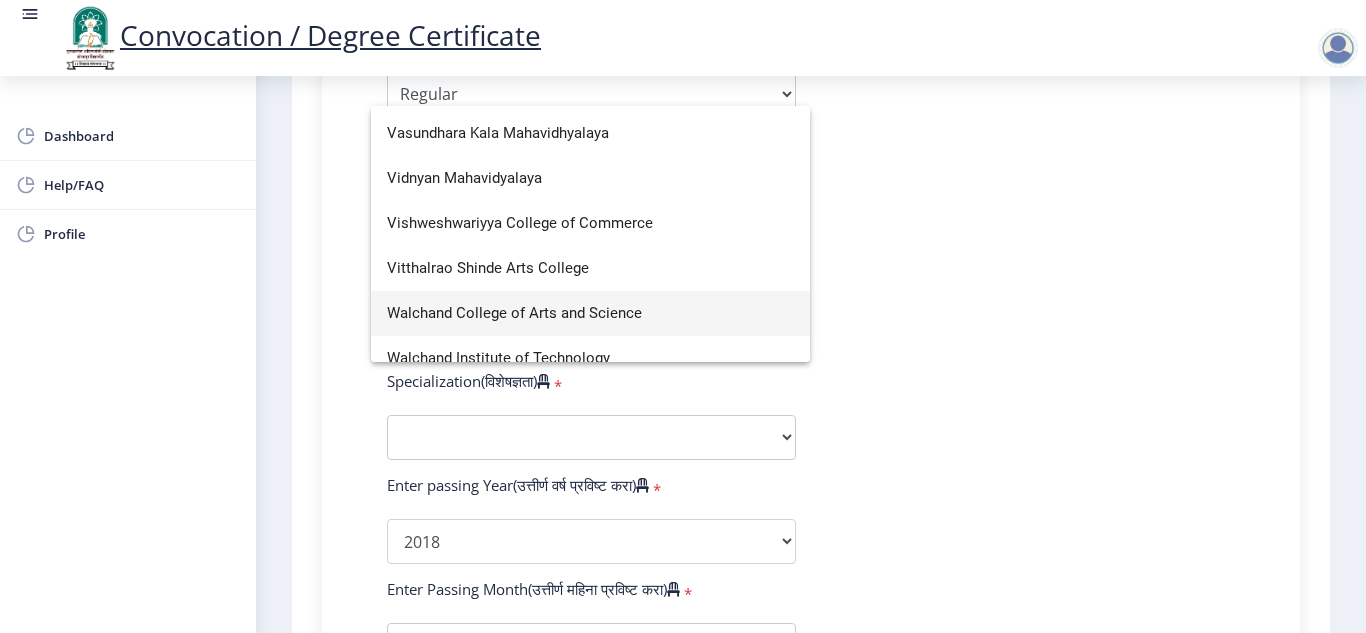 scroll, scrollTop: 6579, scrollLeft: 0, axis: vertical 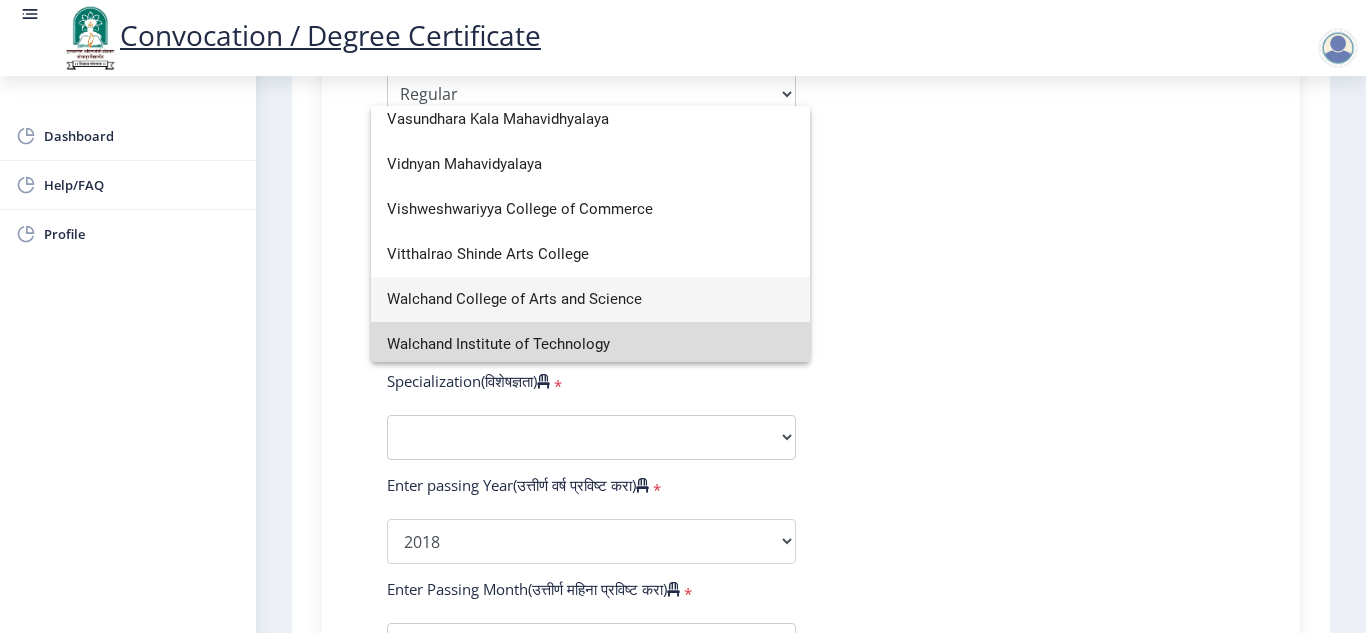 click on "Walchand Institute of Technology" at bounding box center [590, 344] 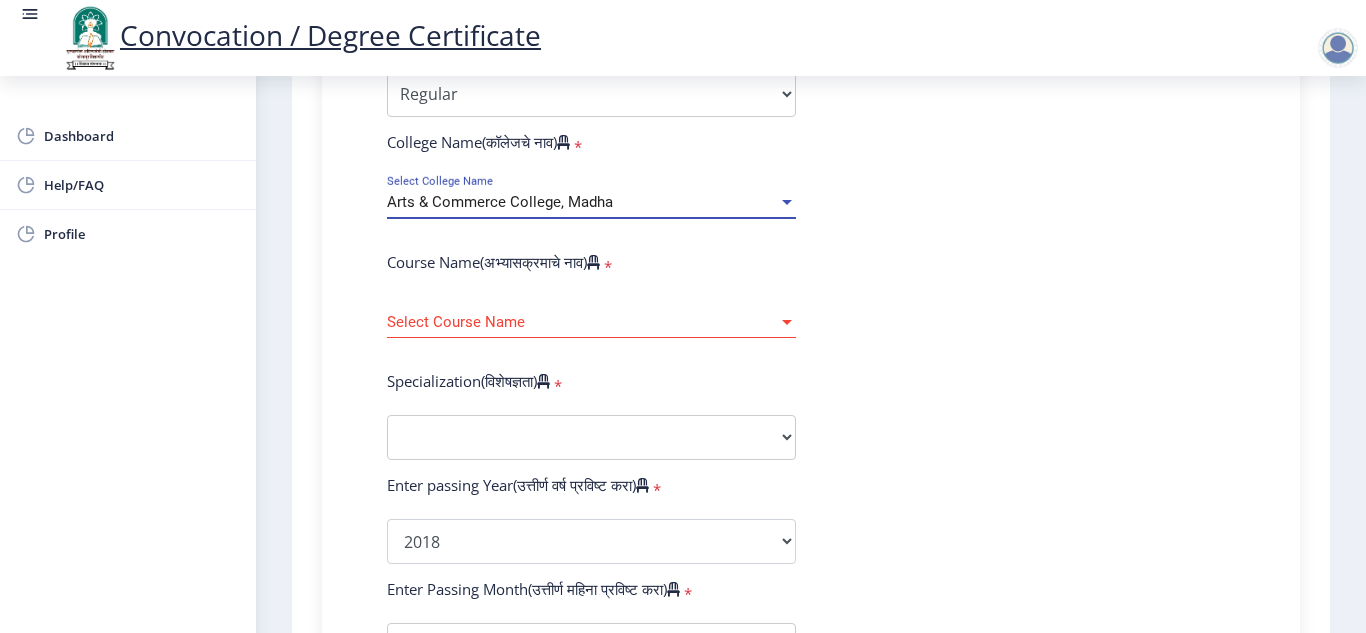scroll, scrollTop: 6584, scrollLeft: 0, axis: vertical 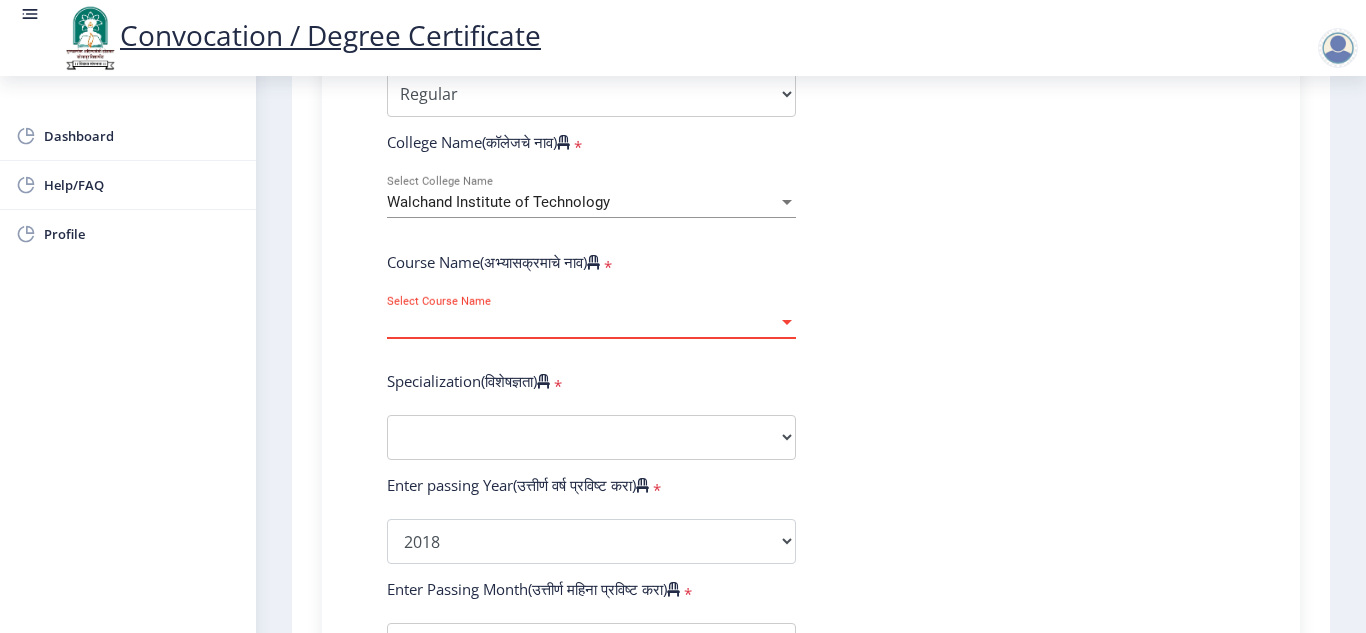 click on "Select Course Name" at bounding box center [582, 322] 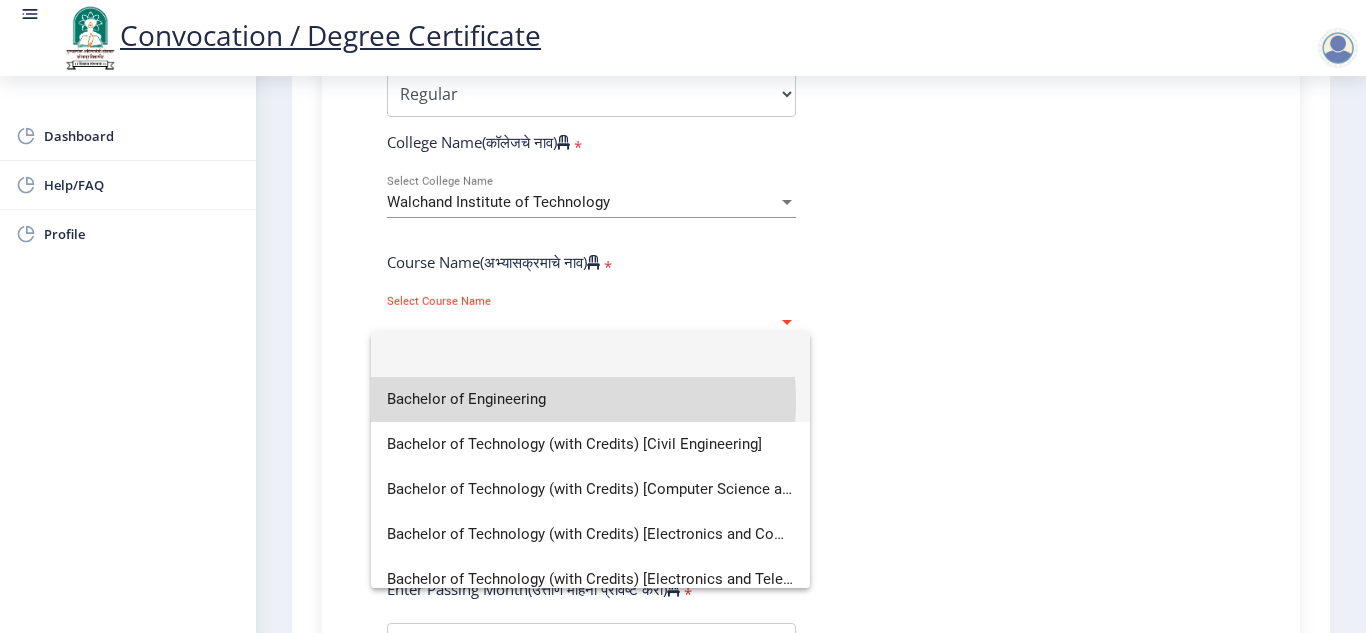 click on "Bachelor of Engineering" at bounding box center [590, 399] 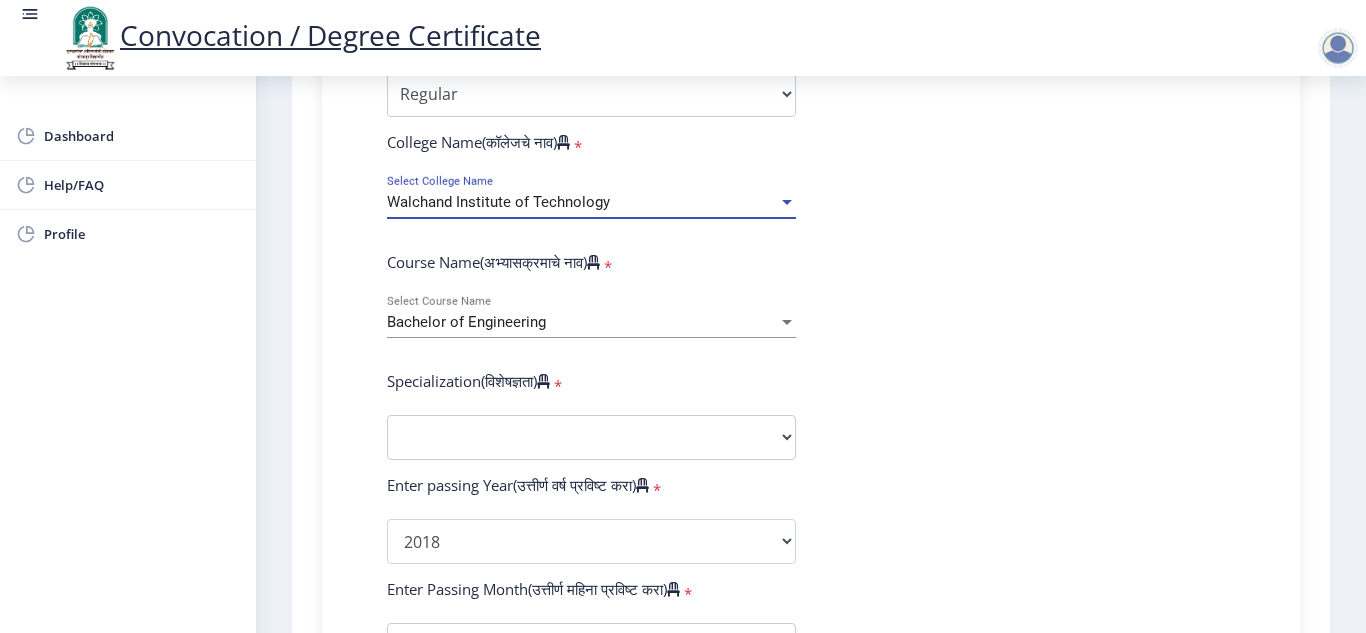 click on "Walchand Institute of Technology" at bounding box center [498, 202] 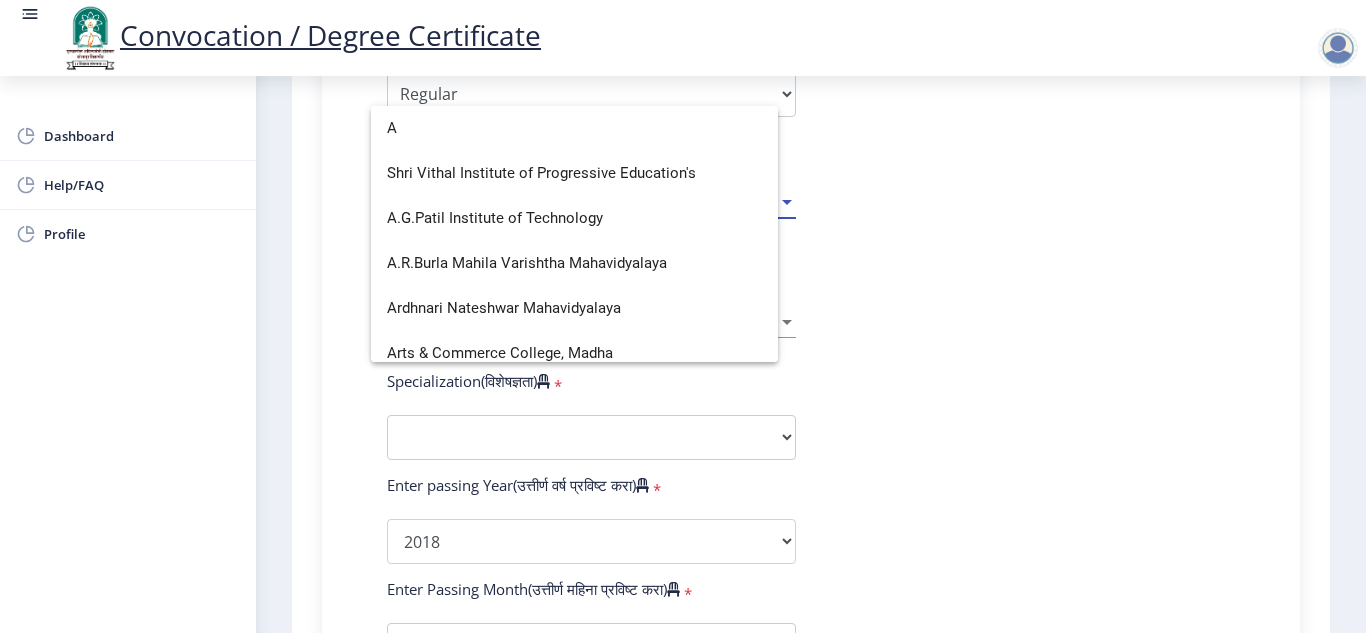 scroll, scrollTop: 0, scrollLeft: 0, axis: both 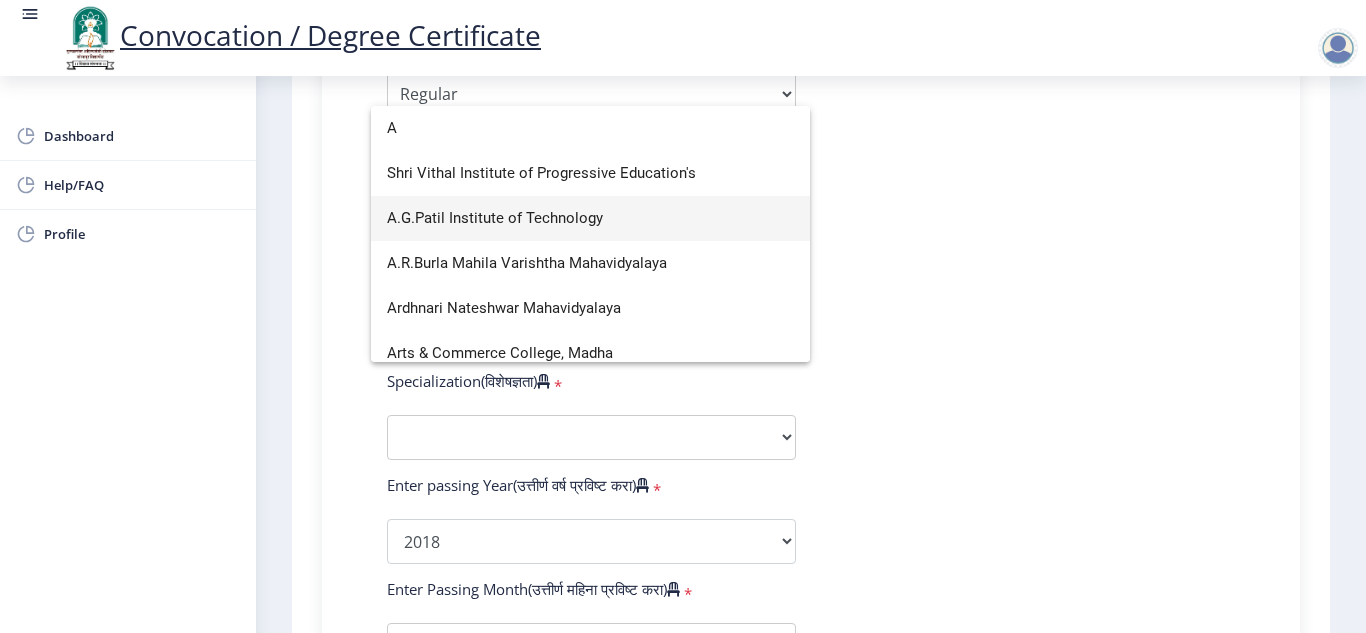 click on "A.G.Patil Institute of Technology" at bounding box center [590, 218] 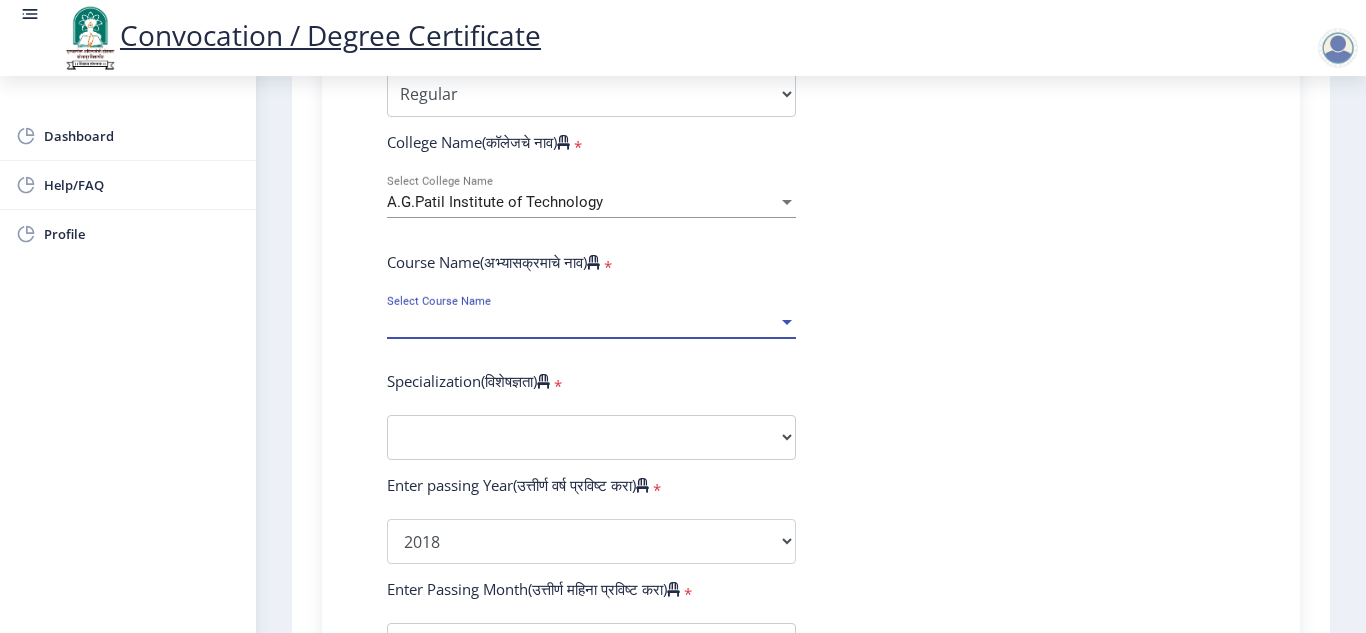 click on "Select Course Name" at bounding box center [582, 322] 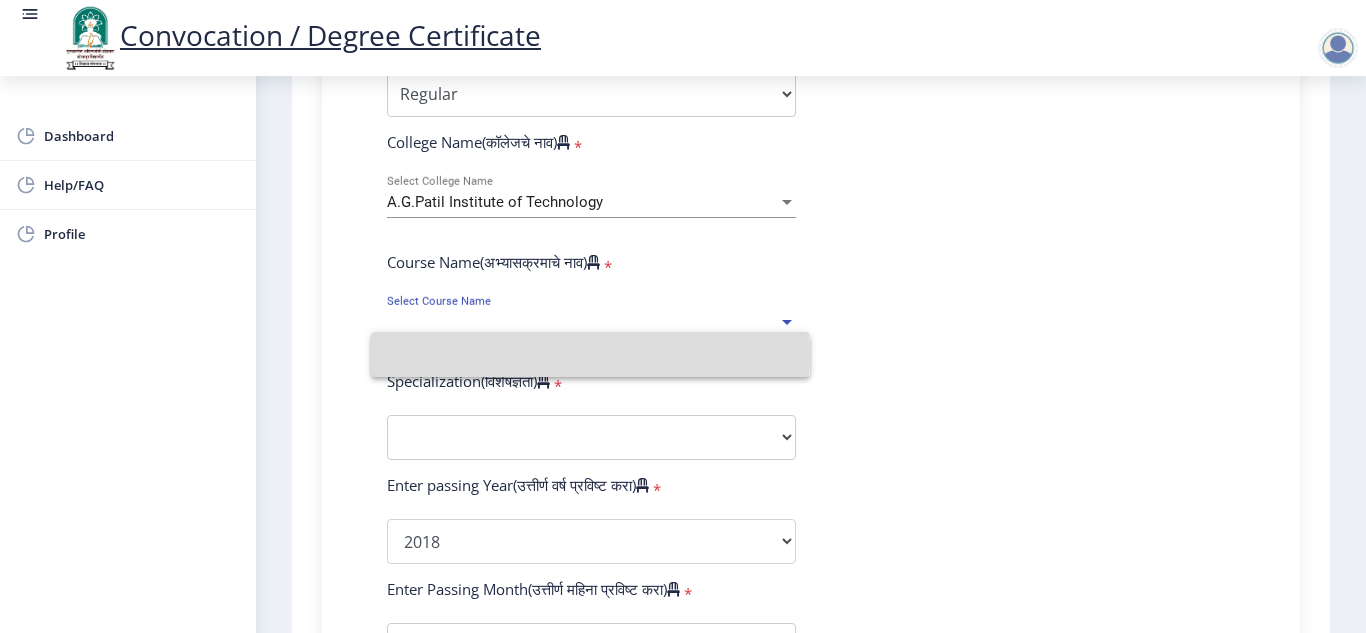click at bounding box center [590, 354] 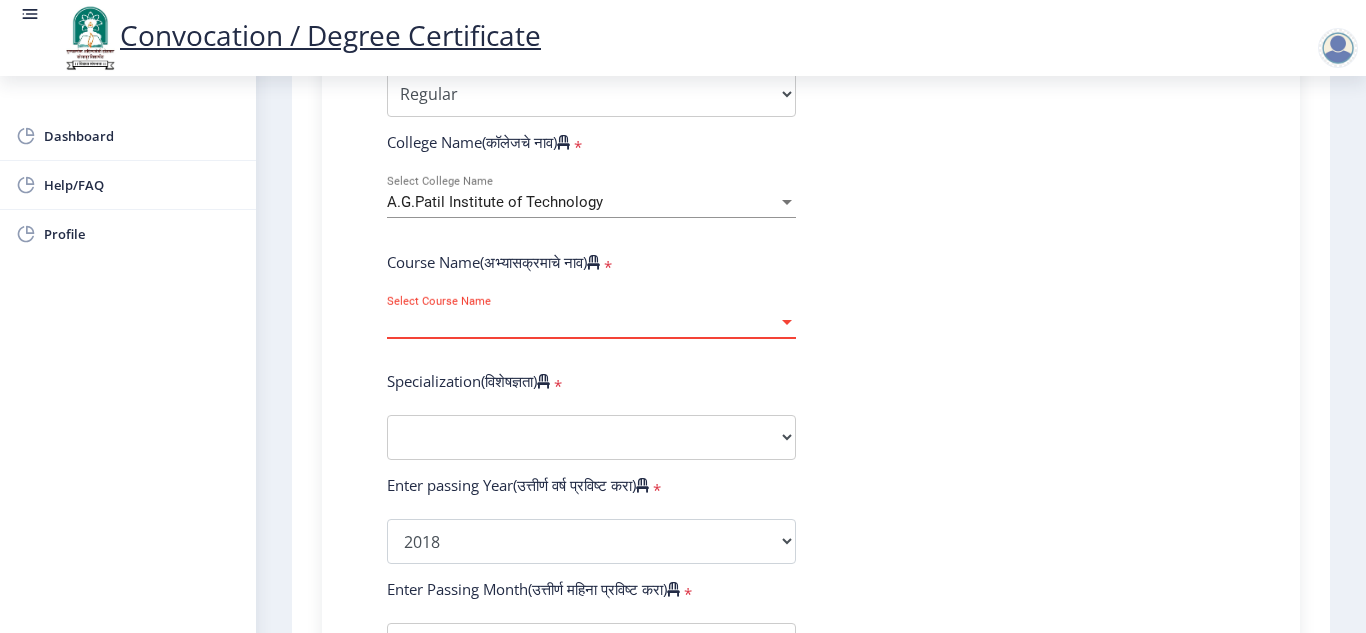 click on "Select Course Name" at bounding box center [582, 322] 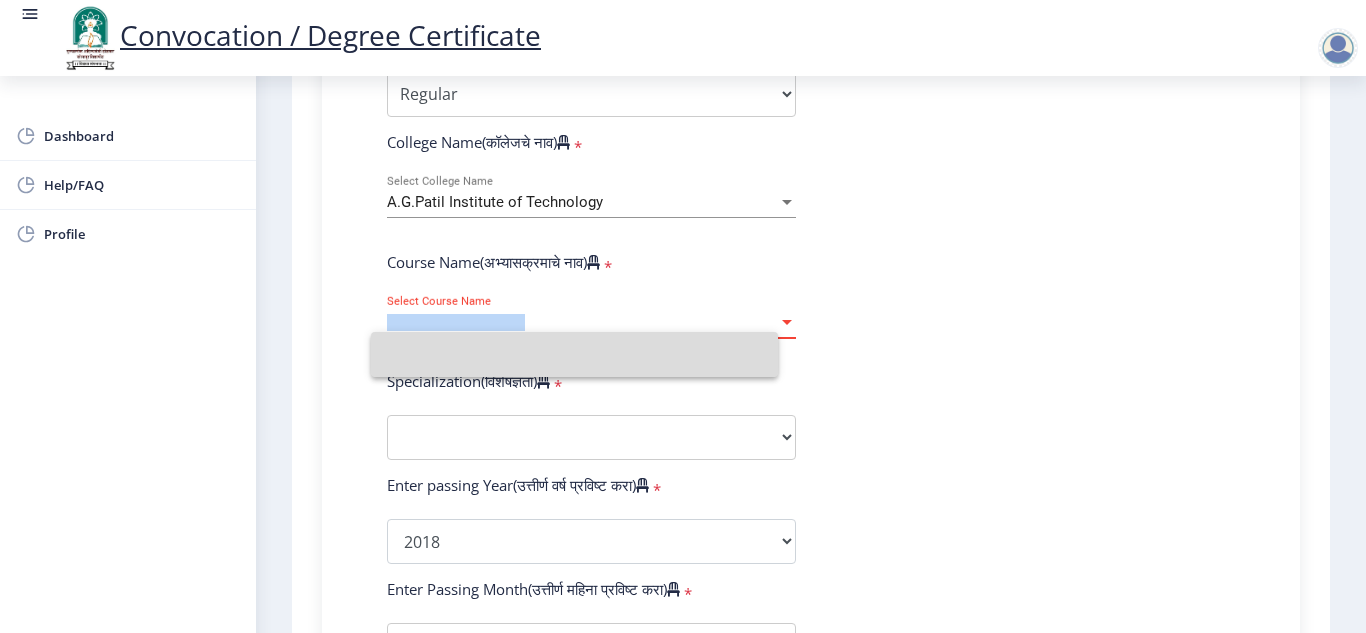 click on "Select Course Name" at bounding box center [582, 322] 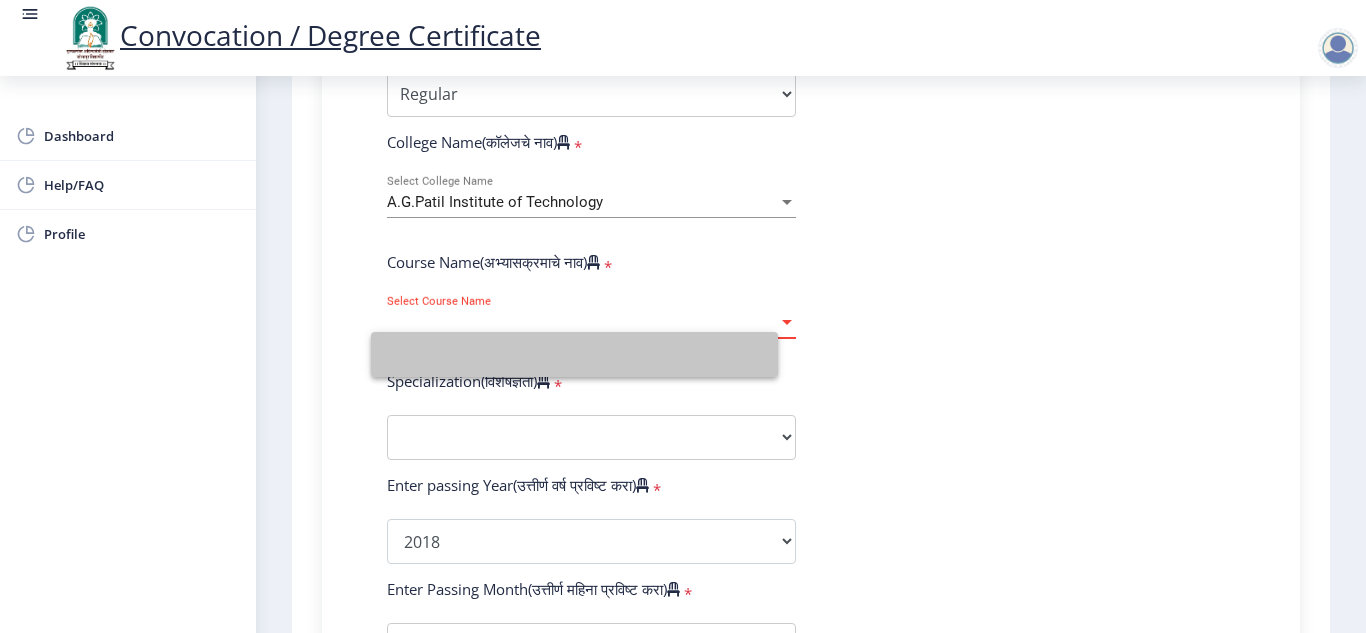 click at bounding box center [574, 354] 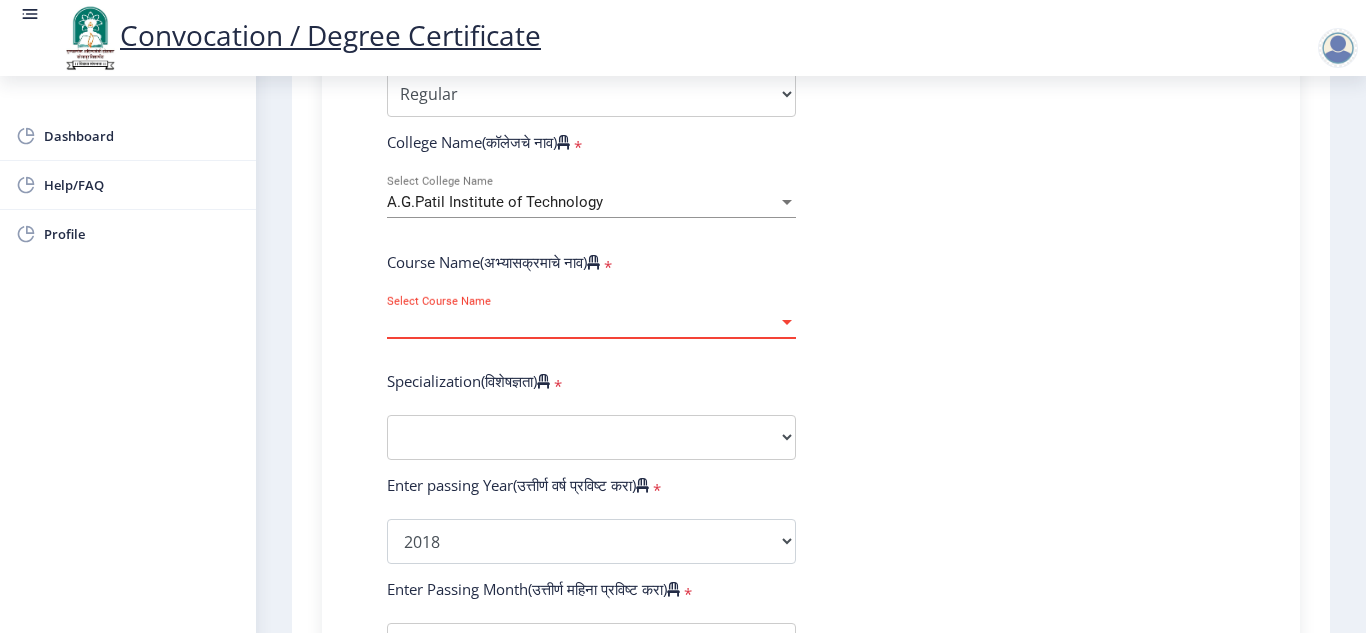 click on "Select Course Name" at bounding box center [582, 322] 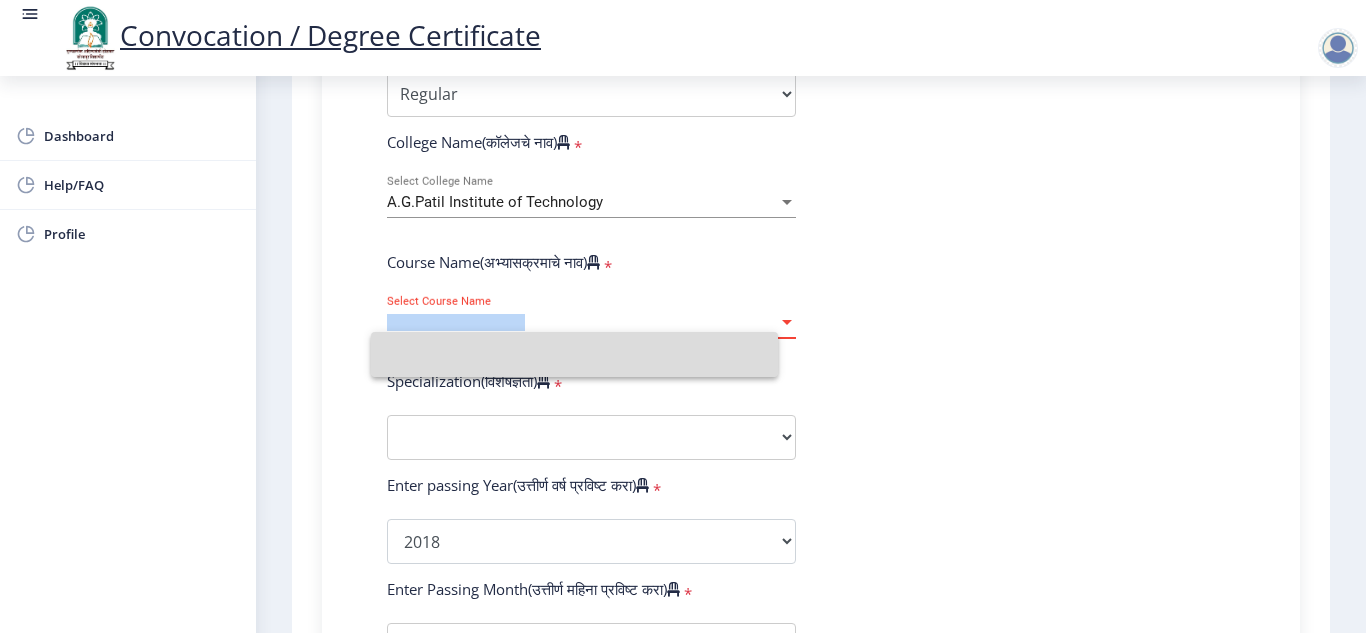click on "Select Course Name" at bounding box center [582, 322] 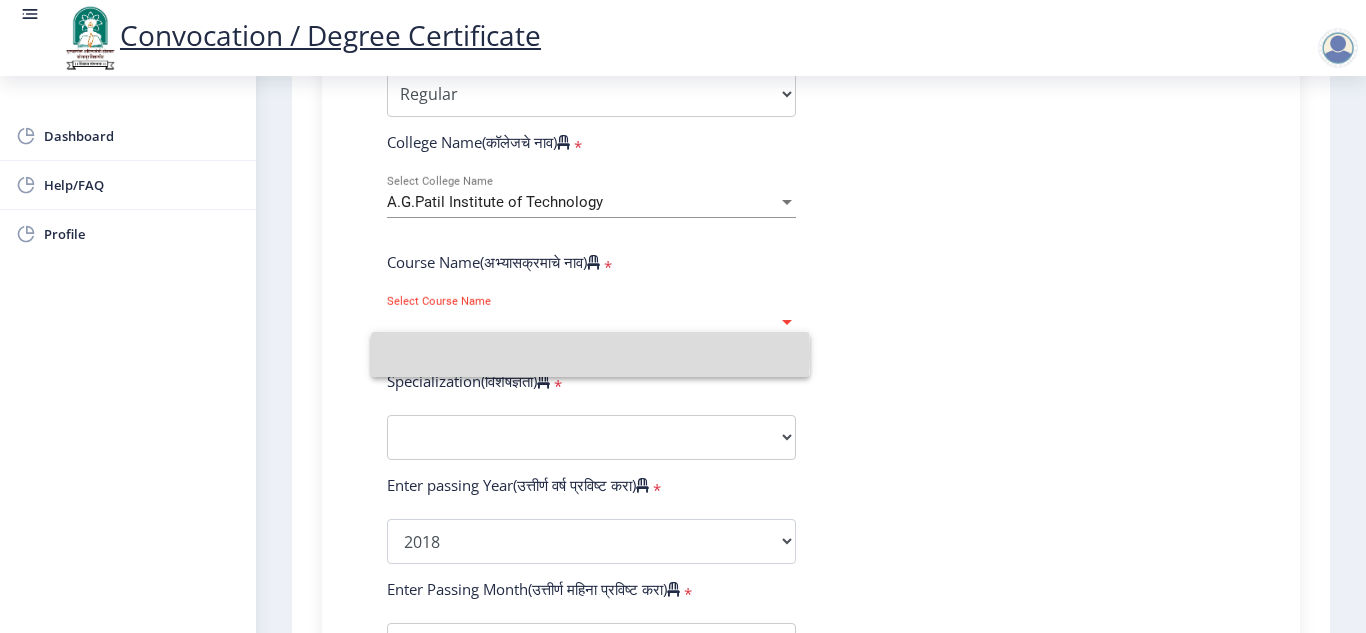 click at bounding box center (590, 354) 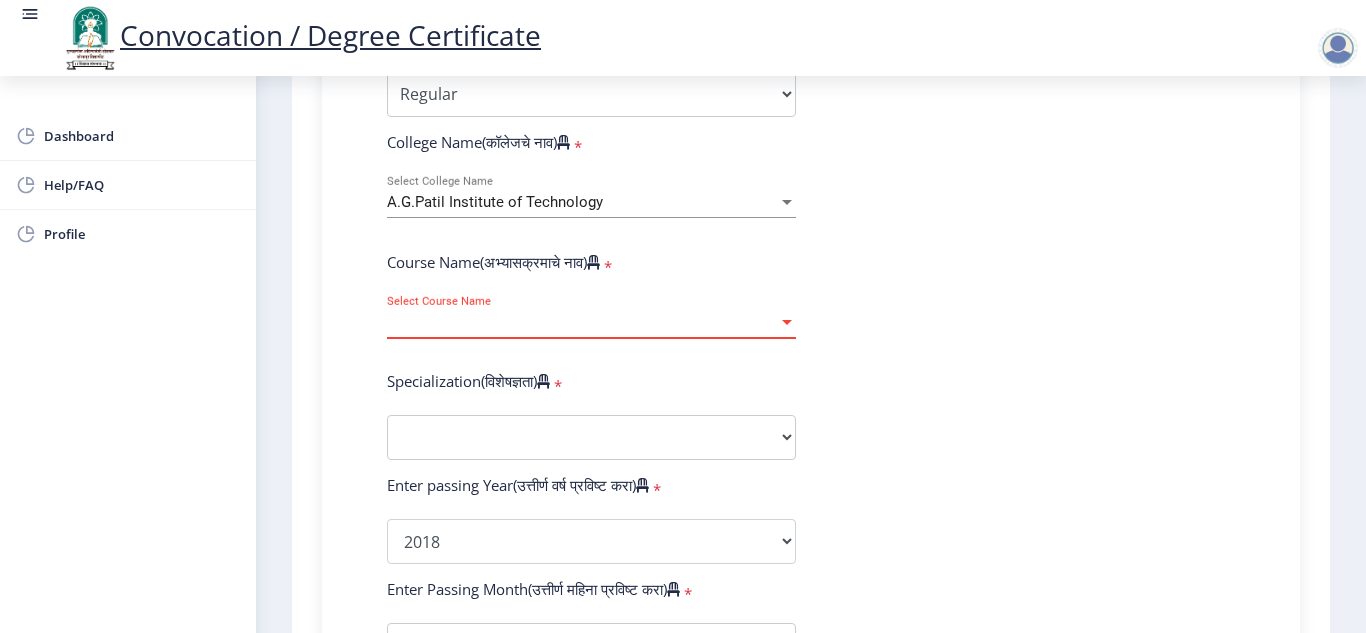 click on "Select Course Name" at bounding box center [582, 322] 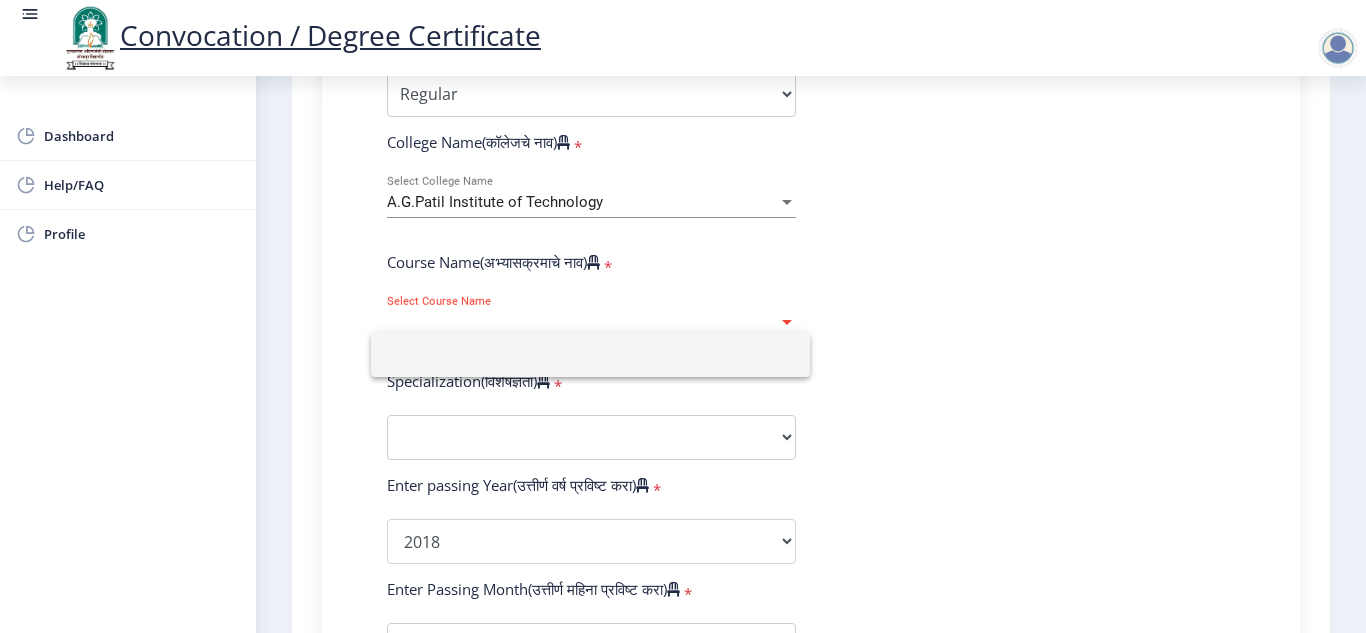 click 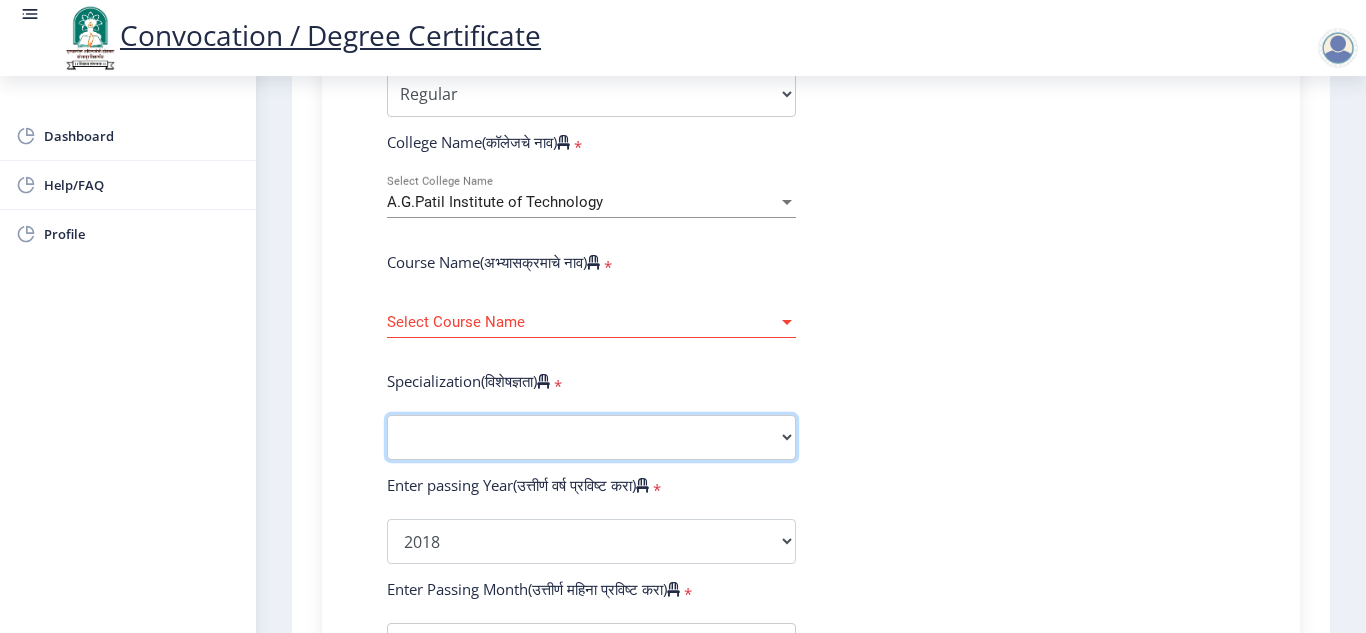 click on "Specialization Bio-Medical Engineering Civil Engineering Computer Science & Engineering Electrical & Electronics Engineering Electrical Engineering Electronics & Telecommunication Engineering Electronics Engineering Information Technology Mechanical Engineering Other" at bounding box center (591, 437) 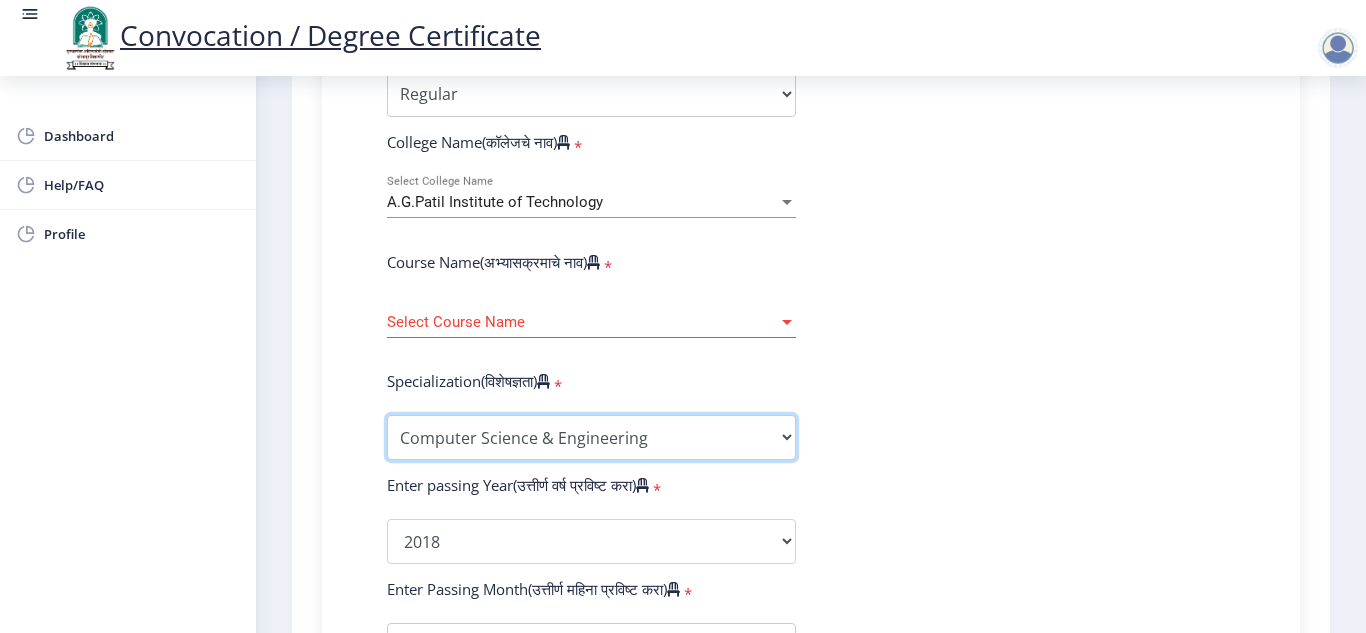 click on "Specialization Bio-Medical Engineering Civil Engineering Computer Science & Engineering Electrical & Electronics Engineering Electrical Engineering Electronics & Telecommunication Engineering Electronics Engineering Information Technology Mechanical Engineering Other" at bounding box center [591, 437] 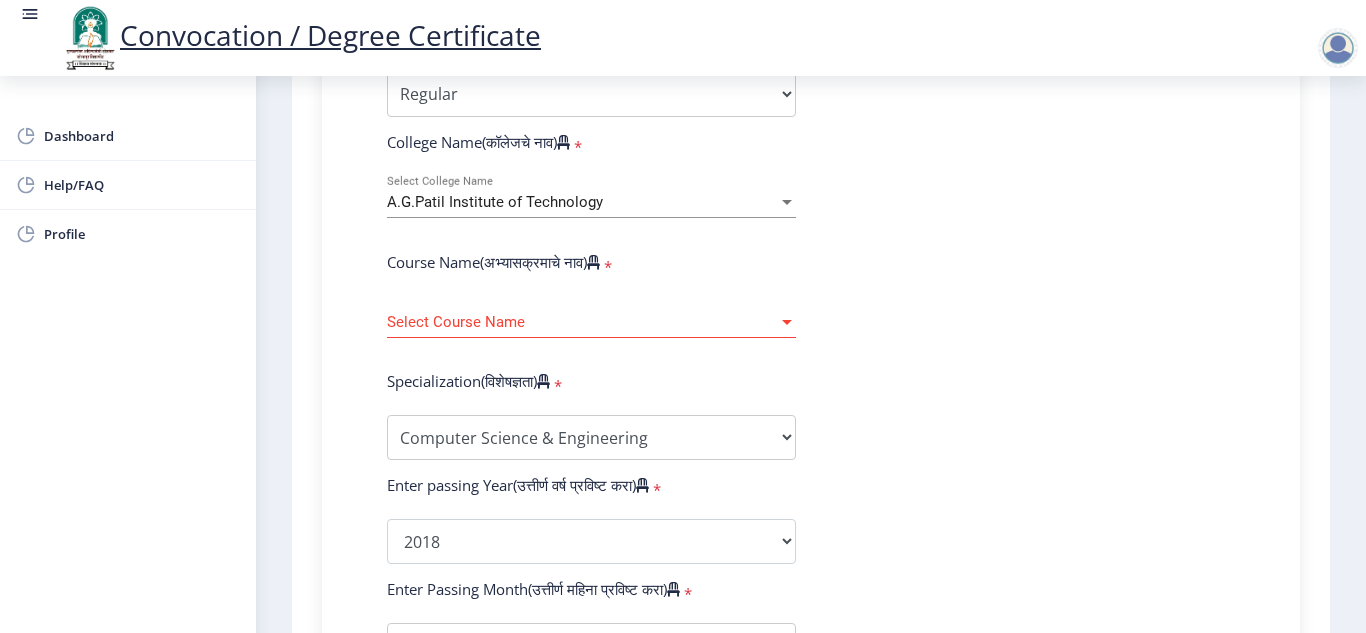 click on "Enter Your PRN Number (तुमचा पीआरएन (कायम नोंदणी क्रमांक) एंटर करा) * Student Type (विद्यार्थी प्रकार) * Select Student Type Regular External College Name(कॉलेजचे नाव) * A.G.Patil Institute of Technology Select College Name Course Name(अभ्यासक्रमाचे नाव) * Select Course Name Select Course Name Specialization(विशेषज्ञता) * Specialization Bio-Medical Engineering Civil Engineering Computer Science & Engineering Electrical & Electronics Engineering Electrical Engineering Electronics & Telecommunication Engineering Electronics Engineering Information Technology Mechanical Engineering Other Enter passing Year(उत्तीर्ण वर्ष प्रविष्ट करा) * 2025 2024 2023 2022 2021 2020 2019 2018 2017 2016 2015 2014 2013 2012 2011 2010 2009 2008 2007 * *" 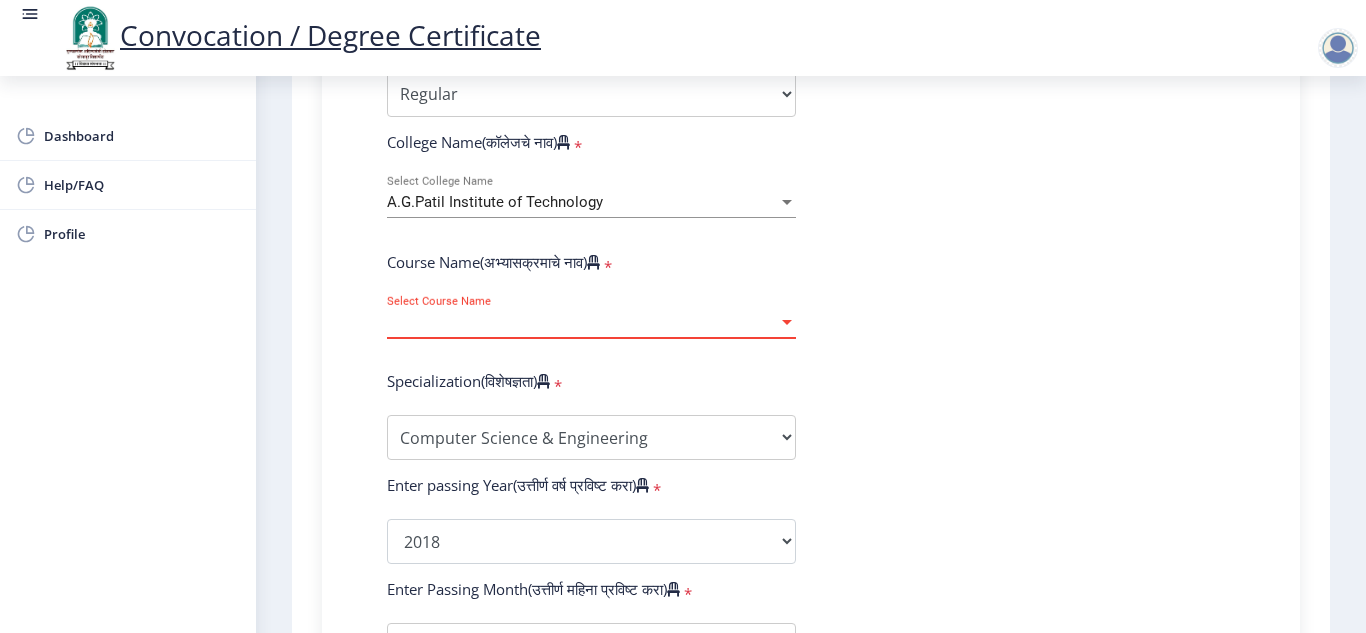 click on "Select Course Name" at bounding box center (582, 322) 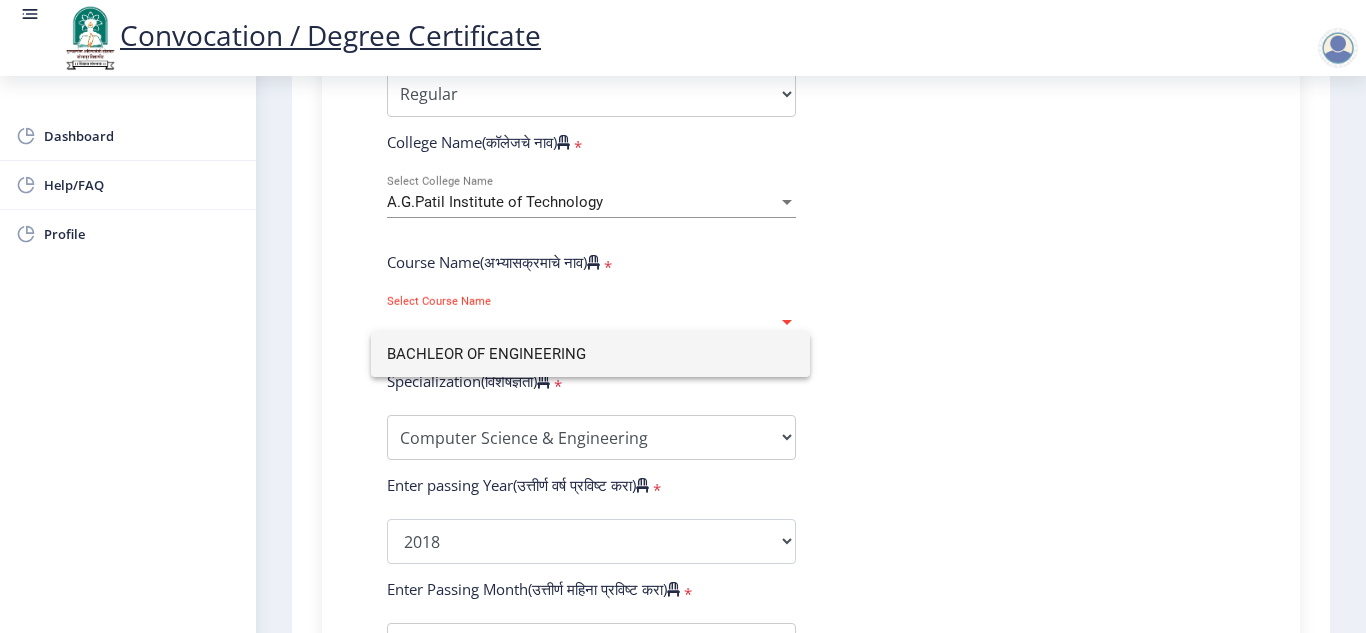 type on "BACHLEOR OF ENGINEERING" 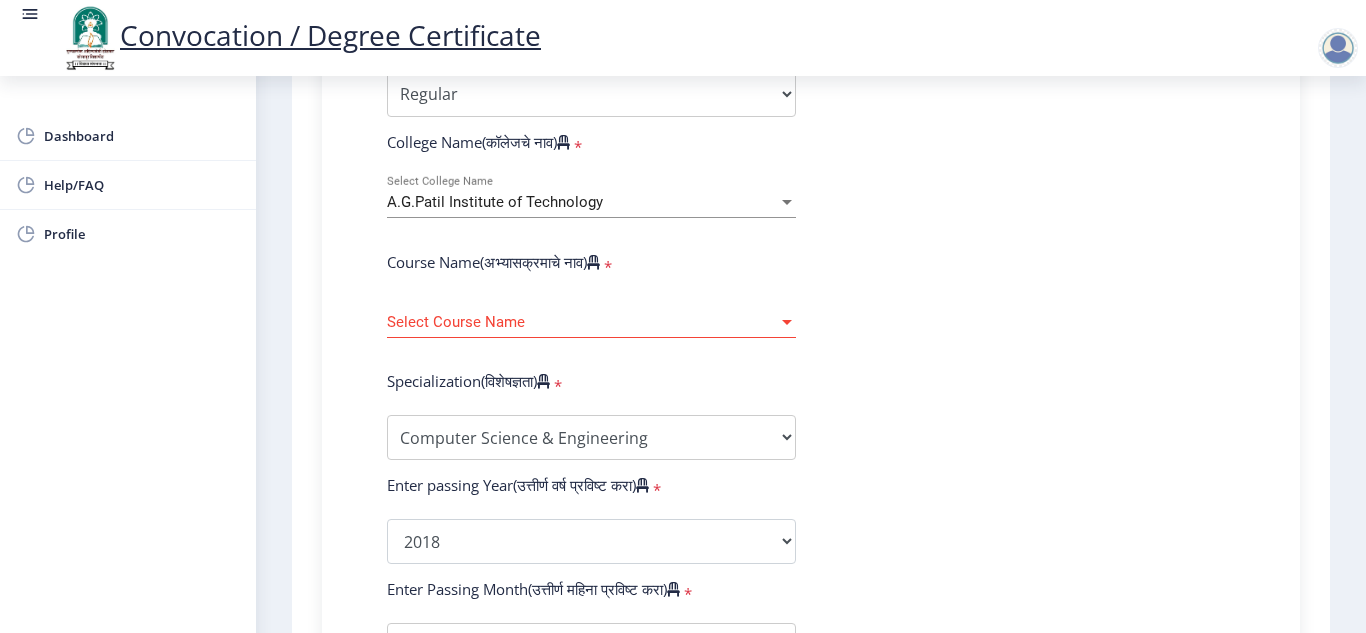 click on "Select Course Name Select Course Name" 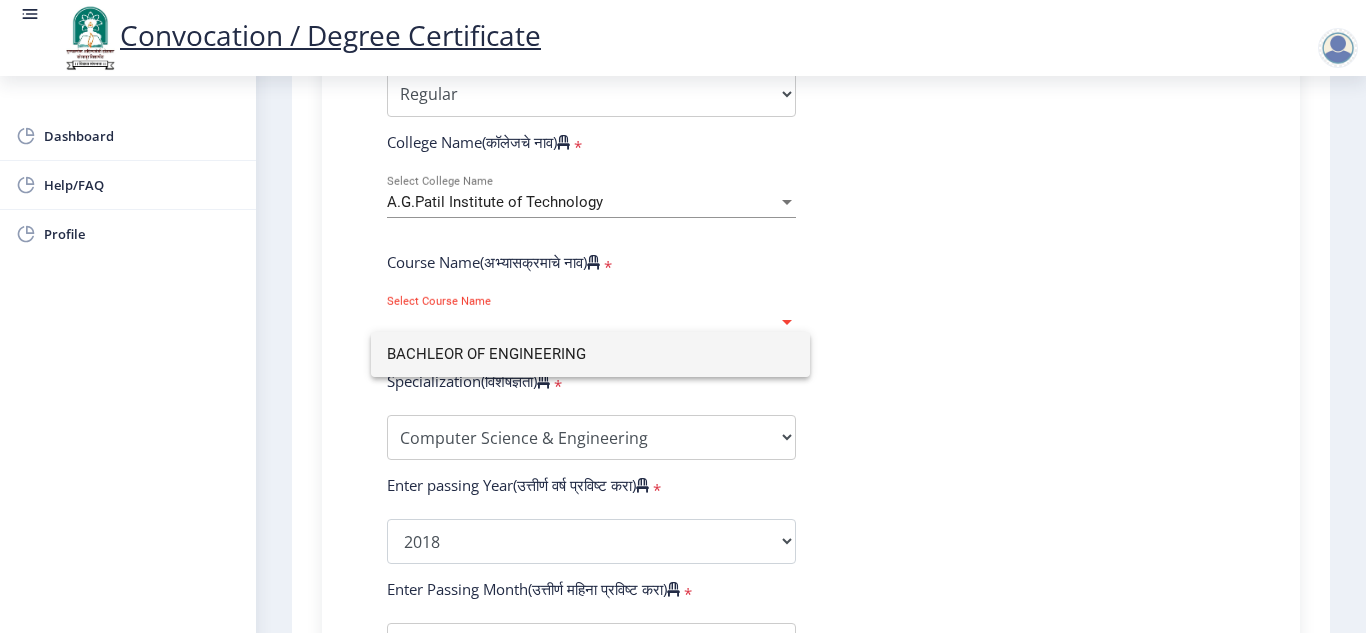 click 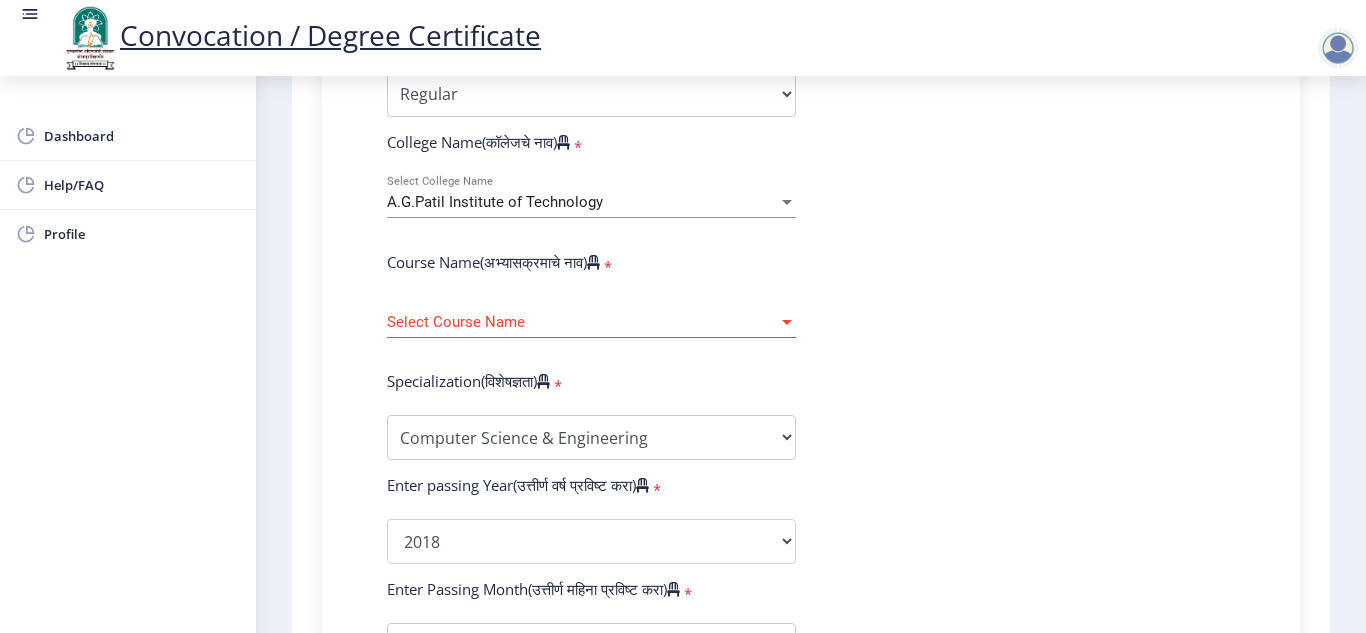 click on "A.G.Patil Institute of Technology Select College Name" 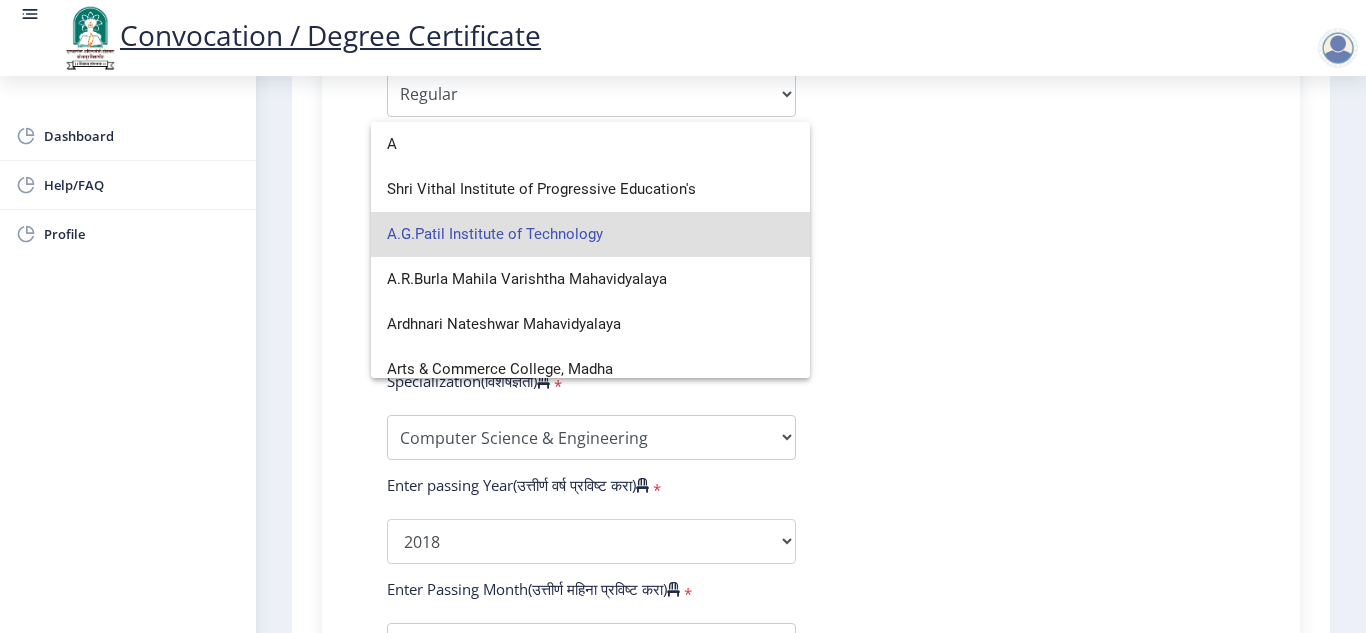 scroll, scrollTop: 224, scrollLeft: 0, axis: vertical 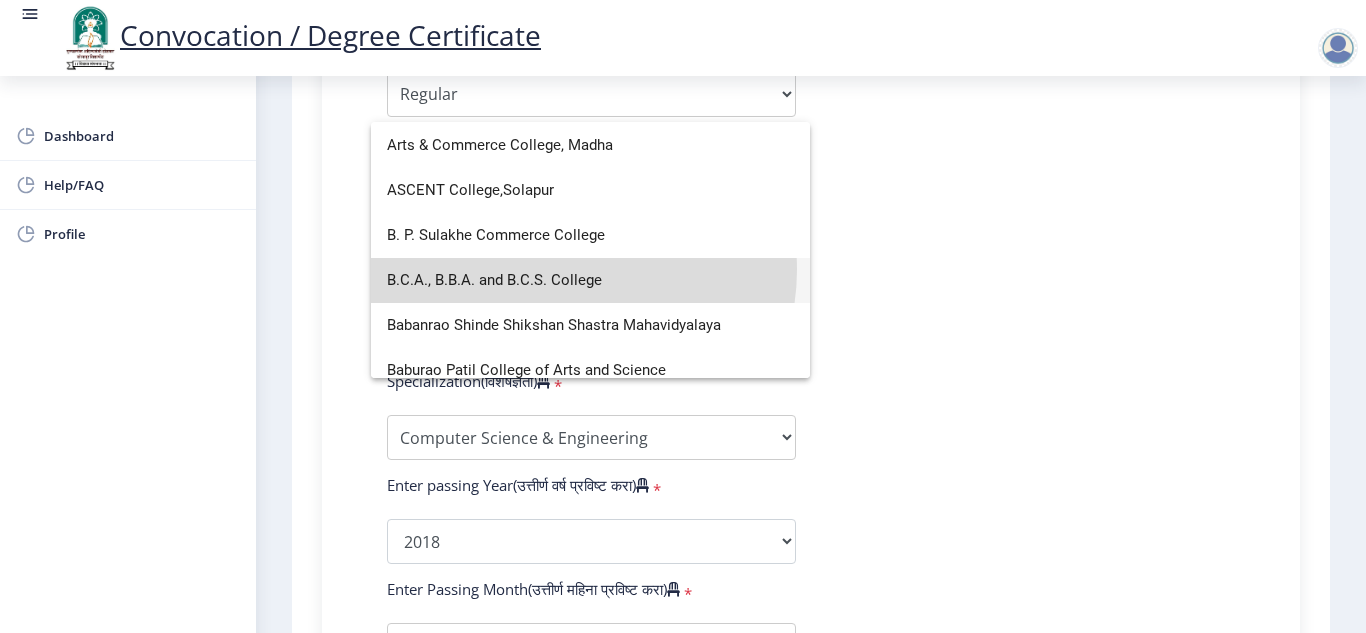 click on "B.C.A., B.B.A. and B.C.S. College" at bounding box center [590, 280] 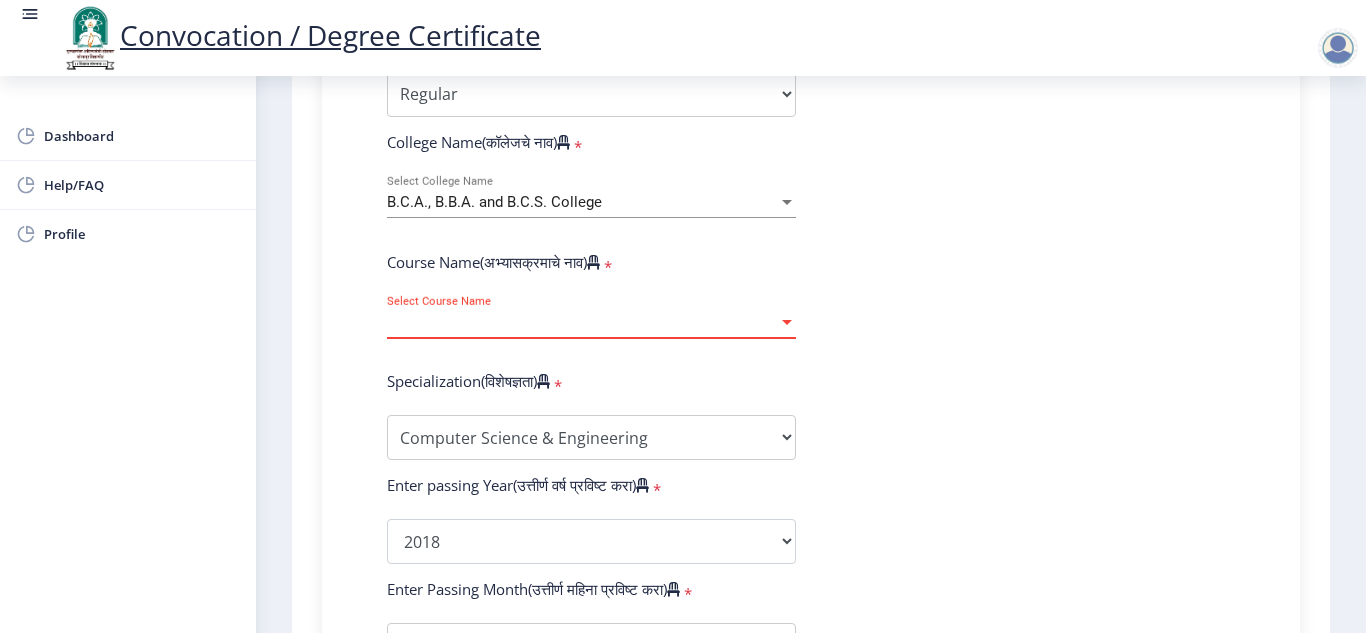 click on "Select Course Name" at bounding box center [582, 322] 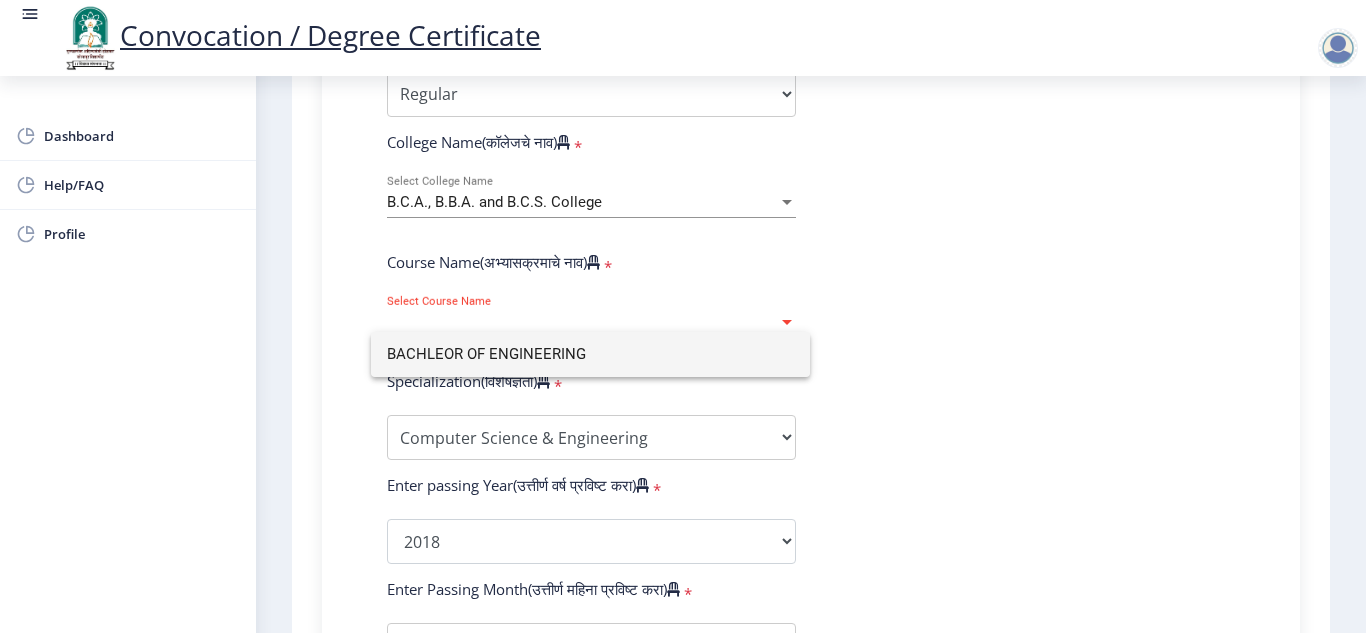 click 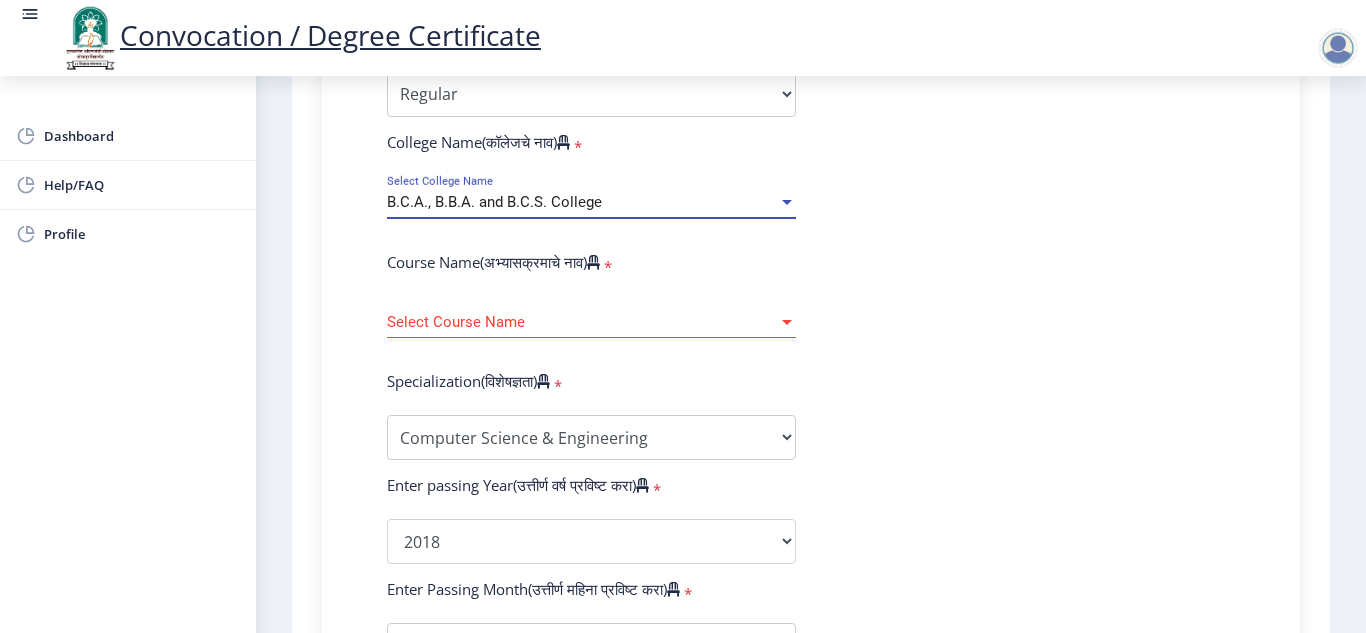 click on "B.C.A., B.B.A. and B.C.S. College" at bounding box center (582, 202) 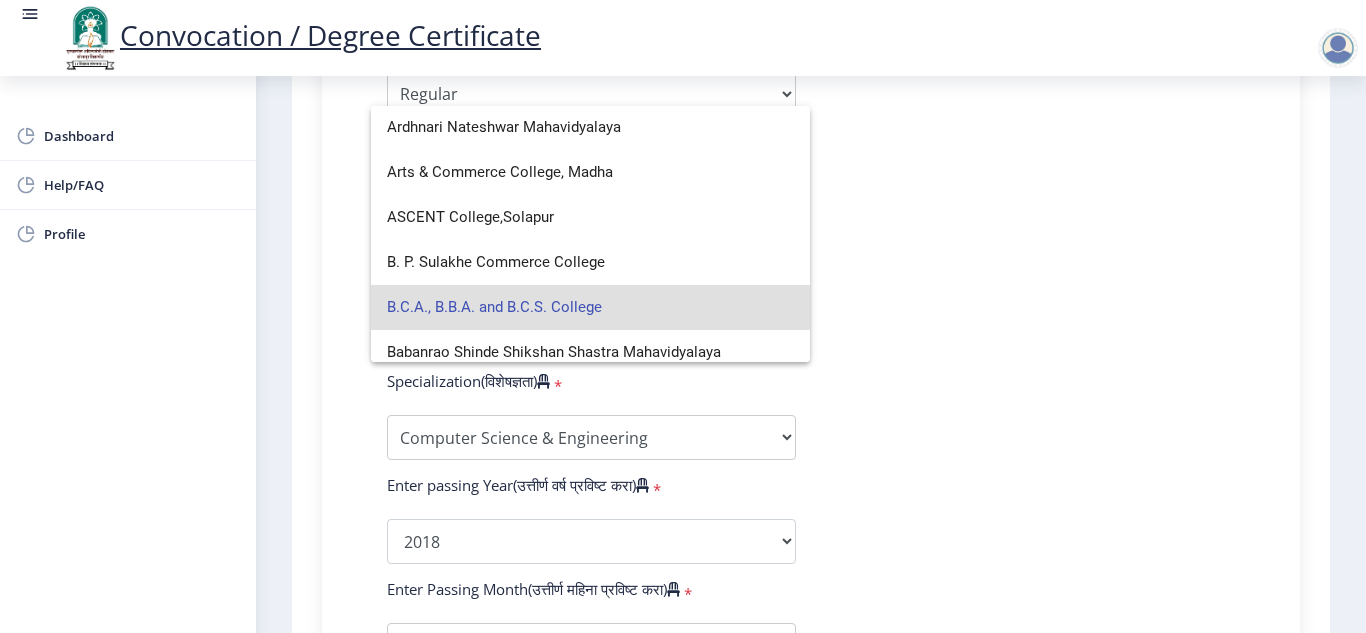 scroll, scrollTop: 224, scrollLeft: 0, axis: vertical 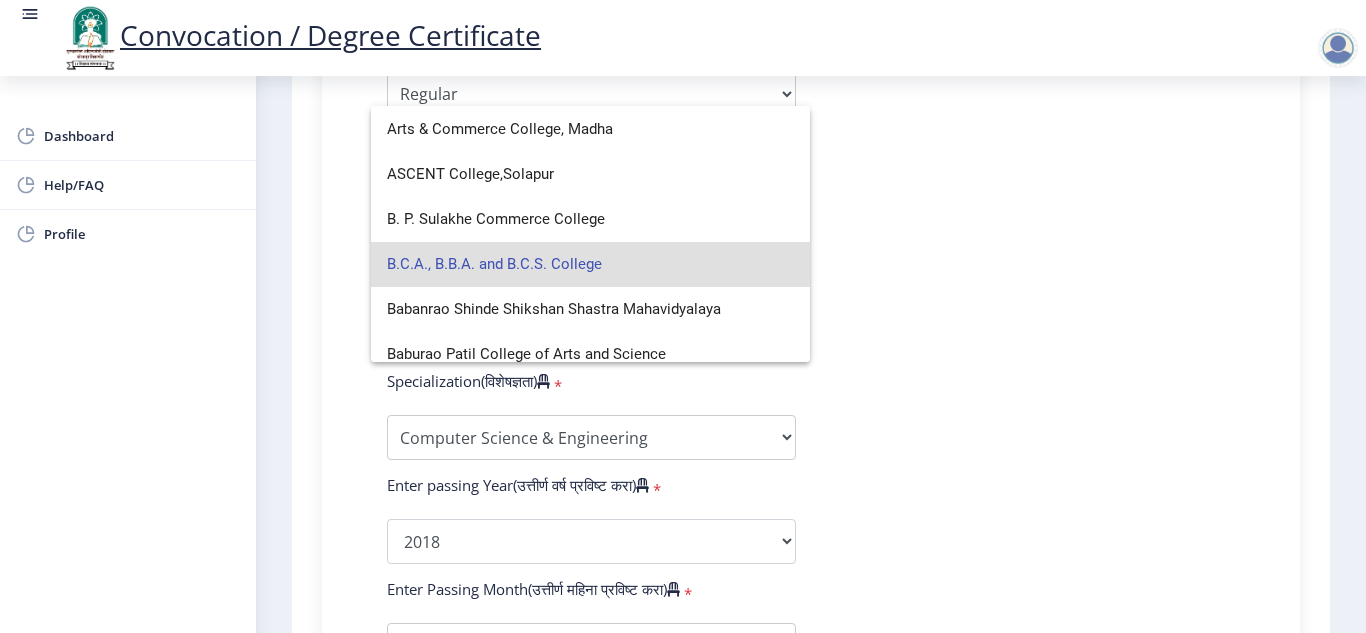 click 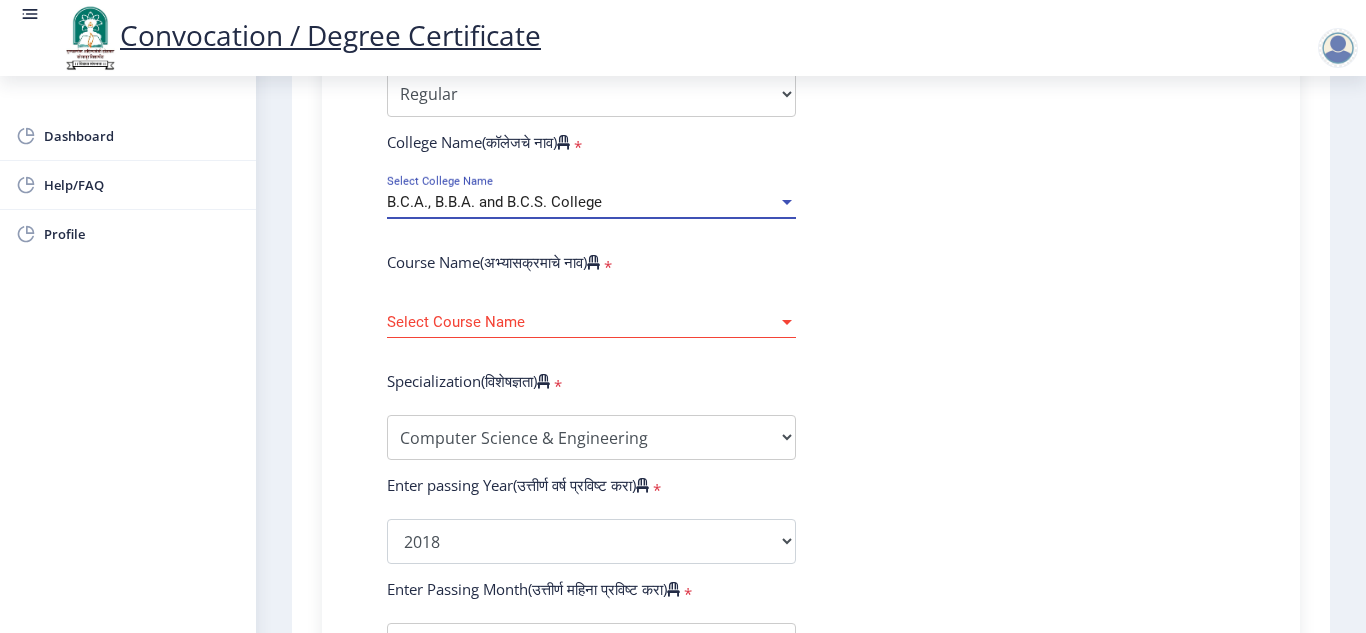 click on "B.C.A., B.B.A. and B.C.S. College" at bounding box center [582, 202] 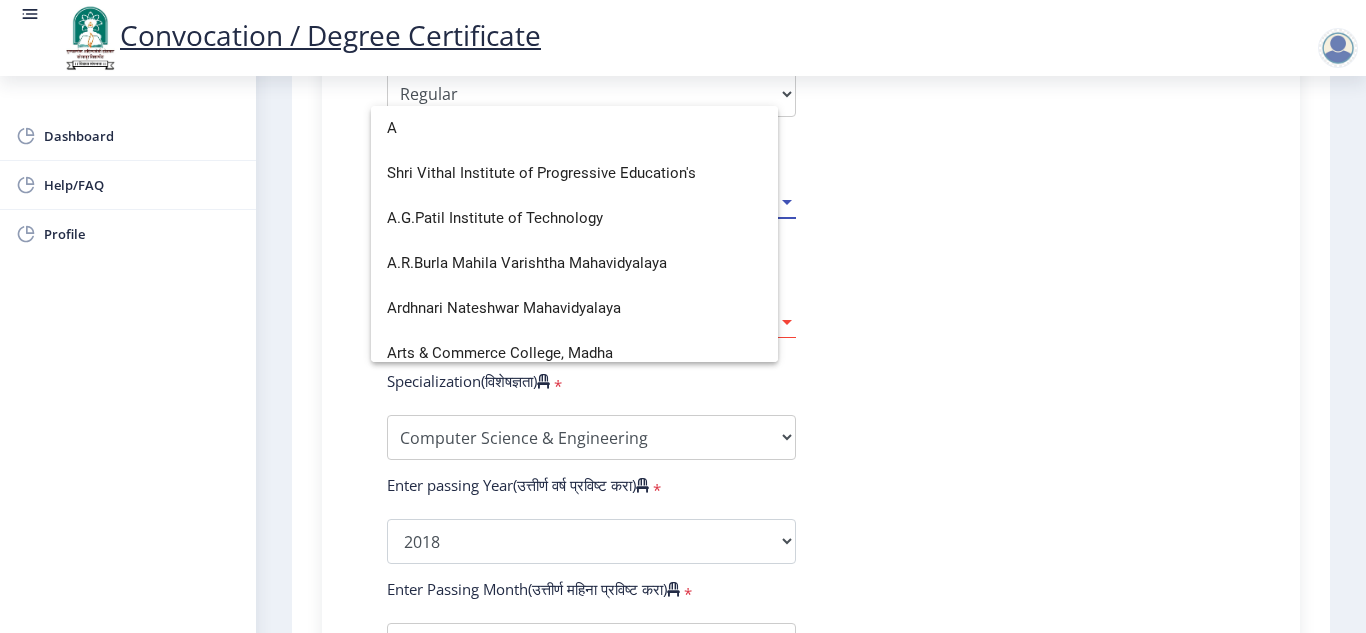 scroll, scrollTop: 0, scrollLeft: 0, axis: both 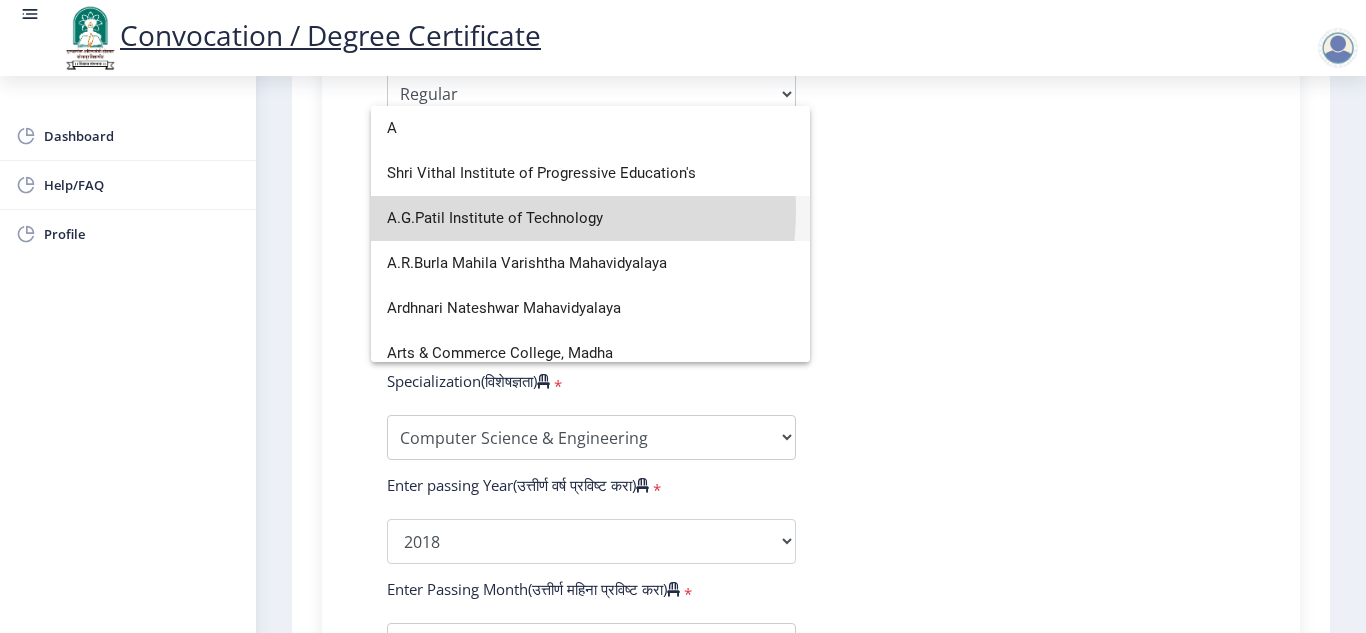 click on "A.G.Patil Institute of Technology" at bounding box center [590, 218] 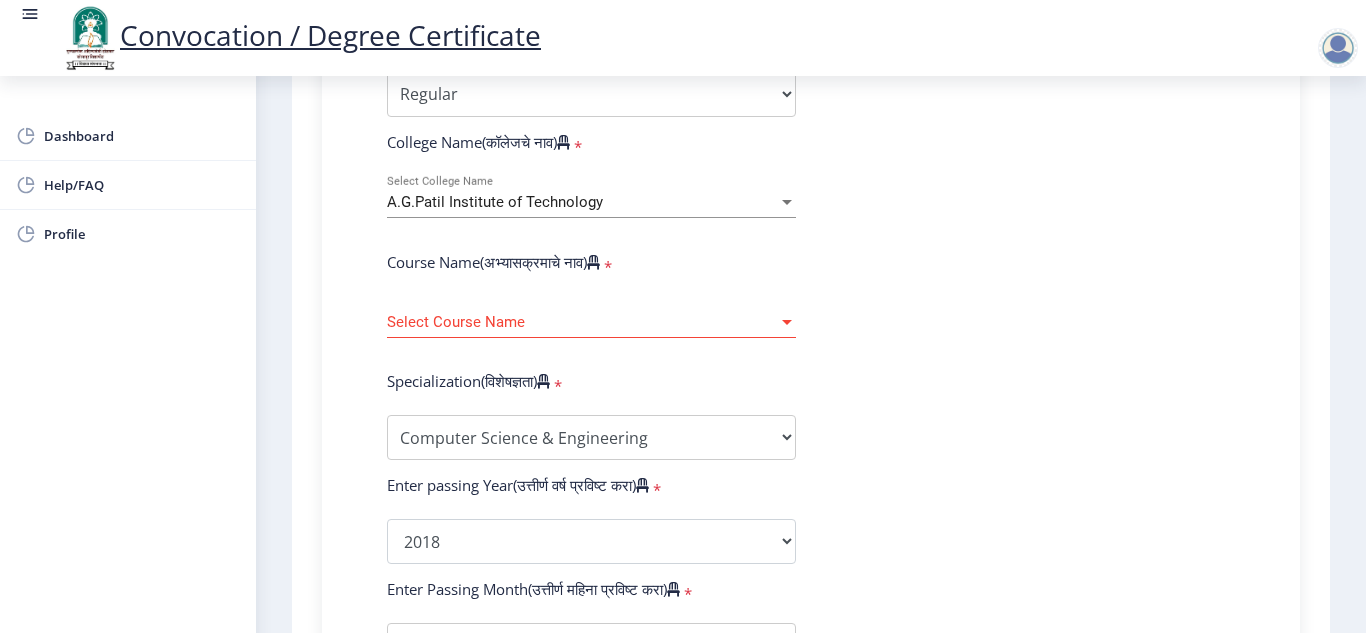 click on "Enter Your PRN Number (तुमचा पीआरएन (कायम नोंदणी क्रमांक) एंटर करा) * Student Type (विद्यार्थी प्रकार) * Select Student Type Regular External College Name(कॉलेजचे नाव) * A.G.Patil Institute of Technology Select College Name Course Name(अभ्यासक्रमाचे नाव) * Select Course Name Select Course Name Specialization(विशेषज्ञता) * Specialization Bio-Medical Engineering Civil Engineering Computer Science & Engineering Electrical & Electronics Engineering Electrical Engineering Electronics & Telecommunication Engineering Electronics Engineering Information Technology Mechanical Engineering Other Enter passing Year(उत्तीर्ण वर्ष प्रविष्ट करा) * 2025 2024 2023 2022 2021 2020 2019 2018 2017 2016 2015 2014 2013 2012 2011 2010 2009 2008 2007 * *" 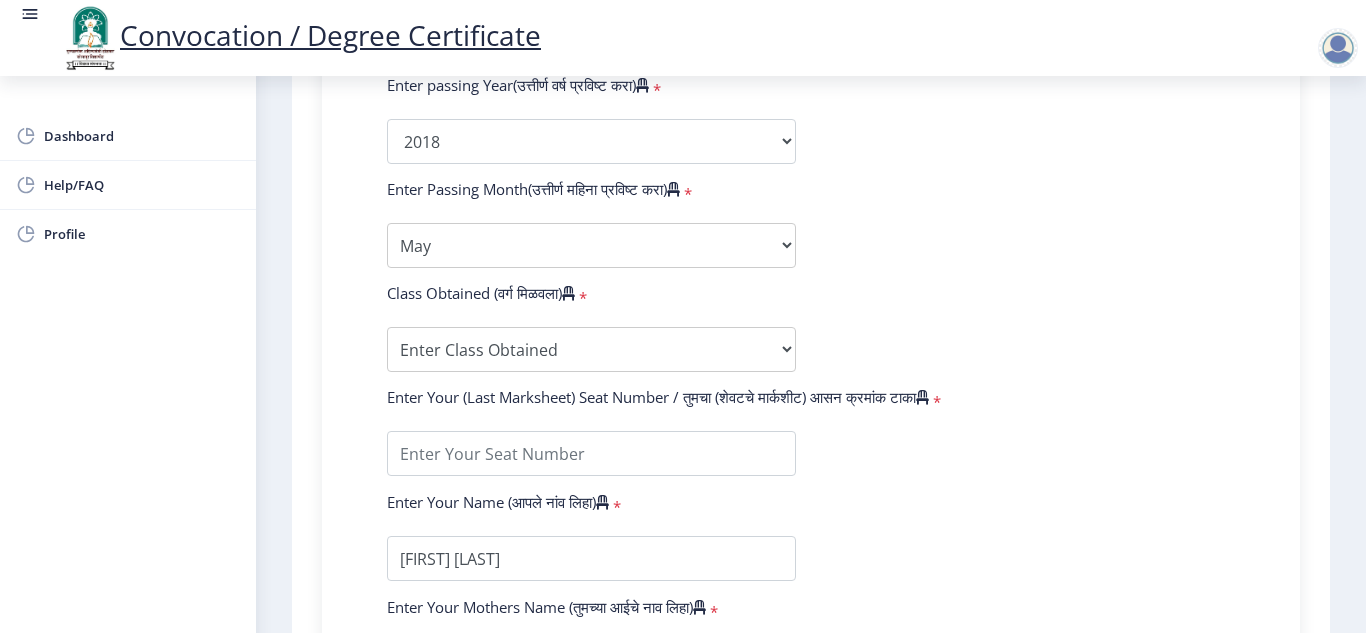 scroll, scrollTop: 1120, scrollLeft: 0, axis: vertical 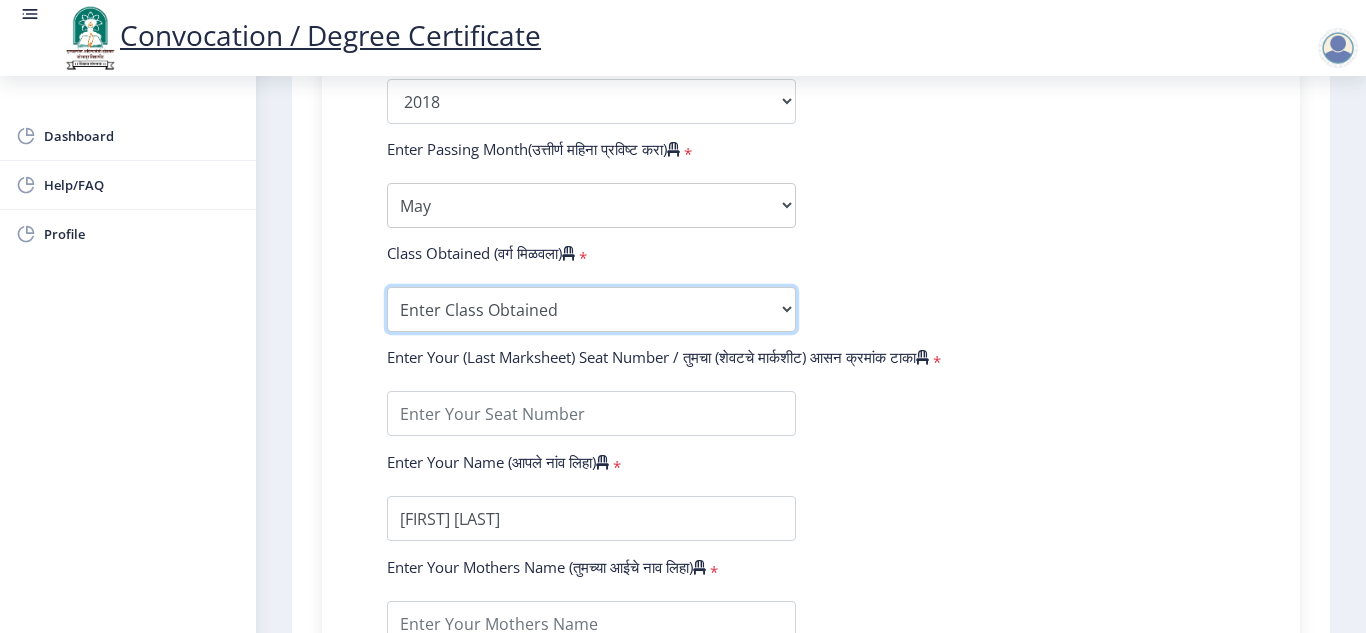 click on "Enter Class Obtained FIRST CLASS WITH DISTINCTION FIRST CLASS HIGHER SECOND CLASS SECOND CLASS PASS CLASS Grade O Grade A+ Grade A Grade B+ Grade B Grade C+ Grade C Grade D Grade E" at bounding box center (591, 309) 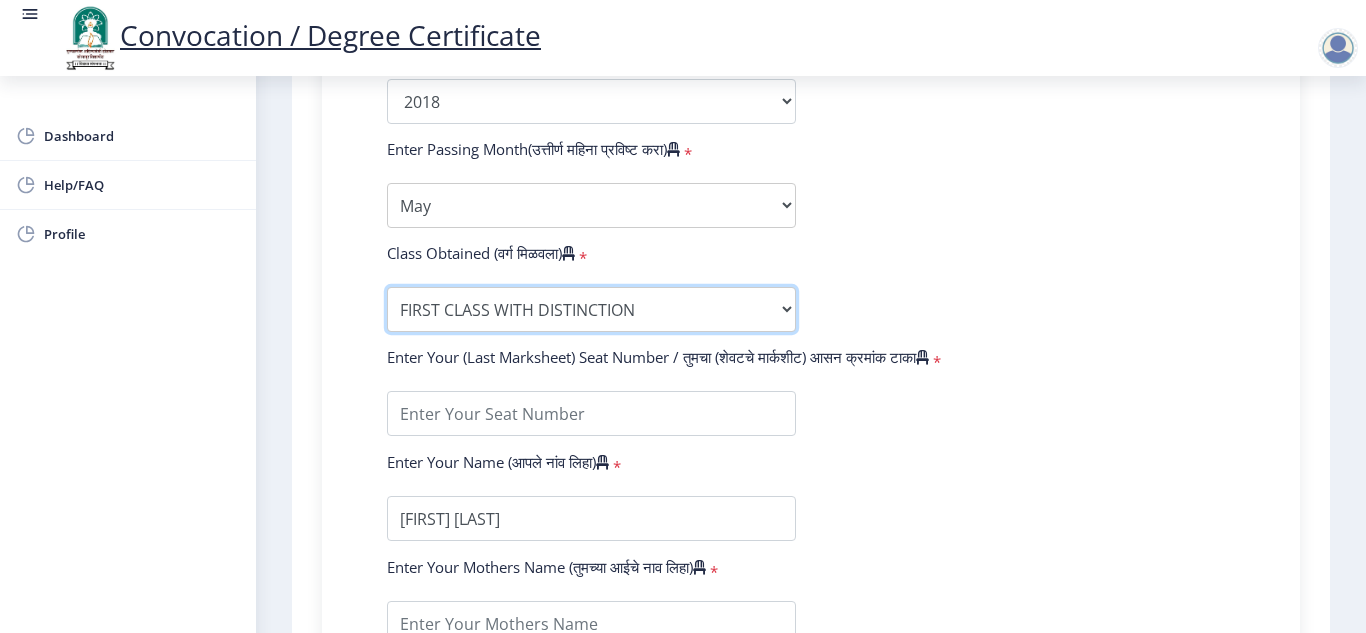 click on "Enter Class Obtained FIRST CLASS WITH DISTINCTION FIRST CLASS HIGHER SECOND CLASS SECOND CLASS PASS CLASS Grade O Grade A+ Grade A Grade B+ Grade B Grade C+ Grade C Grade D Grade E" at bounding box center [591, 309] 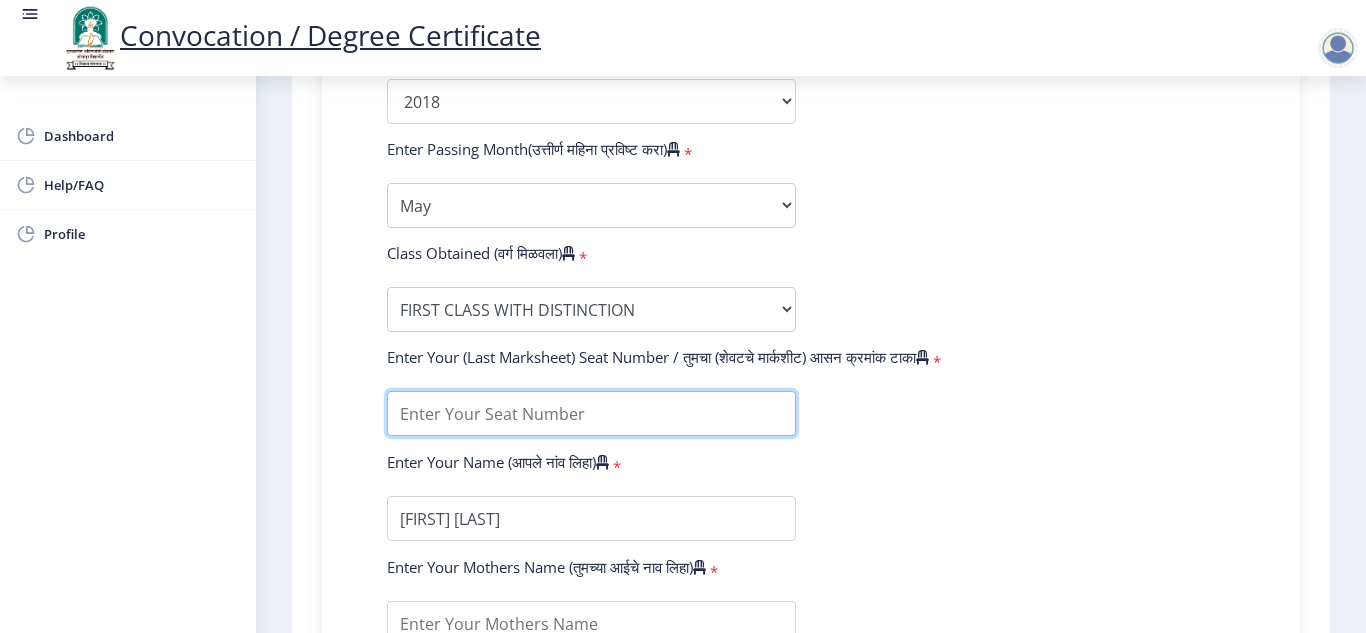 click at bounding box center [591, 413] 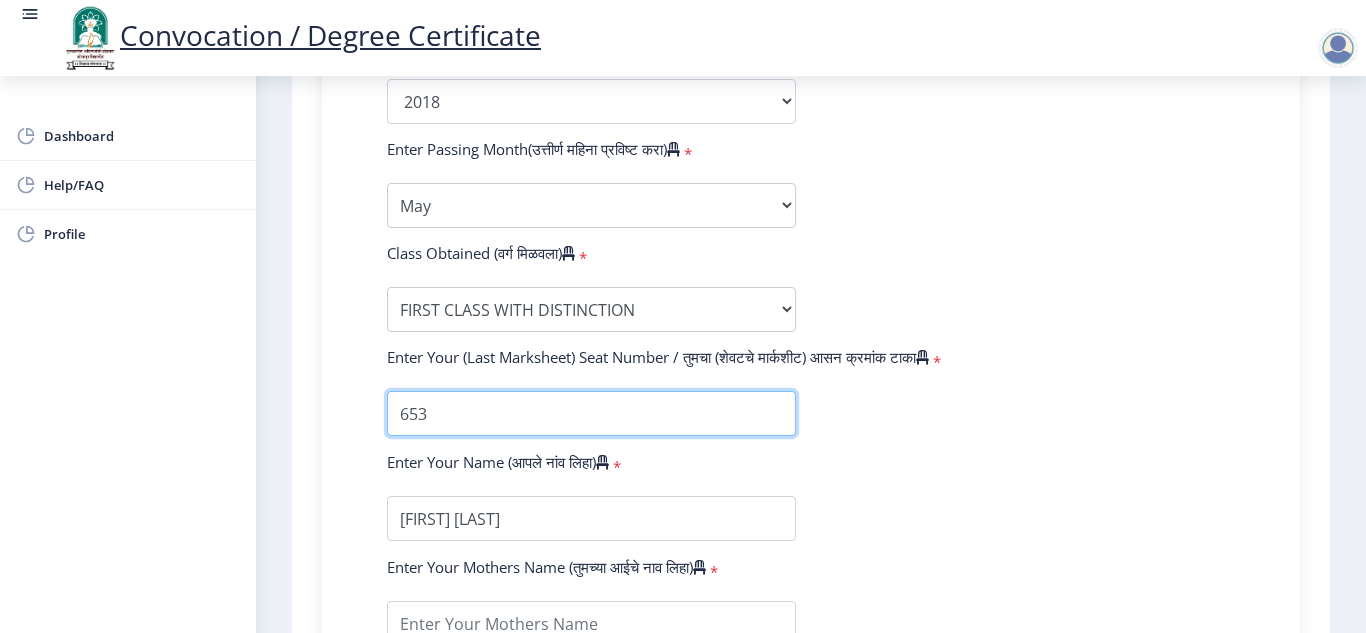 click at bounding box center (591, 413) 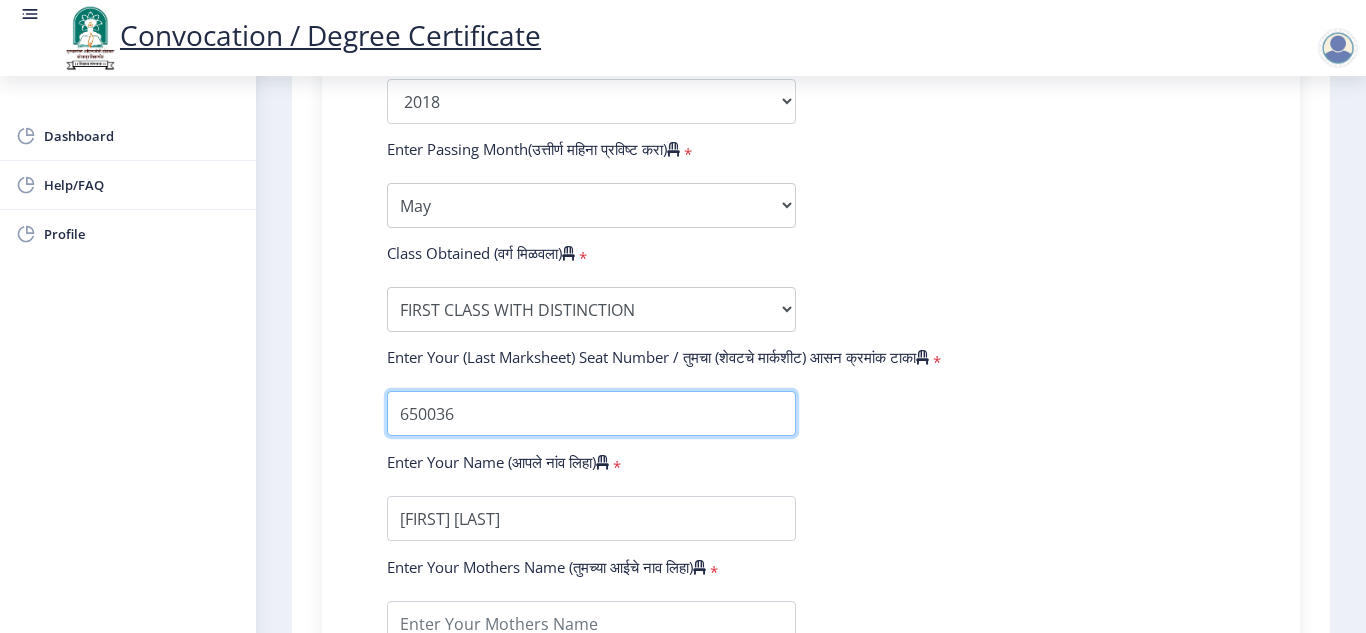 type on "650036" 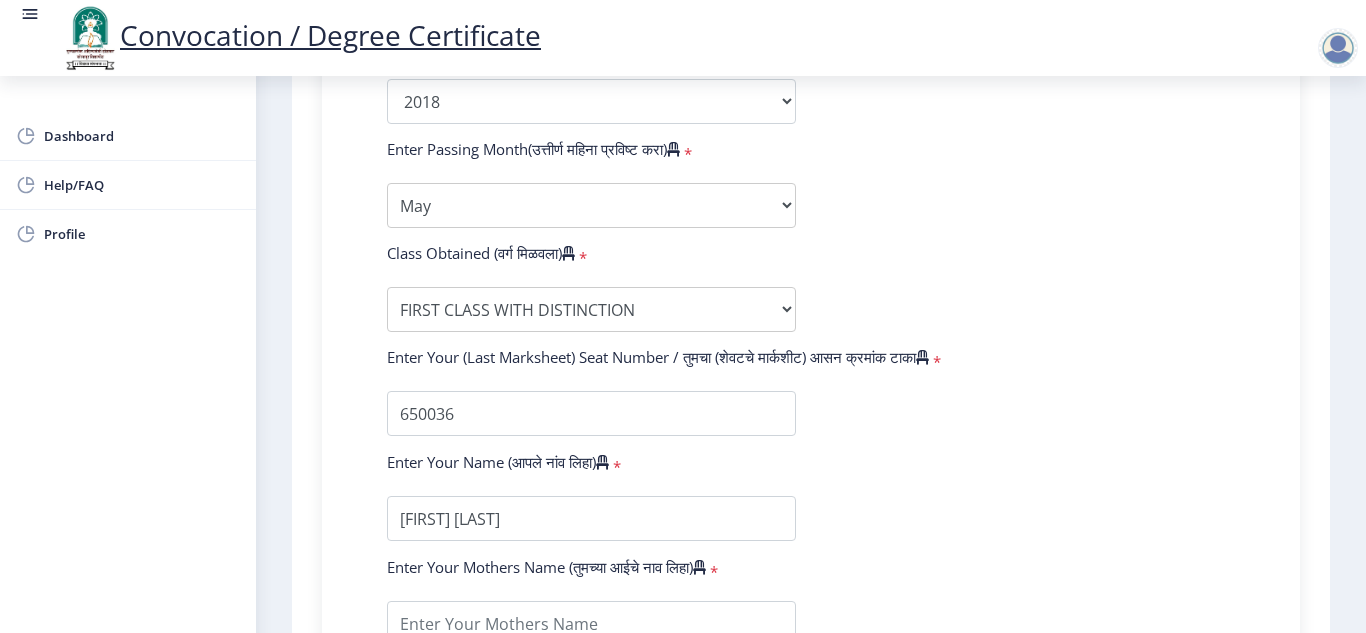 click on "Enter Your PRN Number (तुमचा पीआरएन (कायम नोंदणी क्रमांक) एंटर करा) * Student Type (विद्यार्थी प्रकार) * Select Student Type Regular External College Name(कॉलेजचे नाव) * A.G.Patil Institute of Technology Select College Name Course Name(अभ्यासक्रमाचे नाव) * Select Course Name Select Course Name Specialization(विशेषज्ञता) * Specialization Bio-Medical Engineering Civil Engineering Computer Science & Engineering Electrical & Electronics Engineering Electrical Engineering Electronics & Telecommunication Engineering Electronics Engineering Information Technology Mechanical Engineering Other Enter passing Year(उत्तीर्ण वर्ष प्रविष्ट करा) * 2025 2024 2023 2022 2021 2020 2019 2018 2017 2016 2015 2014 2013 2012 2011 2010 2009 2008 2007 * *" 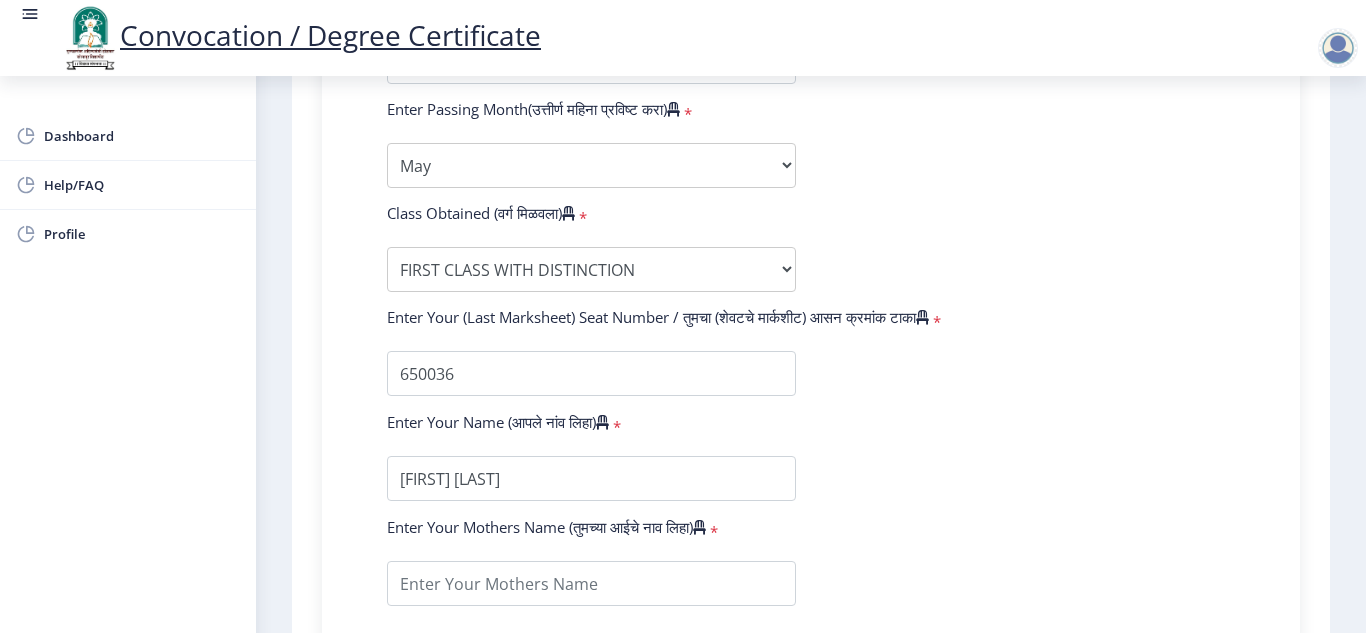 scroll, scrollTop: 1240, scrollLeft: 0, axis: vertical 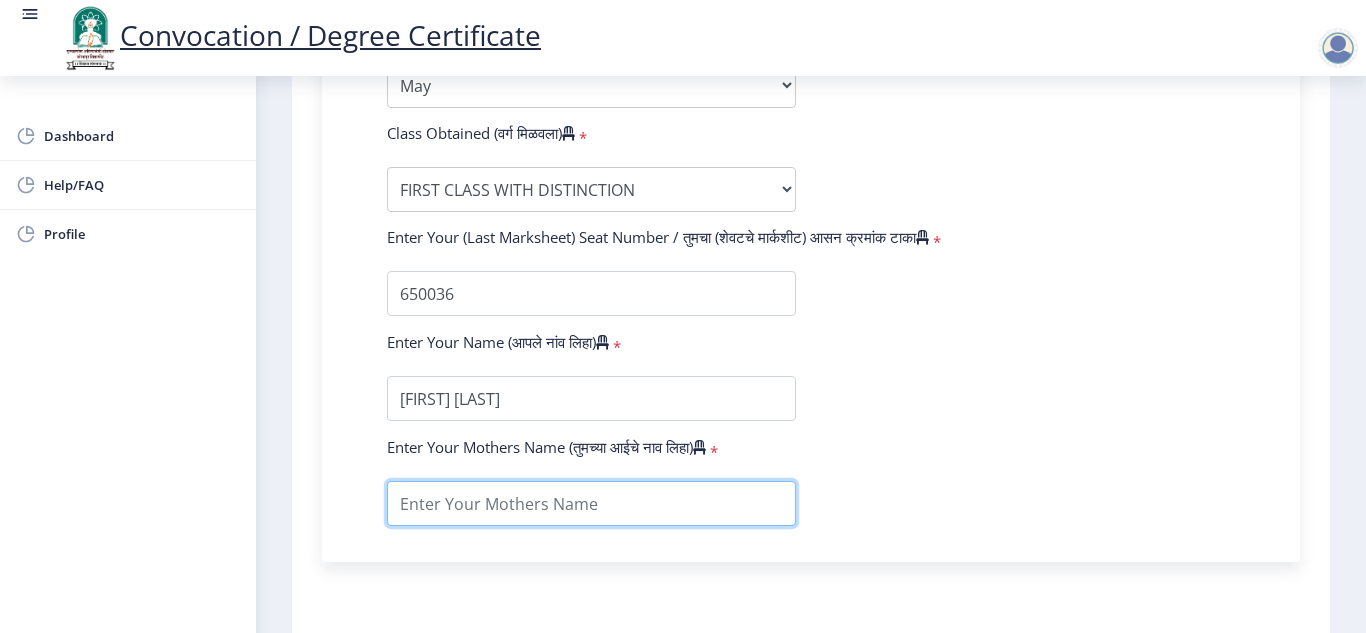 click at bounding box center [591, 503] 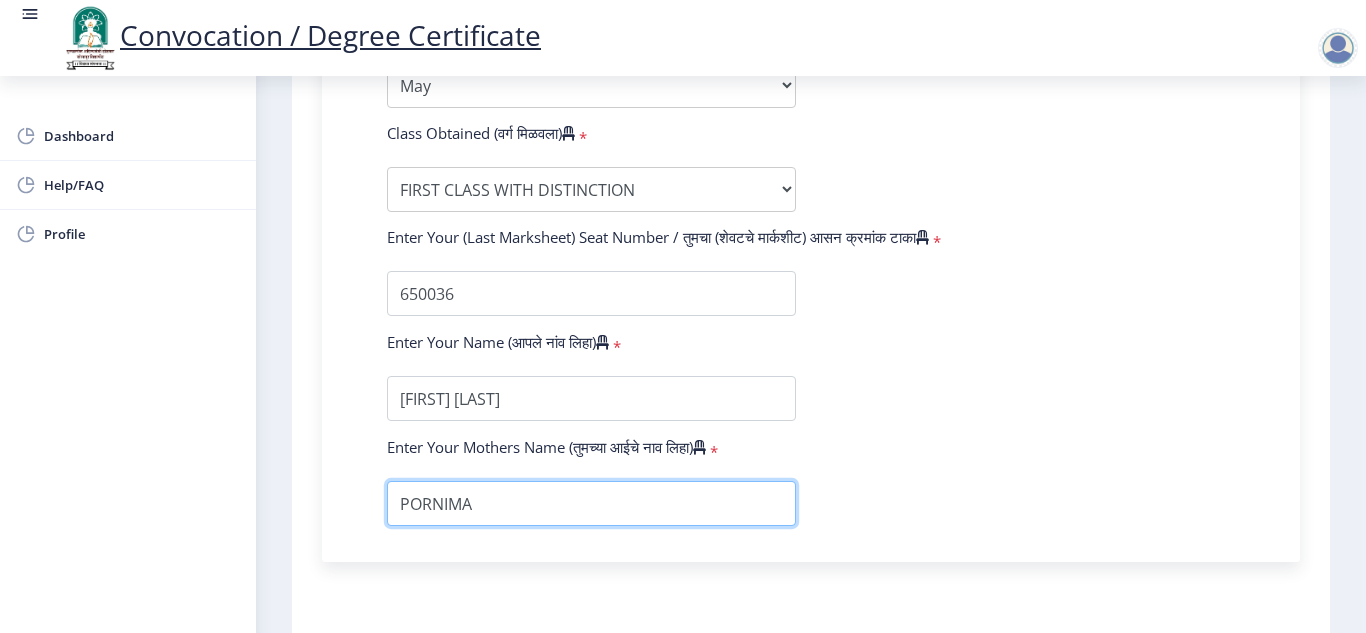 scroll, scrollTop: 686, scrollLeft: 0, axis: vertical 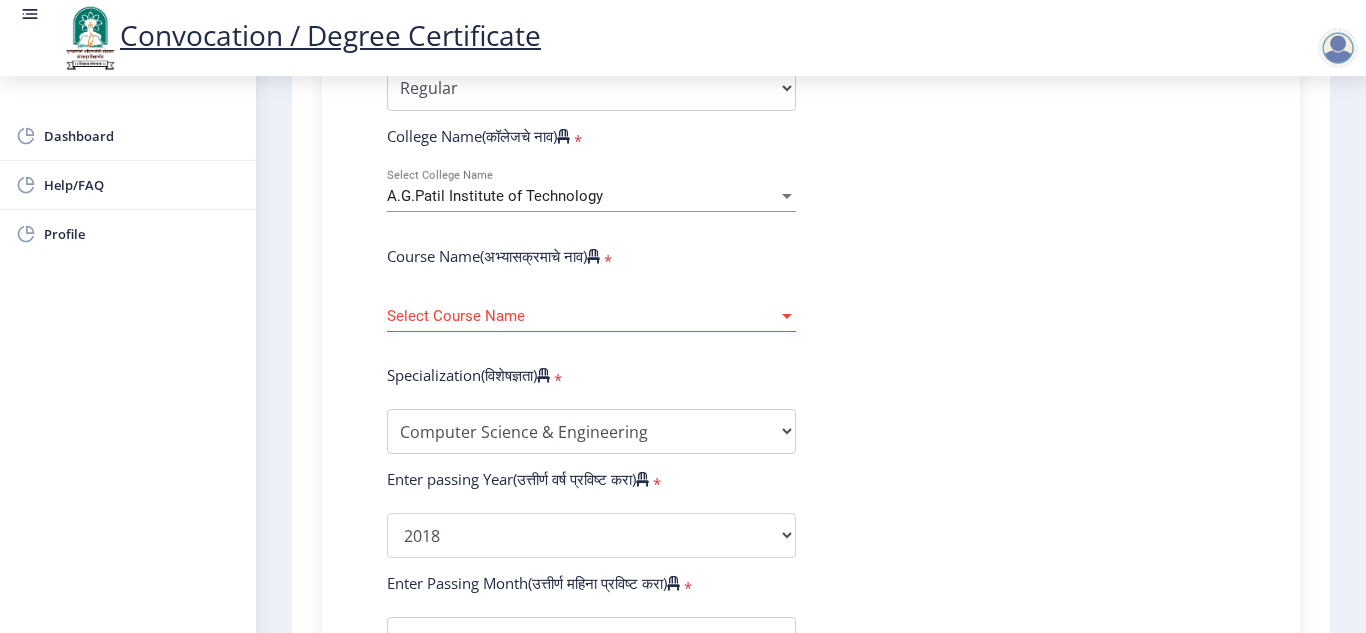 type on "PORNIMA" 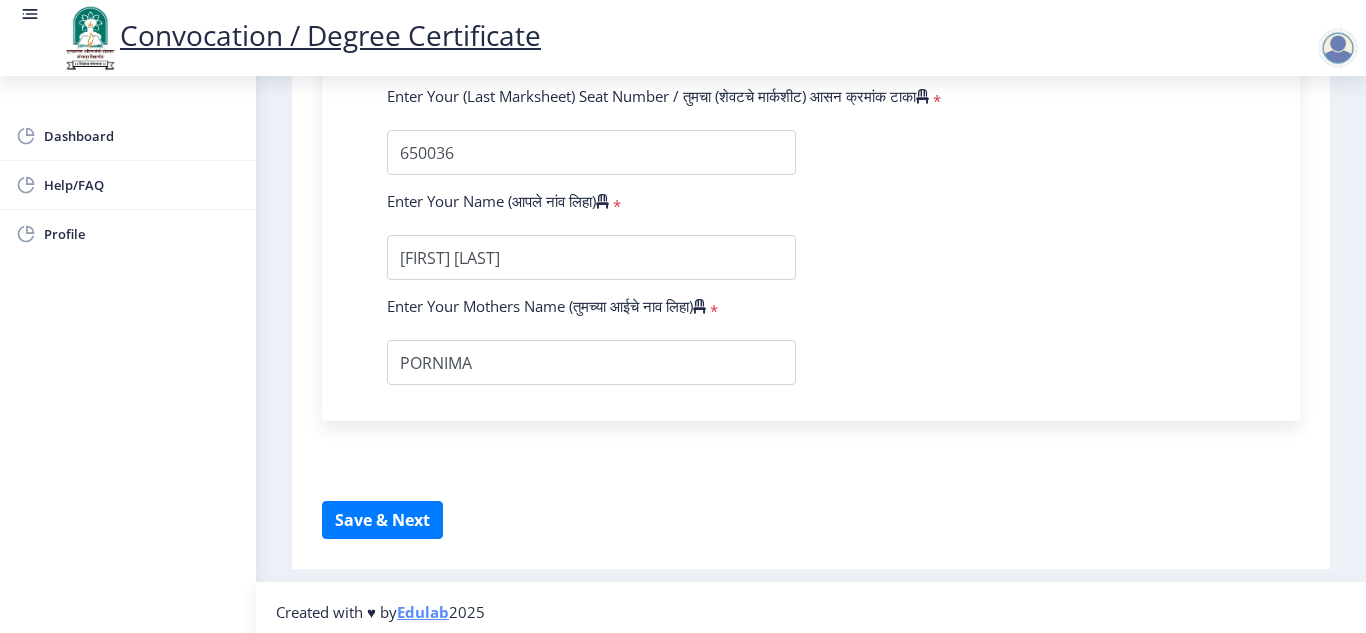 scroll, scrollTop: 1422, scrollLeft: 0, axis: vertical 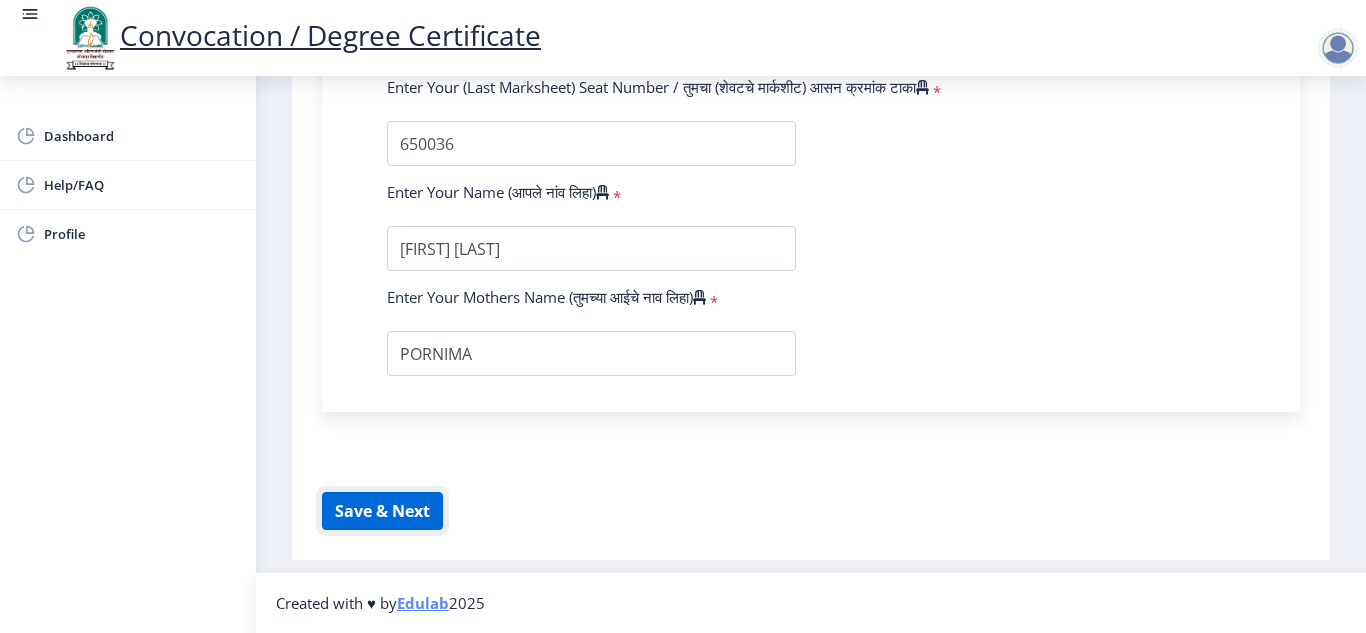 click on "Save & Next" 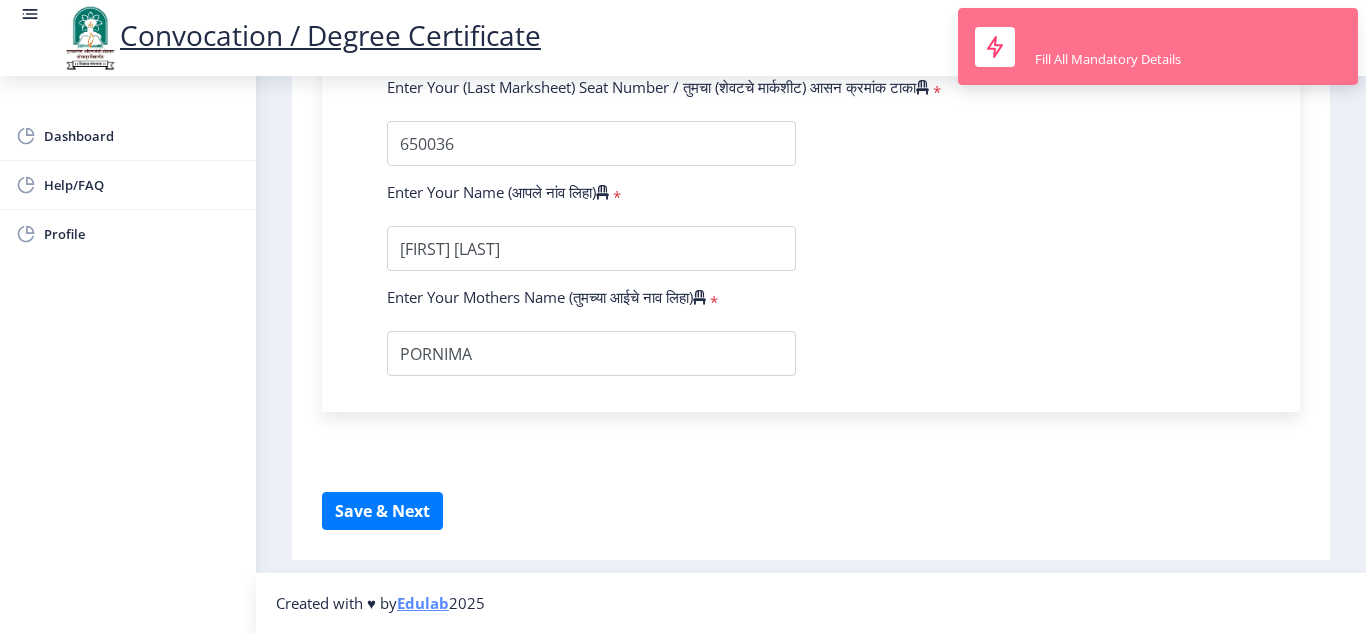 click on "Fill All Mandatory Details" at bounding box center [1108, 59] 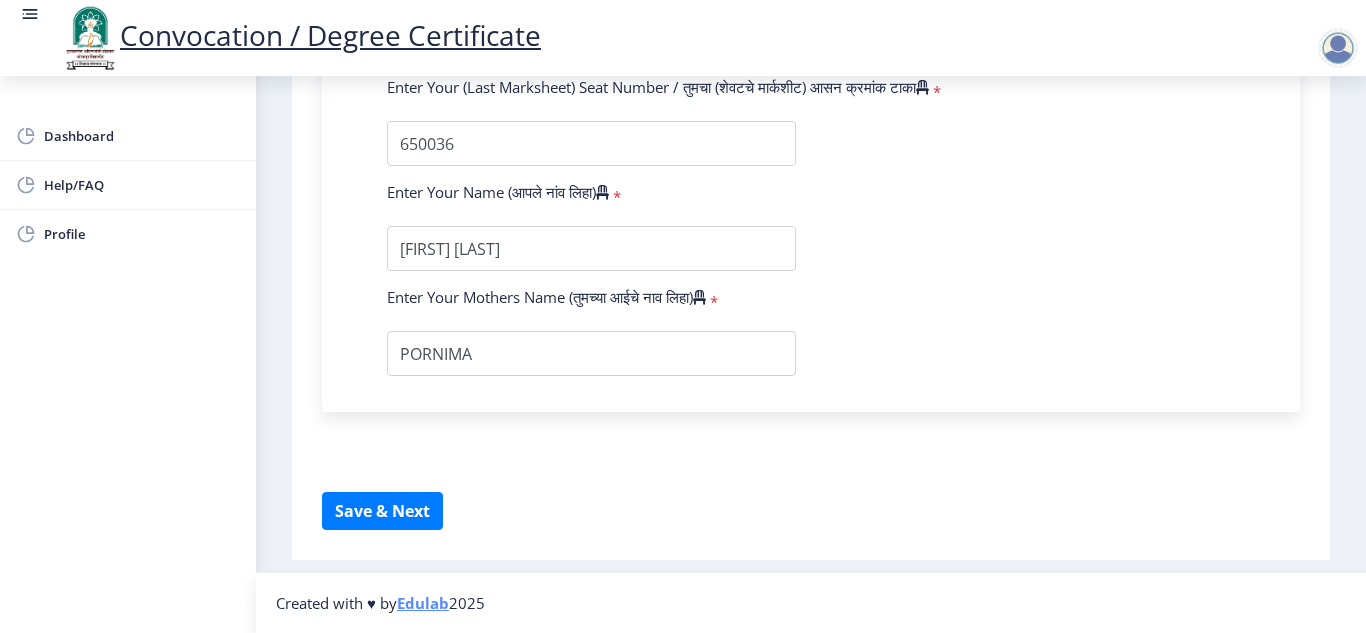 click on "1 First step 2 Second step 3 Third step Instructions (सूचना) 1. पदवी प्रमाणपत्रासाठी शैक्षणिक तपशील चरणावर, तुम्हाला तुमच्या अंतिम पदवी दीक्षांत प्रमाणपत्रासाठी तुमचे तपशील सबमिट करणे आवश्यक आहे. 2. तुम्ही ज्या कोर्ससाठी पदवी प्रमाणपत्रासाठी अर्ज करत आहात त्या अभ्यासक्रमाच्या नवीनतम जारी केलेल्या मार्कशीटवर आधारित तुमचे सर्व तपशील भरणे आवश्यक आहे. Email Us on [EMAIL] Education Details * Student Type (विद्यार्थी प्रकार) * Select Student Type Regular External * * * *" 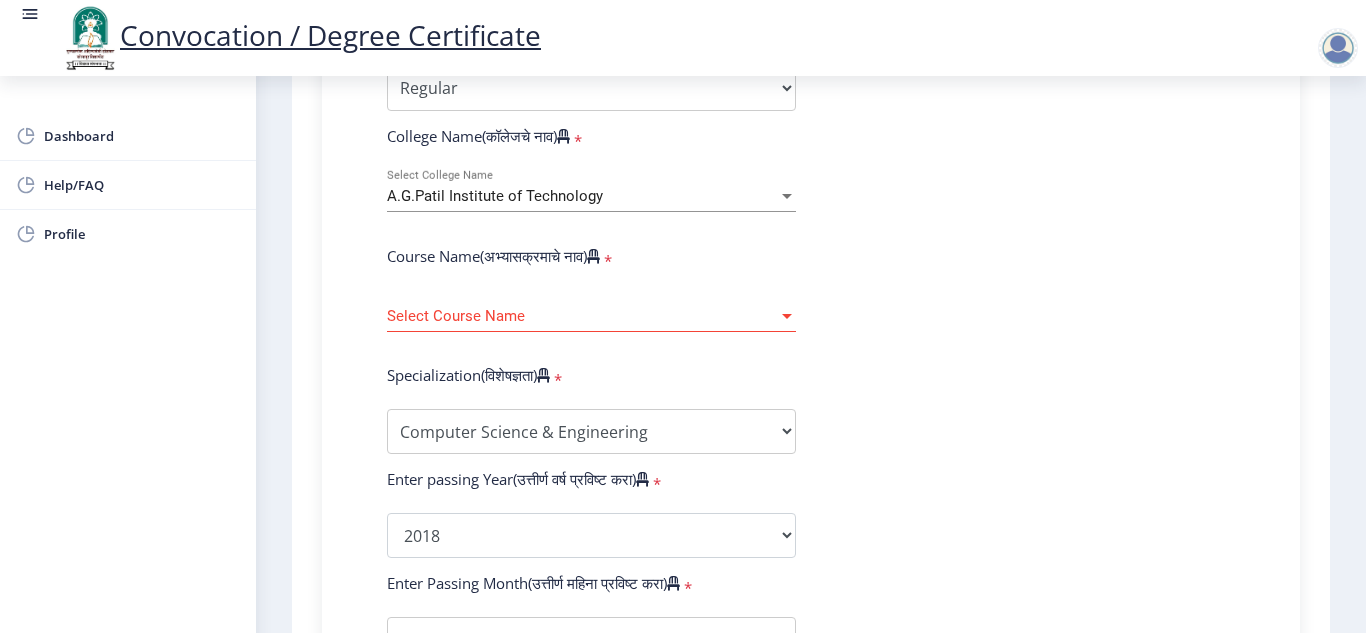scroll, scrollTop: 686, scrollLeft: 0, axis: vertical 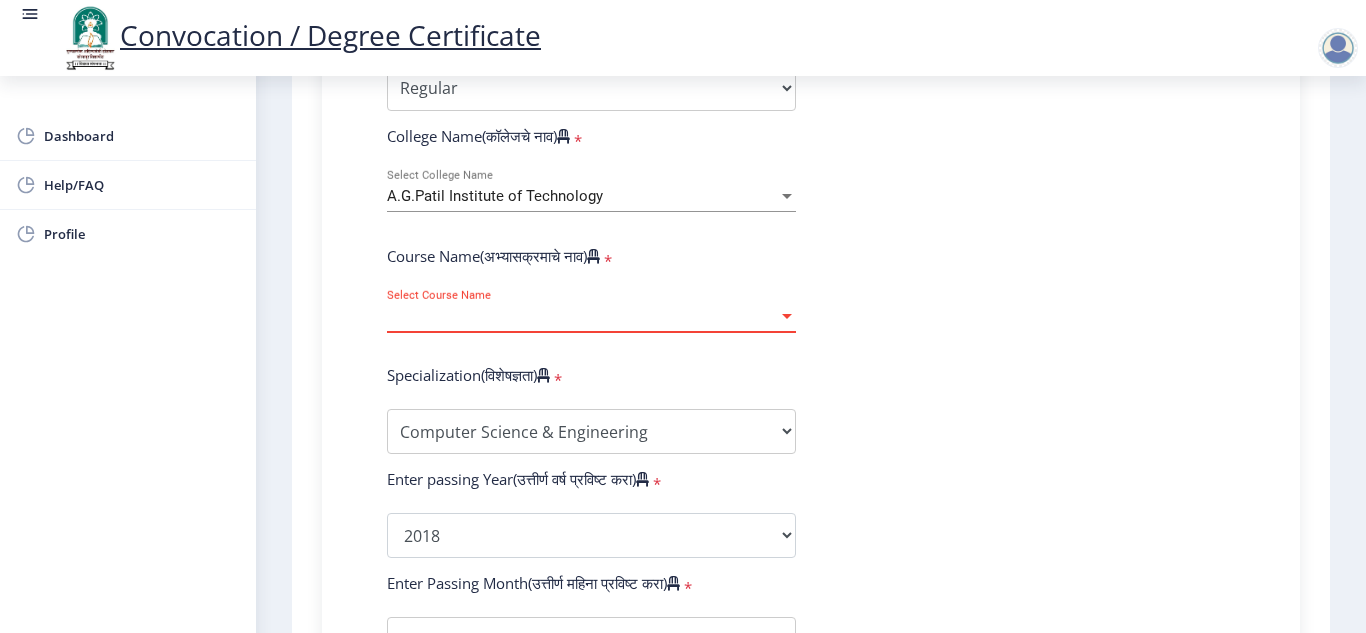 click on "Select Course Name" at bounding box center (582, 316) 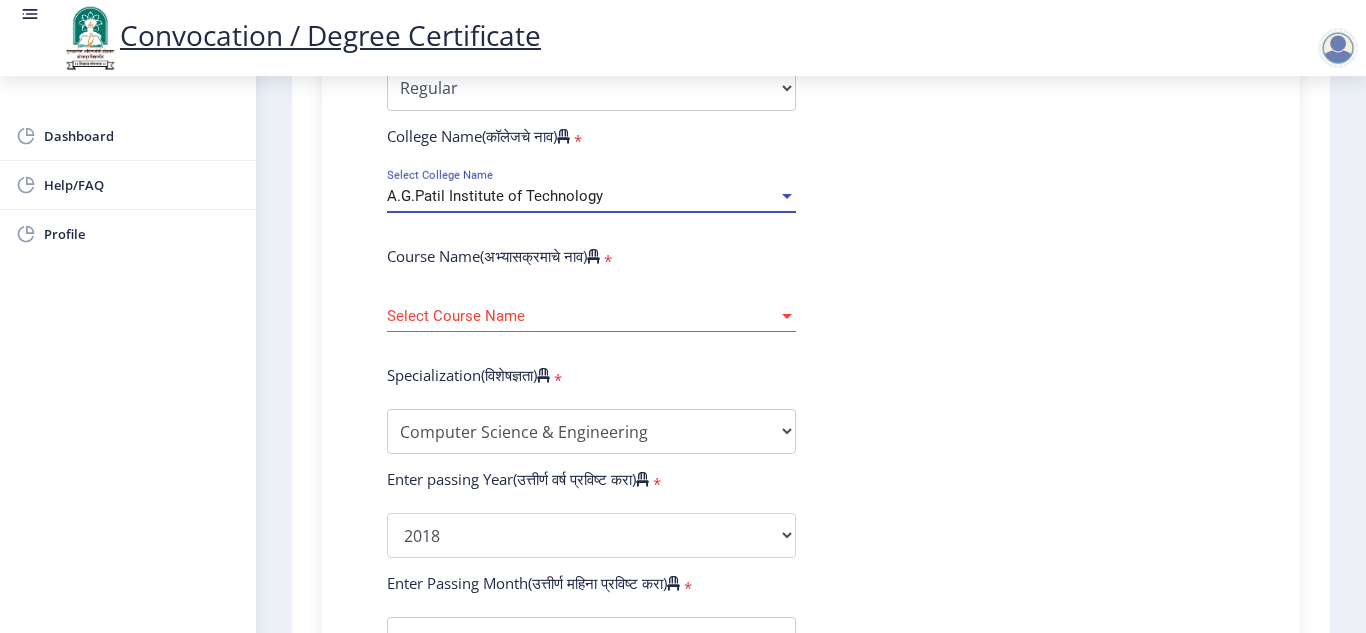 click on "A.G.Patil Institute of Technology" at bounding box center (582, 196) 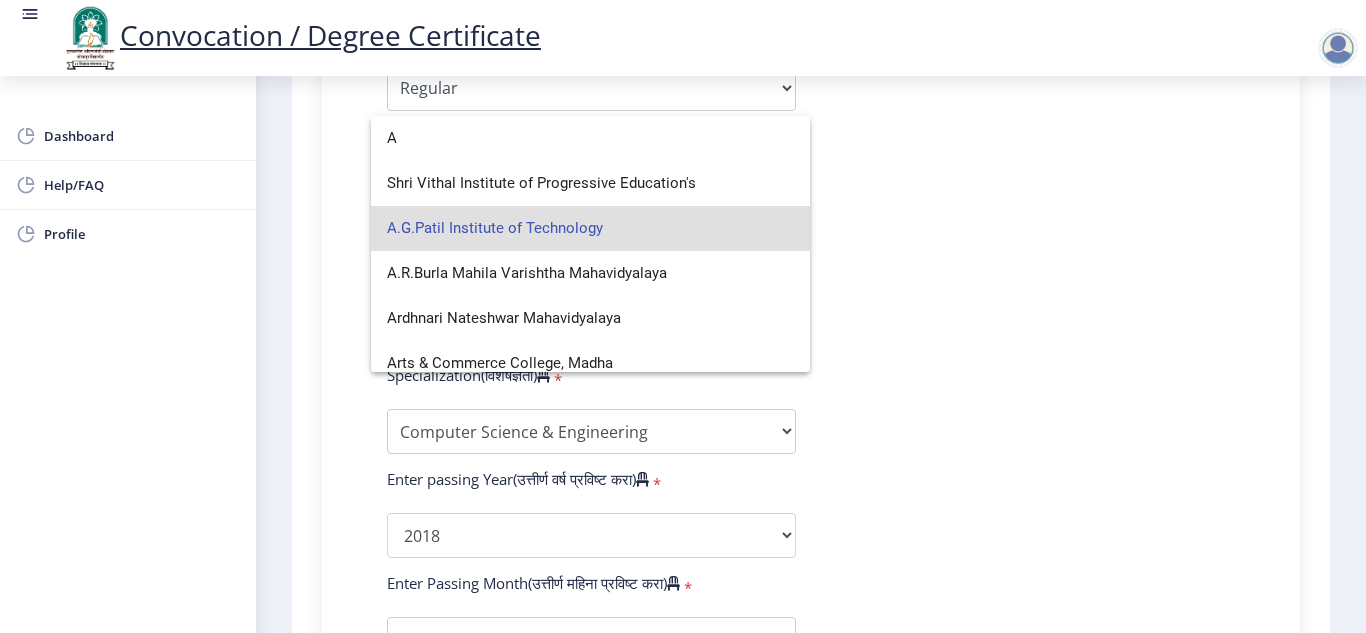 click 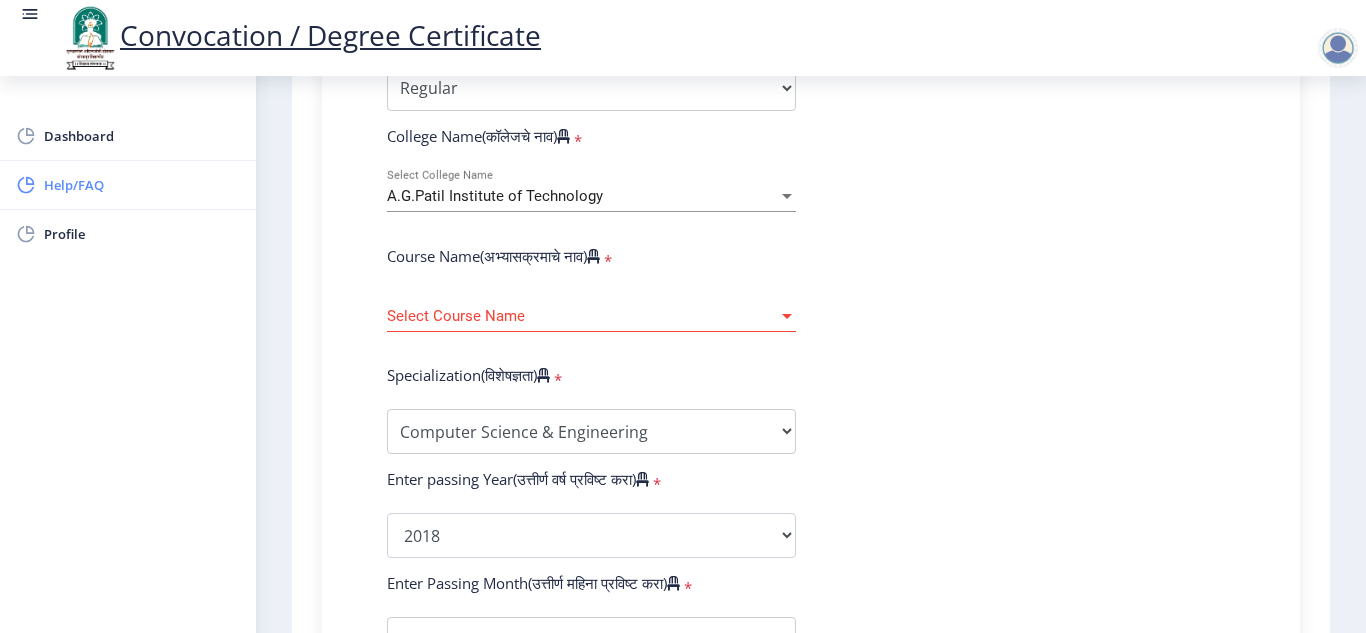 click on "Help/FAQ" 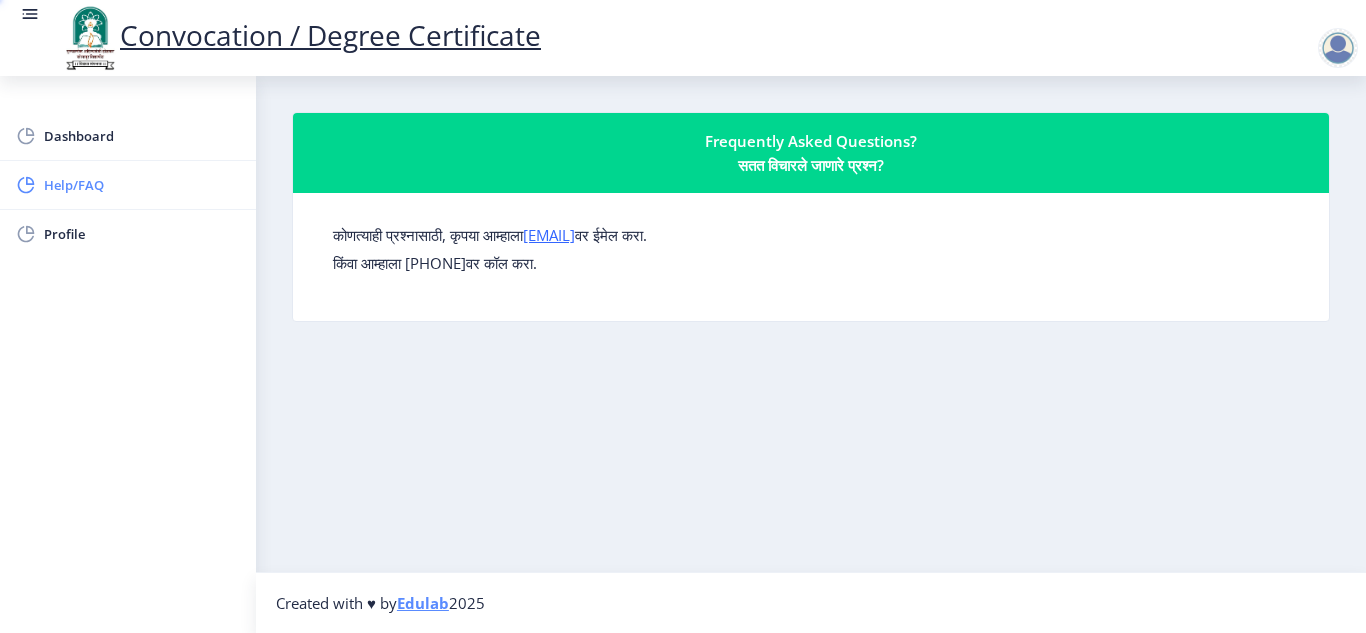 scroll, scrollTop: 0, scrollLeft: 0, axis: both 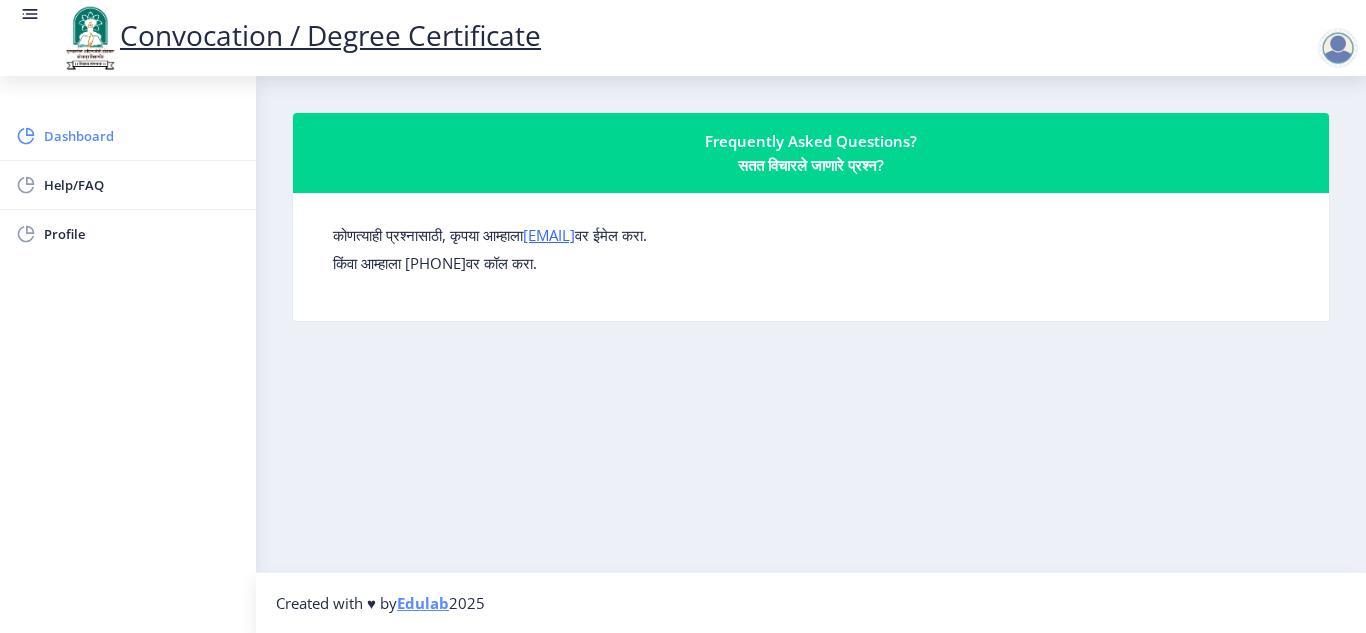 click on "Dashboard" 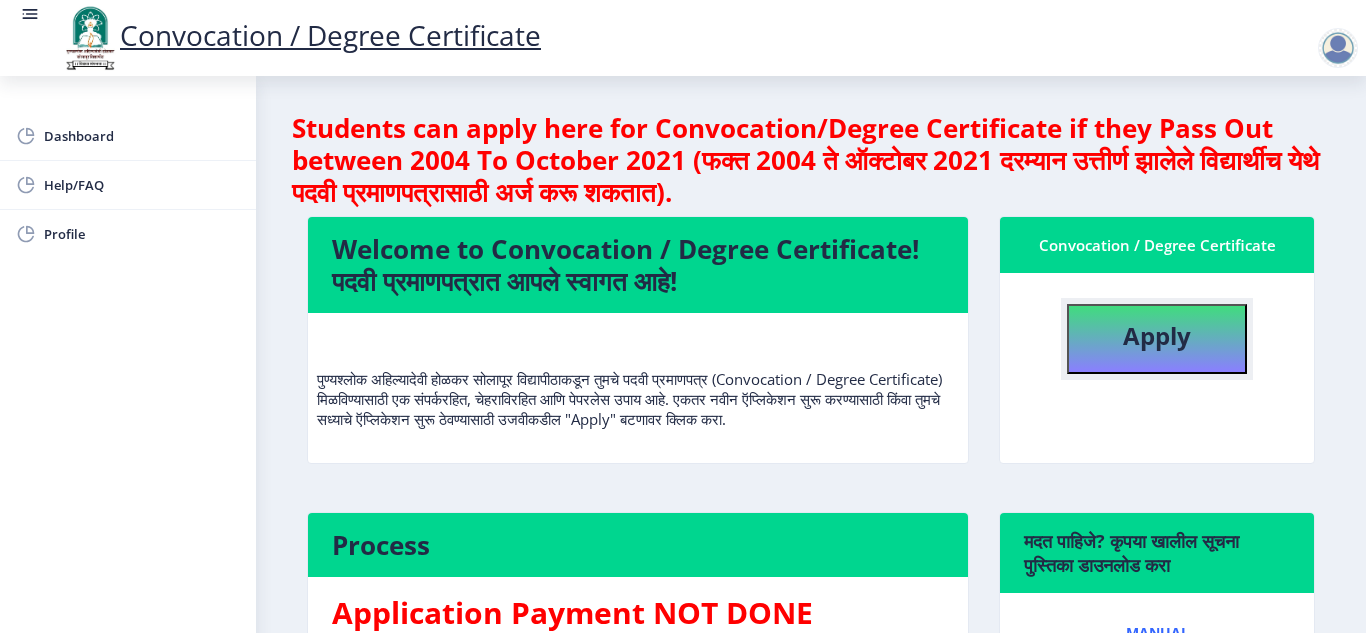 click on "Apply" 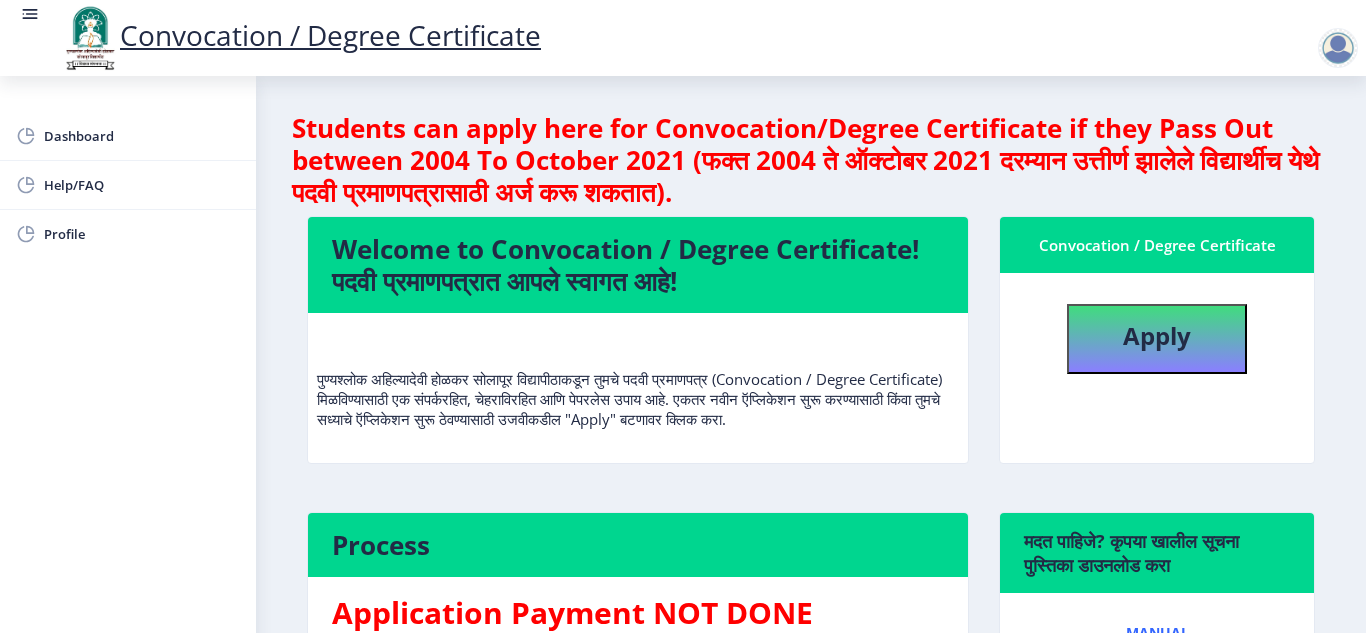 select 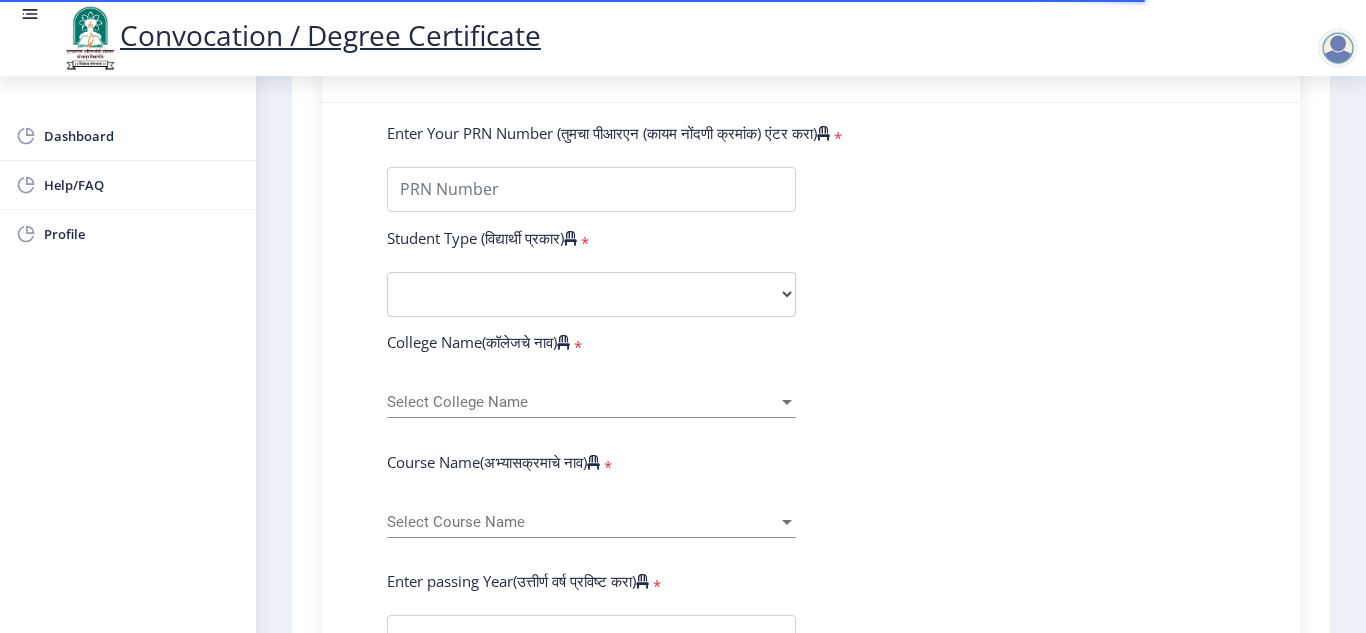 scroll, scrollTop: 520, scrollLeft: 0, axis: vertical 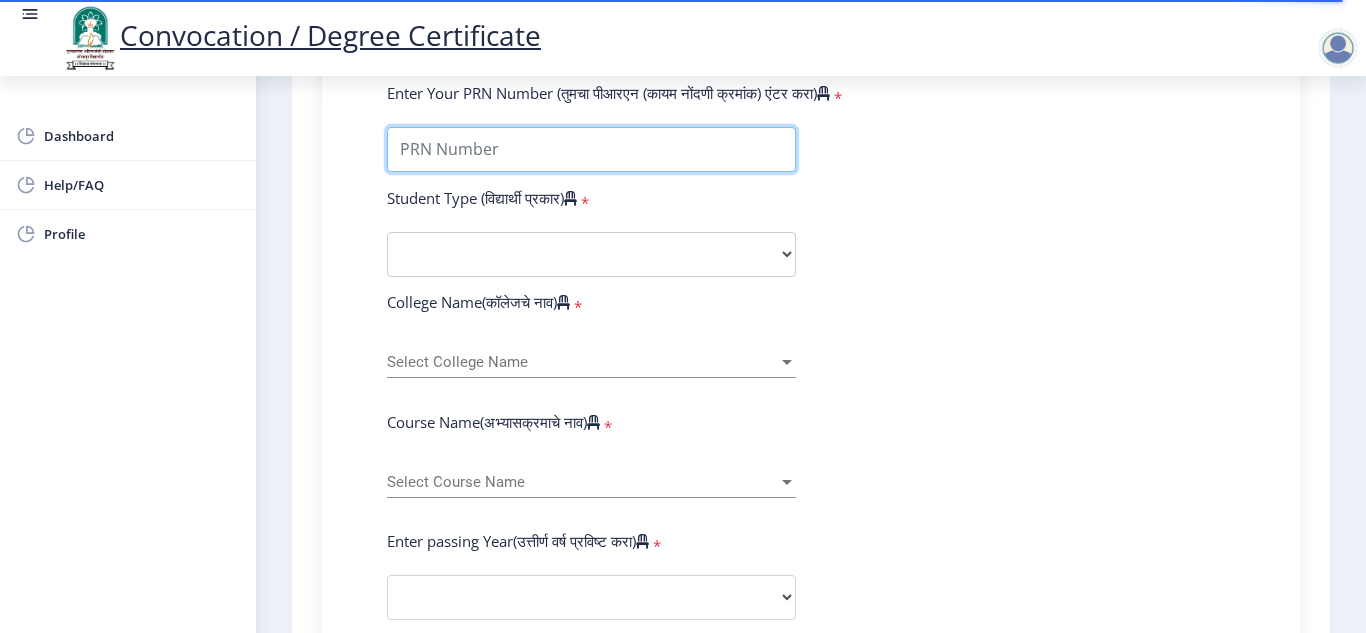 click on "Enter Your PRN Number (तुमचा पीआरएन (कायम नोंदणी क्रमांक) एंटर करा)" at bounding box center [591, 149] 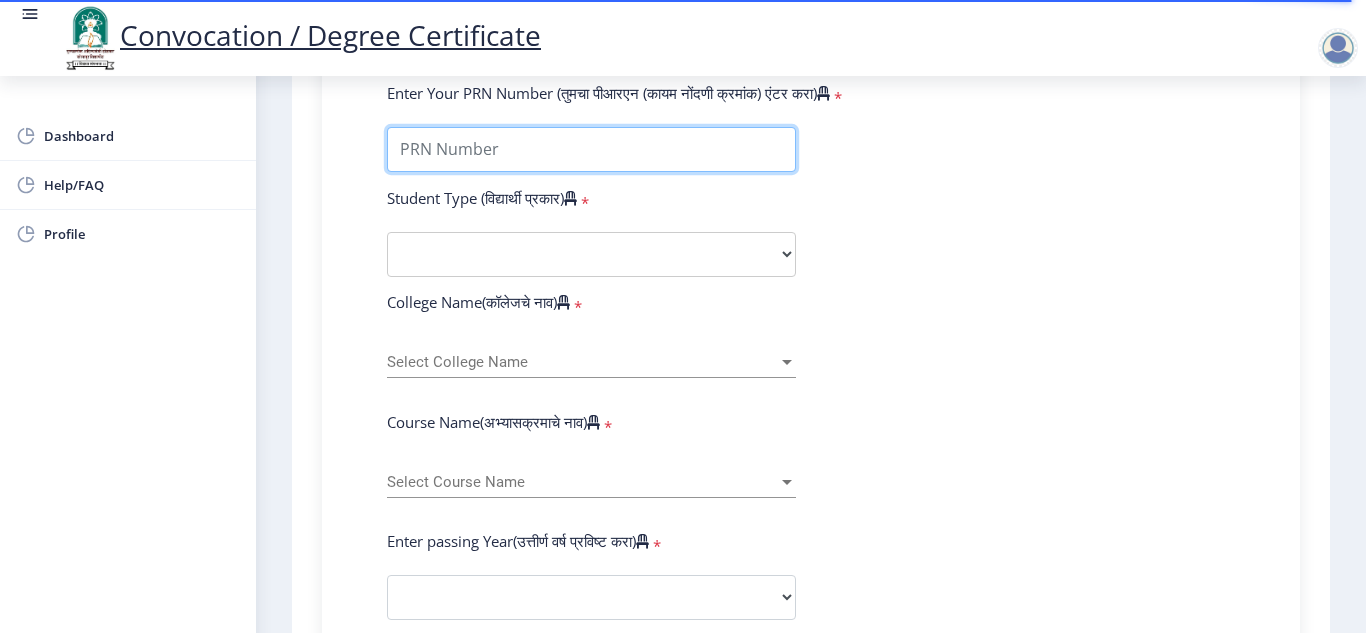 type on "2014032510001951" 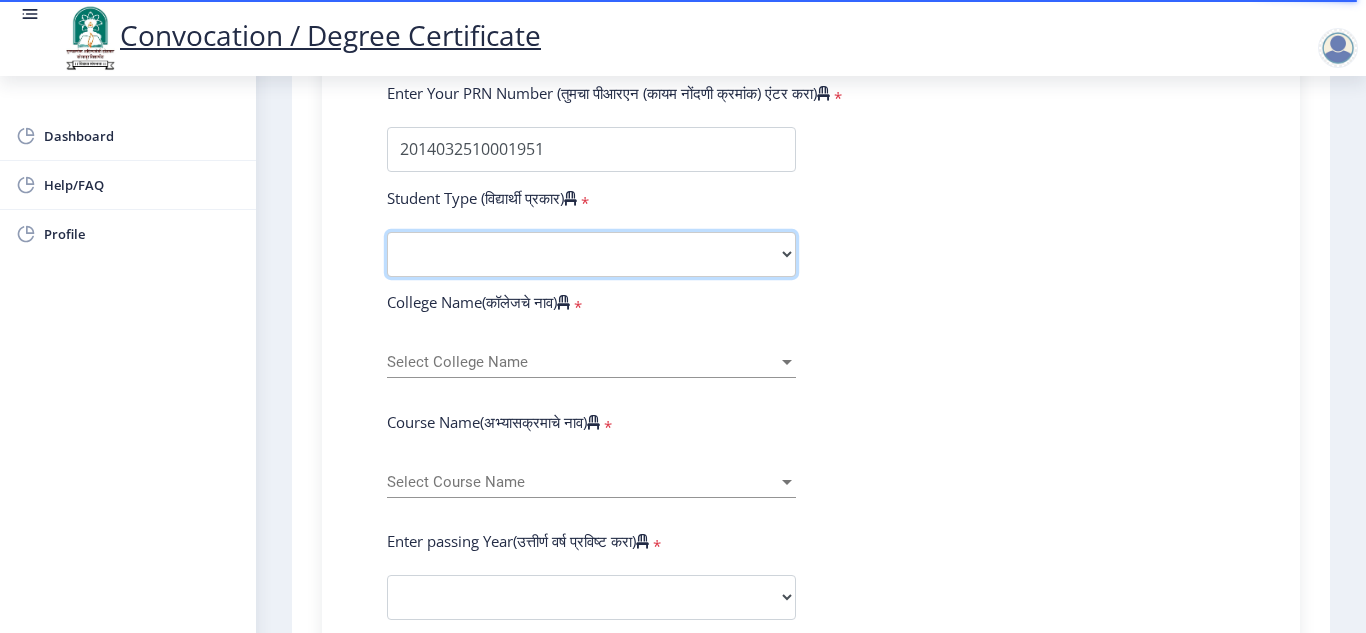 click on "Select Student Type Regular External" at bounding box center (591, 254) 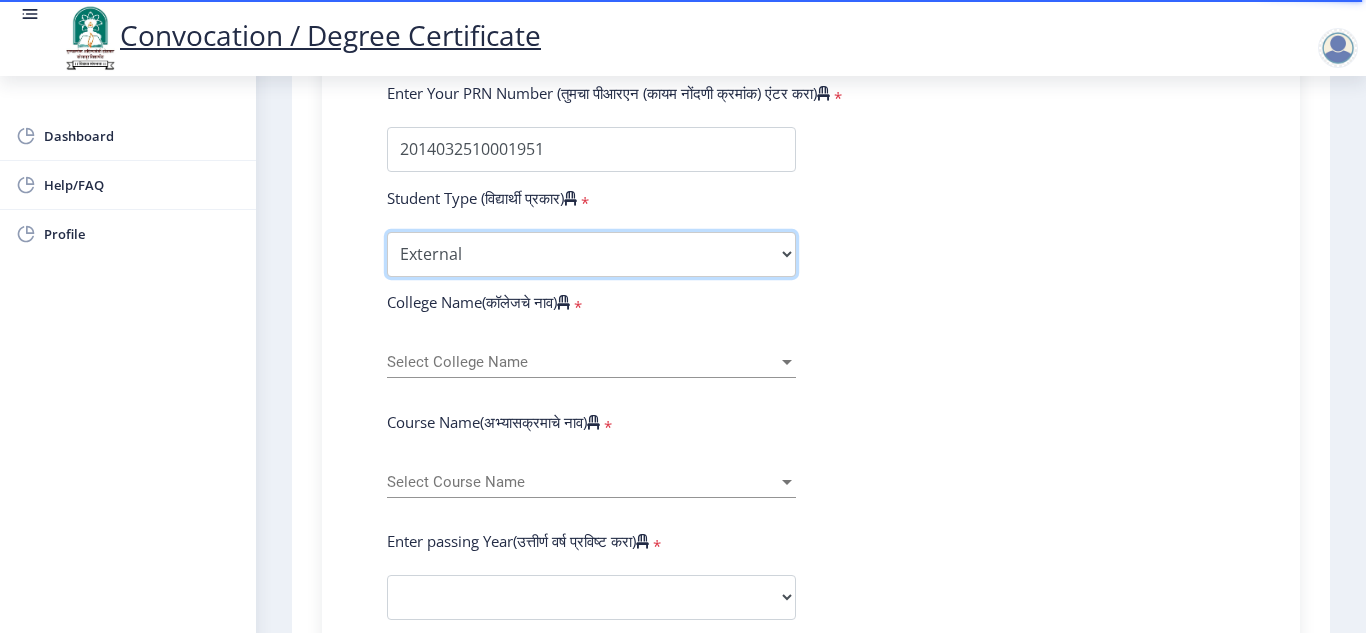click on "Select Student Type Regular External" at bounding box center [591, 254] 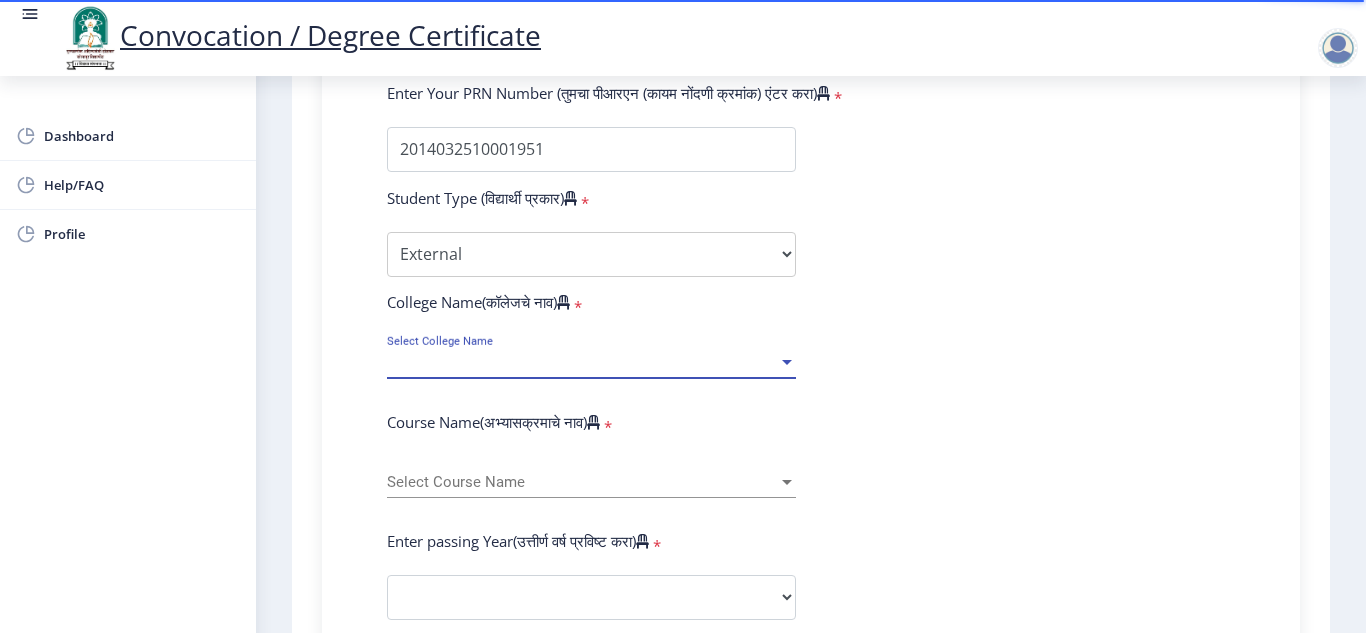 click on "Select College Name" at bounding box center (582, 362) 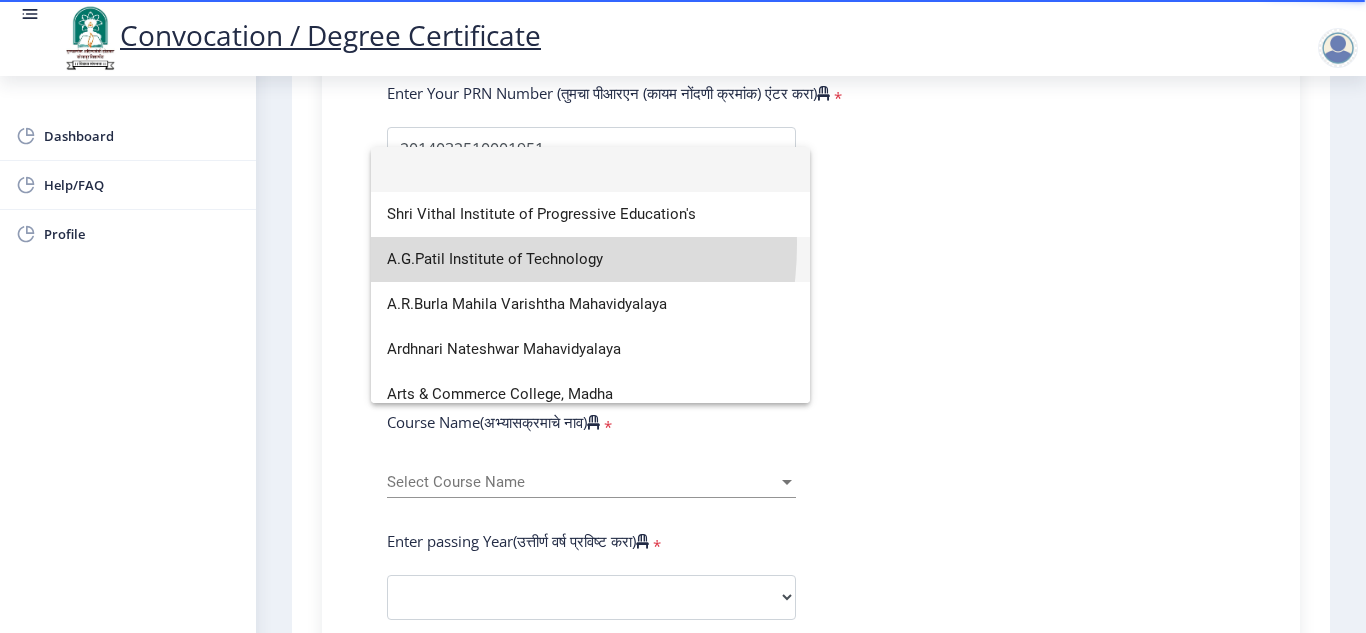 click on "A.G.Patil Institute of Technology" at bounding box center [590, 259] 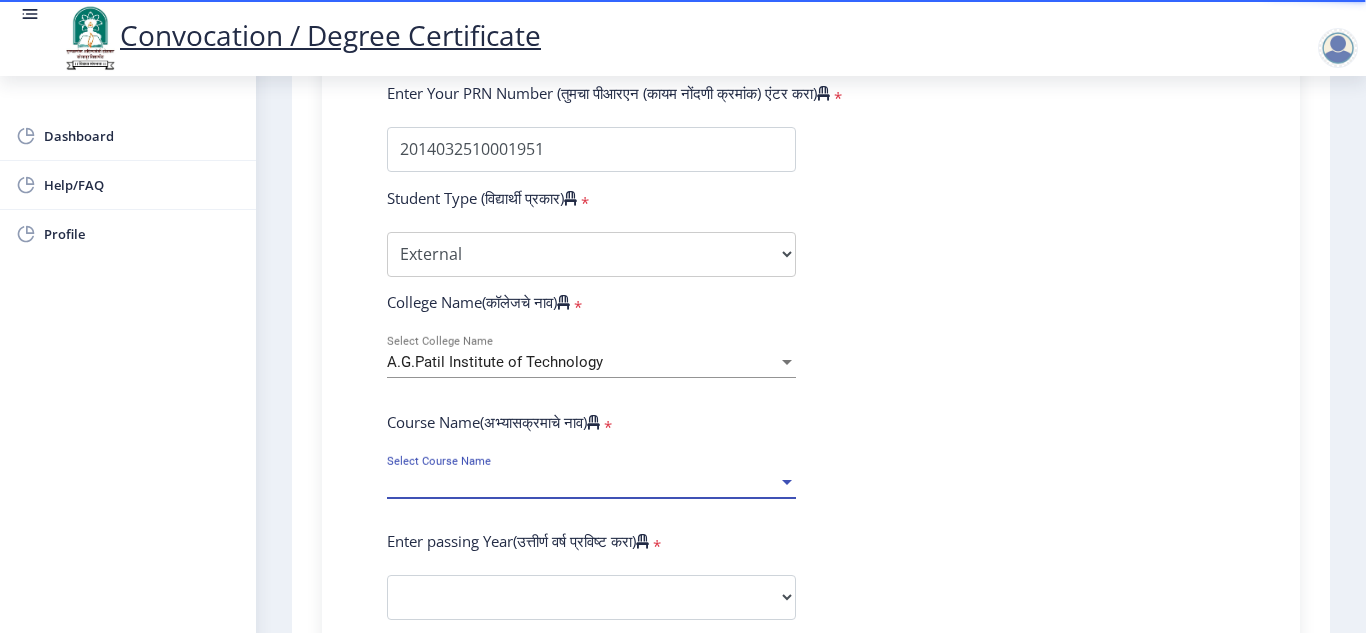 click on "Select Course Name" at bounding box center (582, 482) 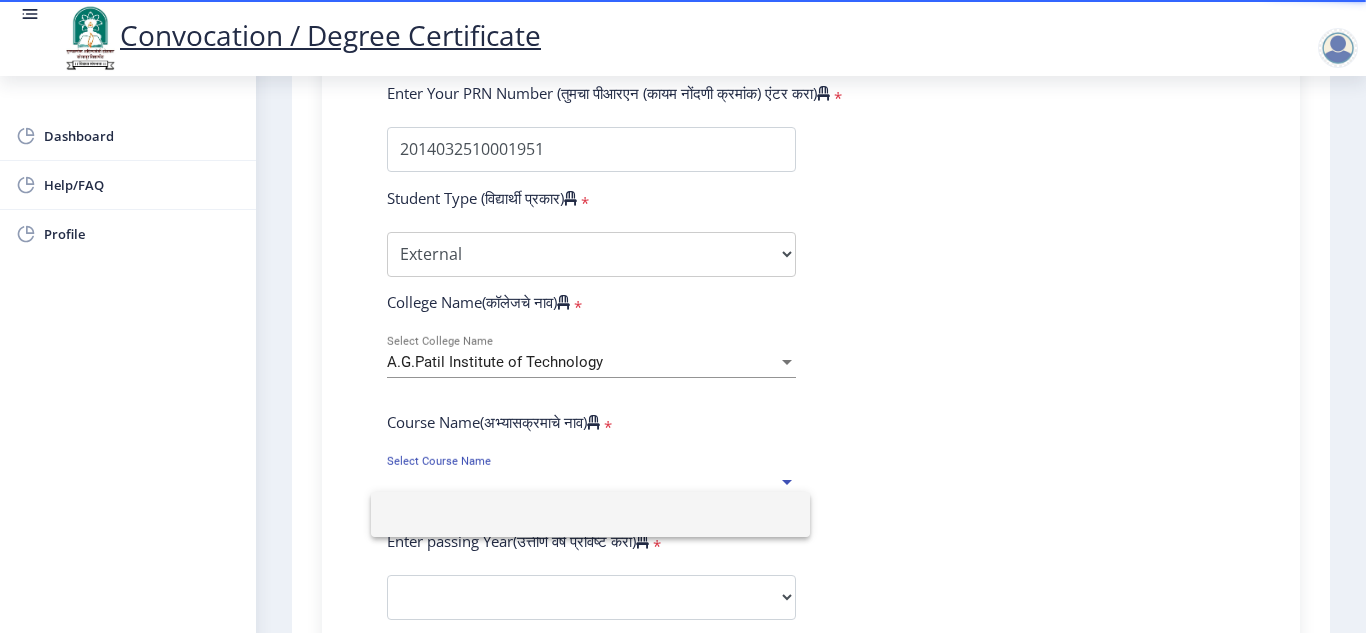 click 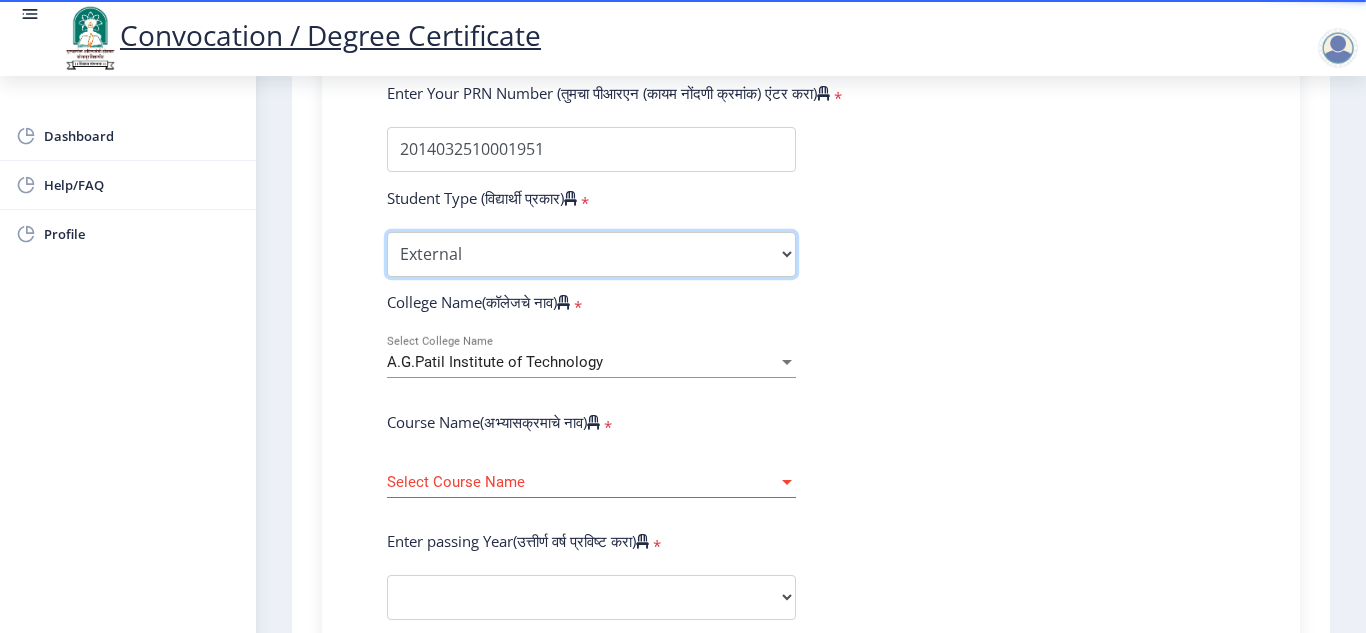 click on "Select Student Type Regular External" at bounding box center (591, 254) 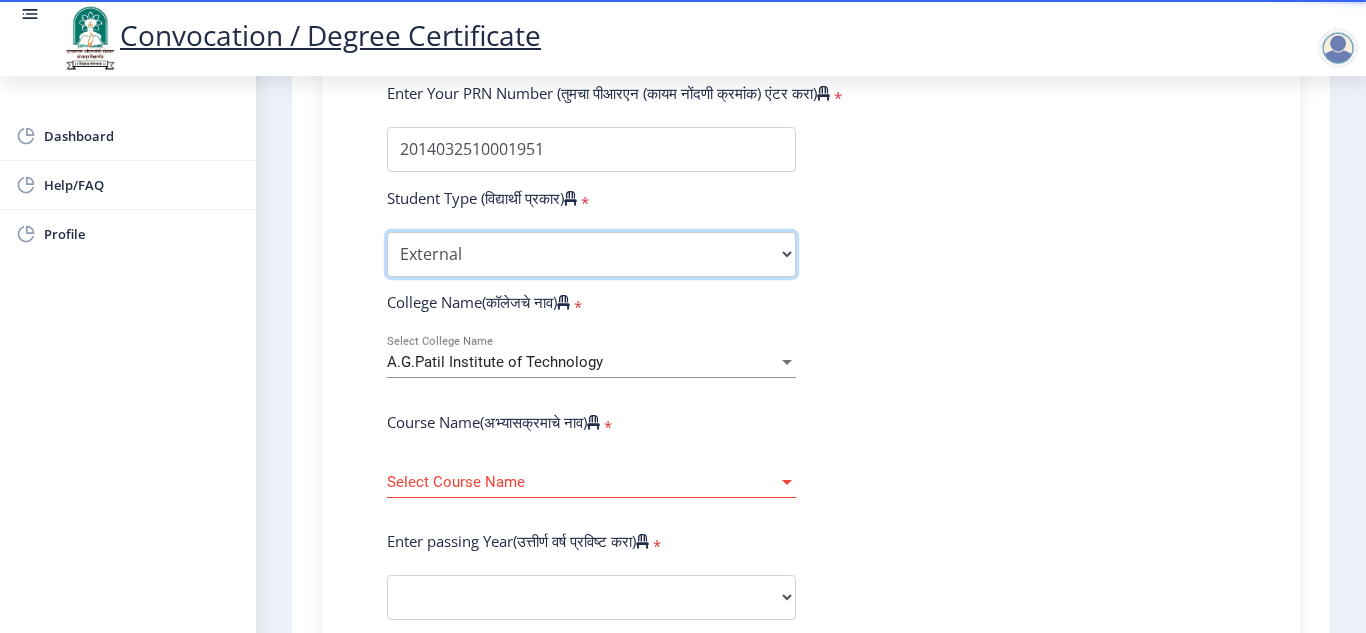 select on "Regular" 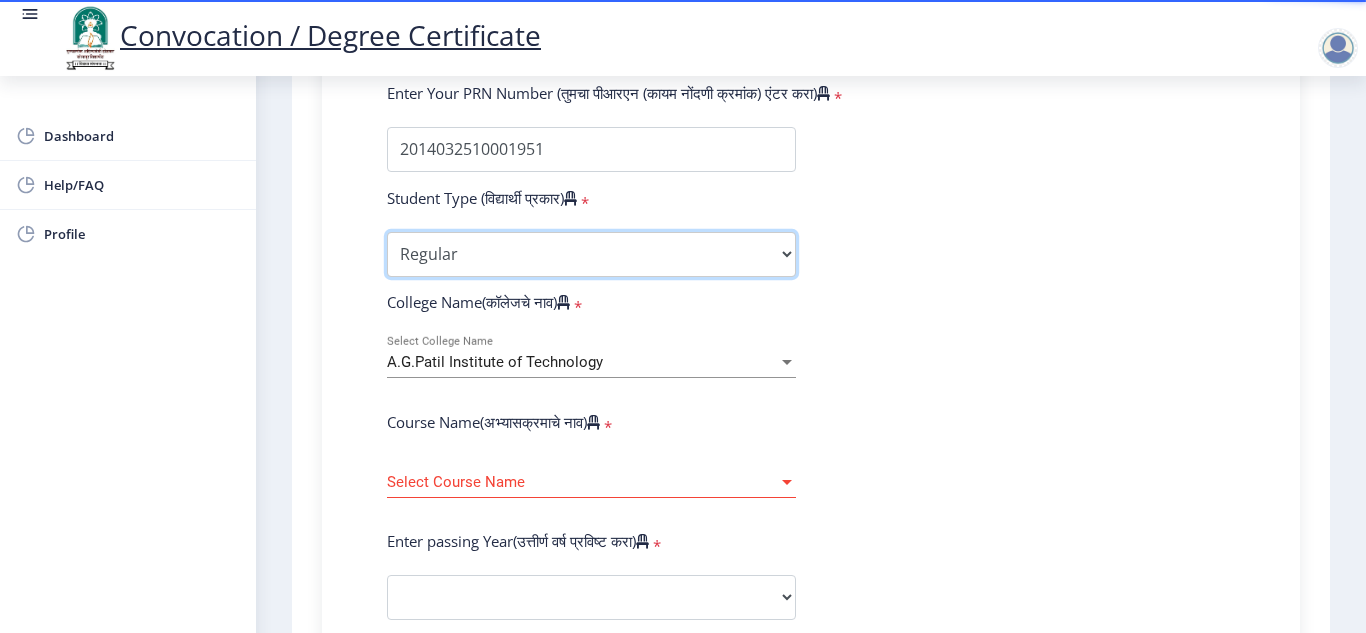click on "Select Student Type Regular External" at bounding box center (591, 254) 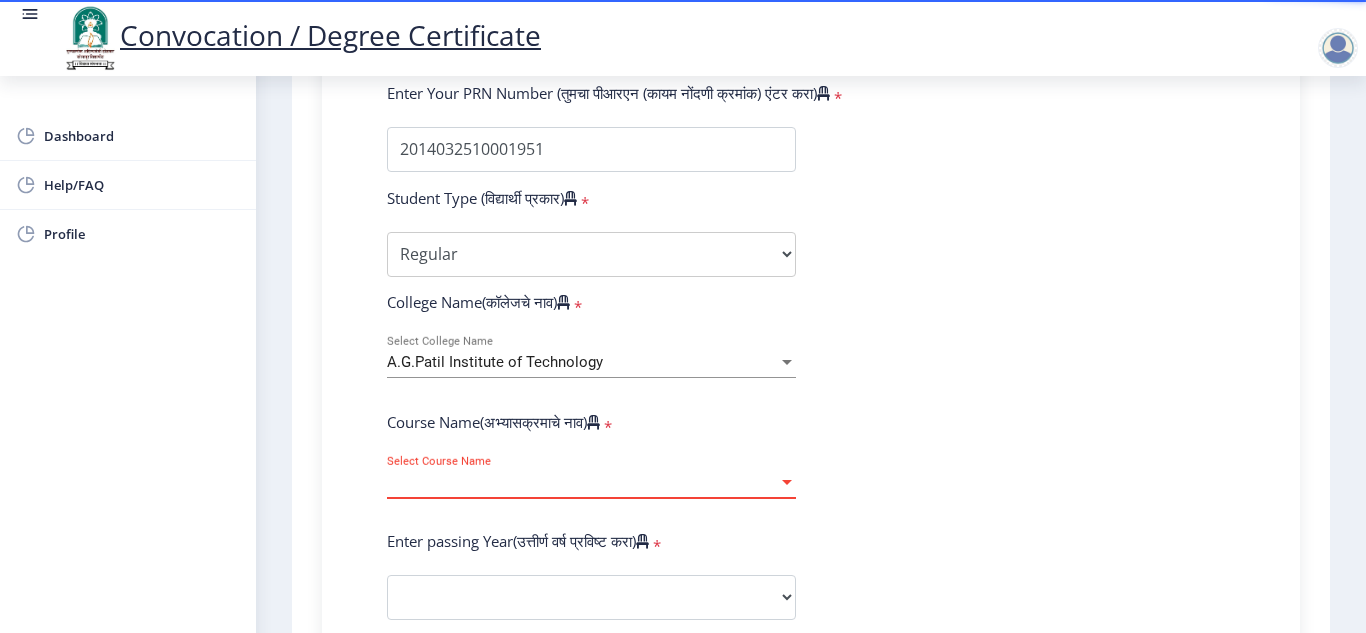 click on "Select Course Name" at bounding box center (582, 482) 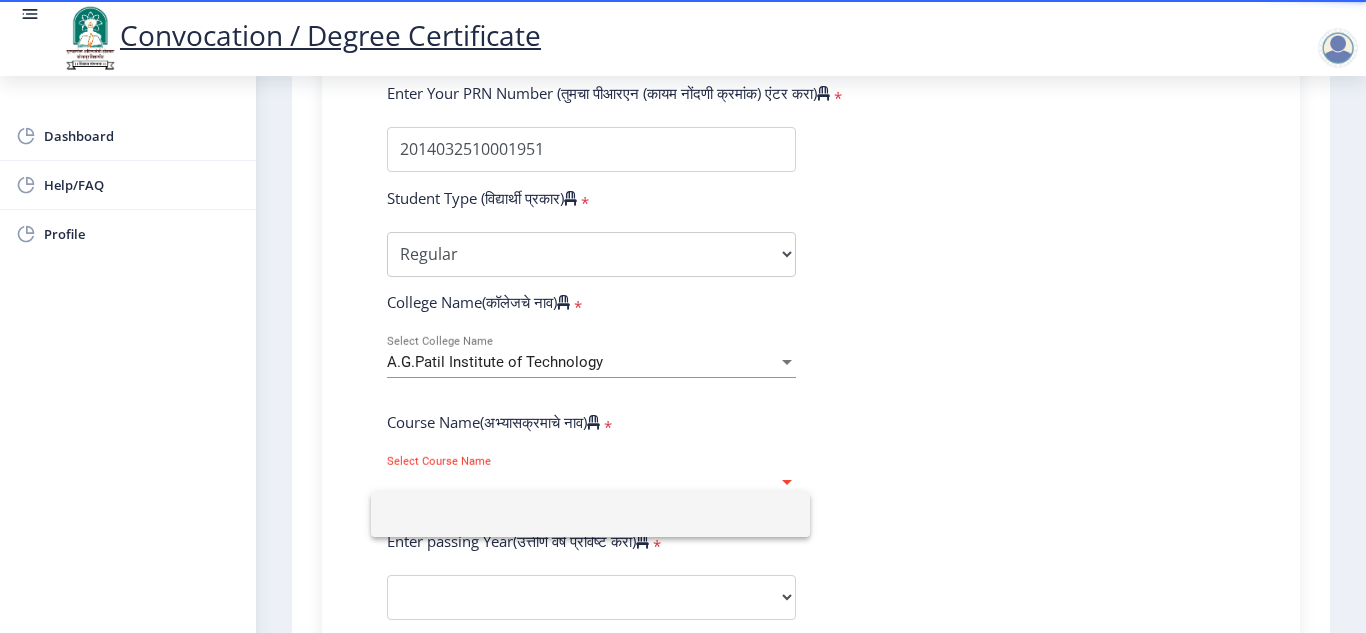 click 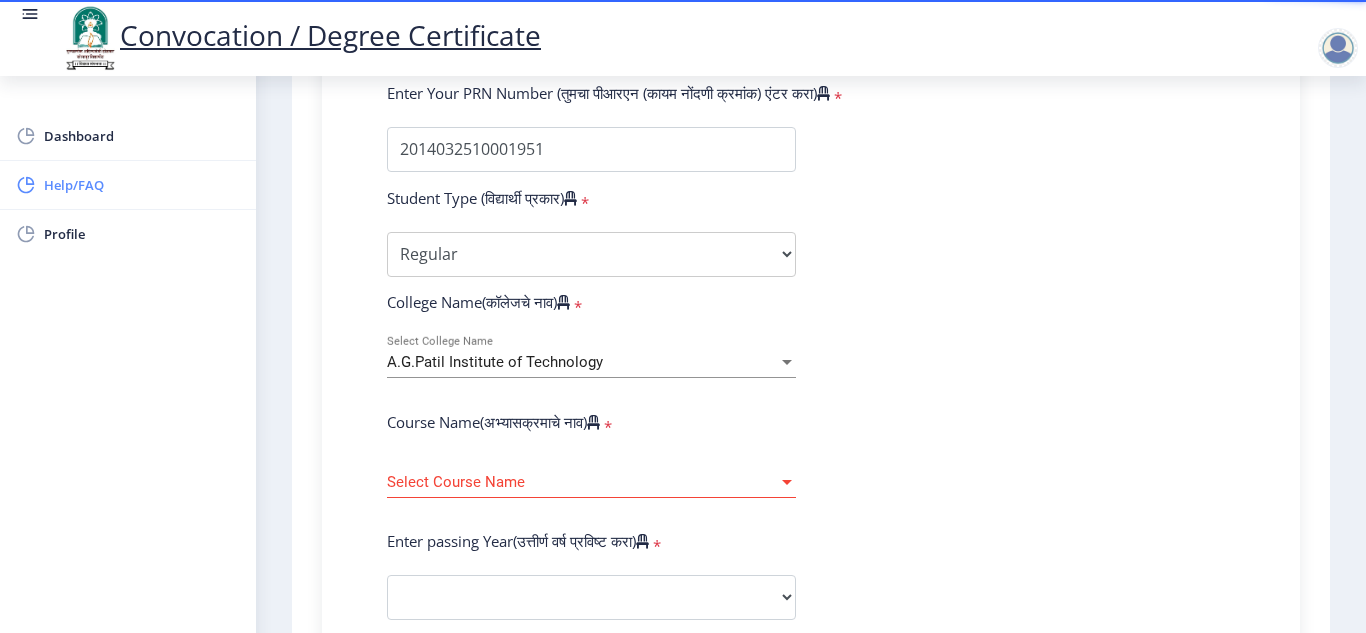 click on "Help/FAQ" 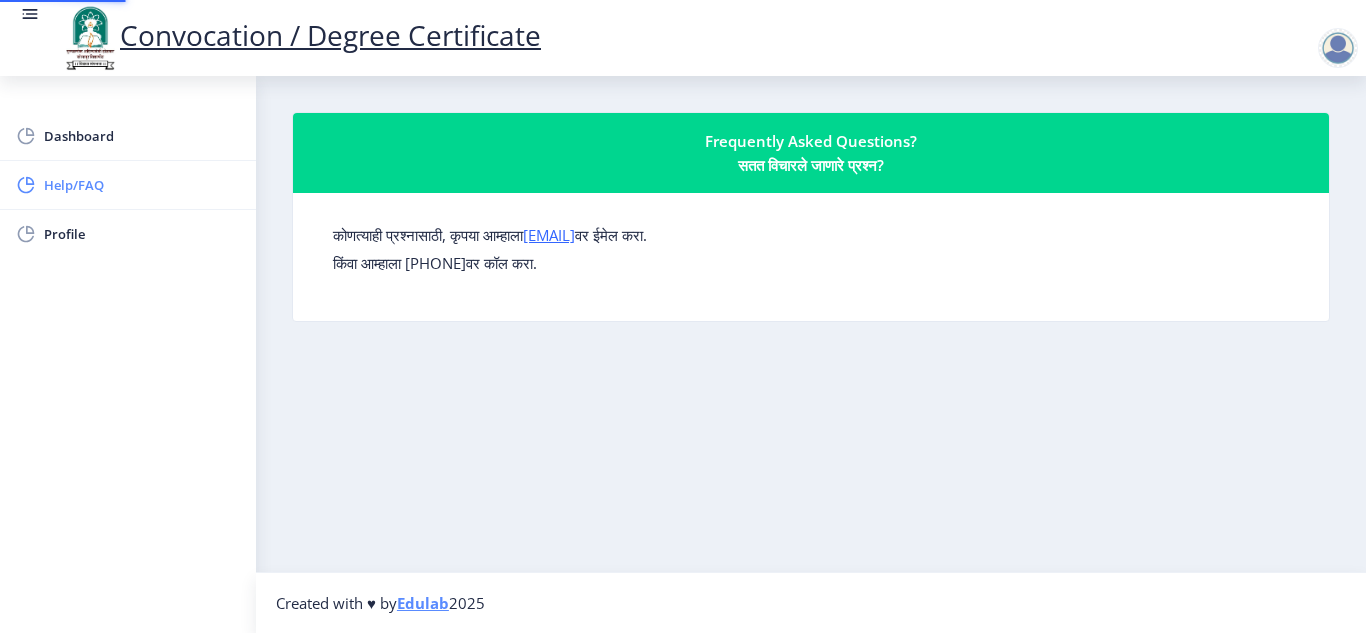 scroll, scrollTop: 0, scrollLeft: 0, axis: both 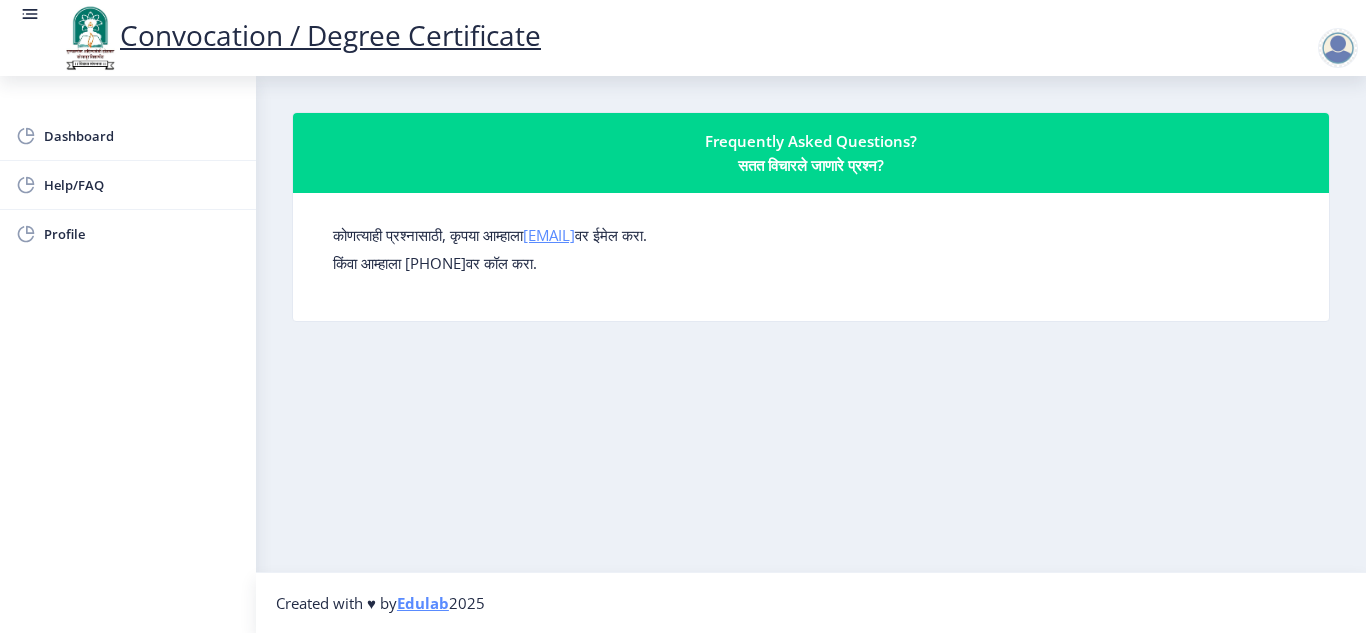 click on "[EMAIL]" 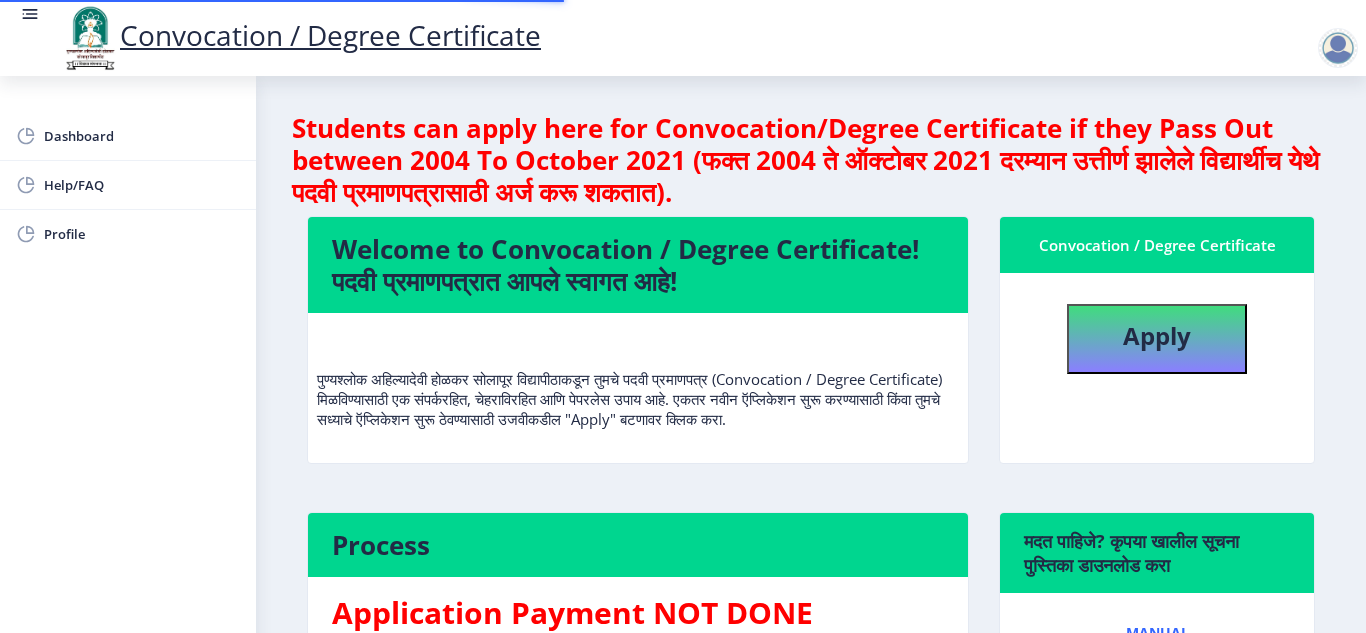 scroll, scrollTop: 0, scrollLeft: 0, axis: both 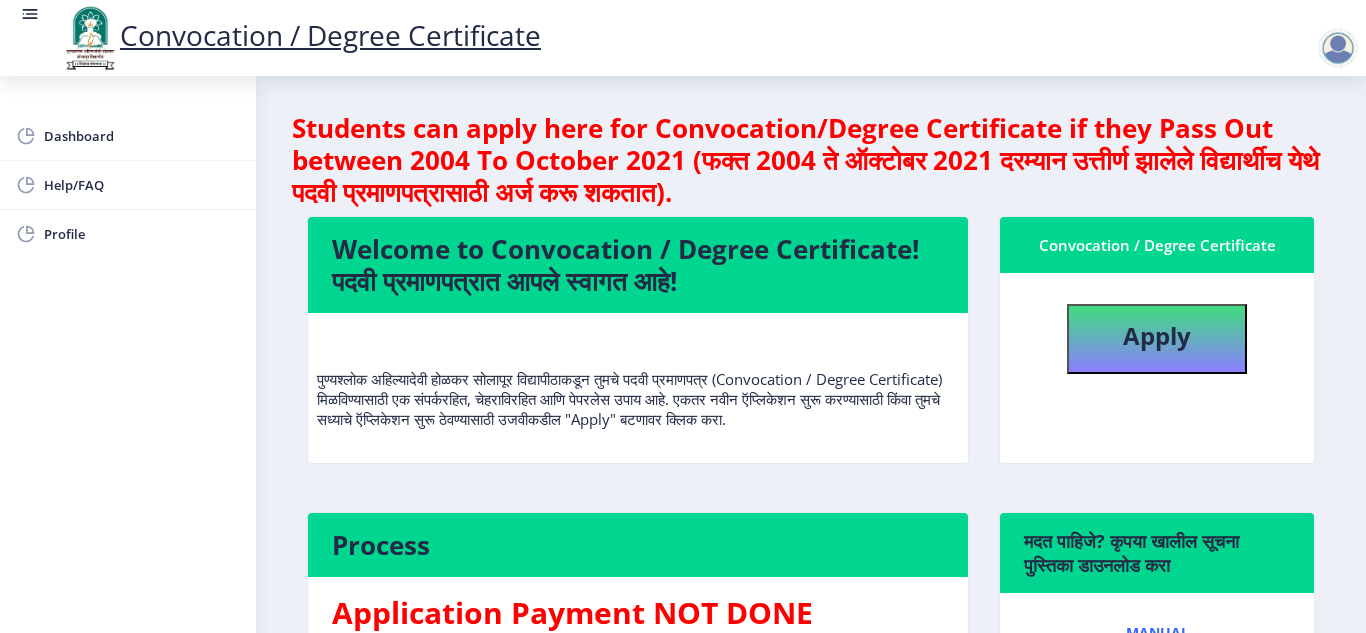 click on "Convocation / Degree Certificate   Apply" 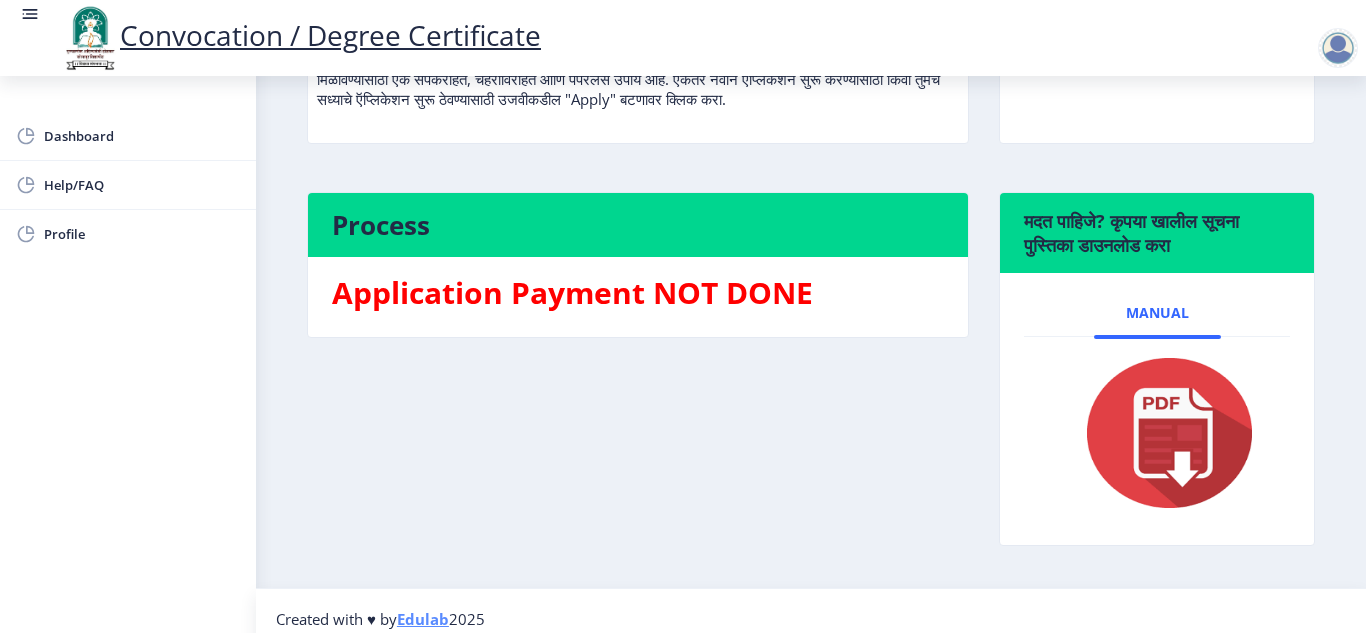 scroll, scrollTop: 336, scrollLeft: 0, axis: vertical 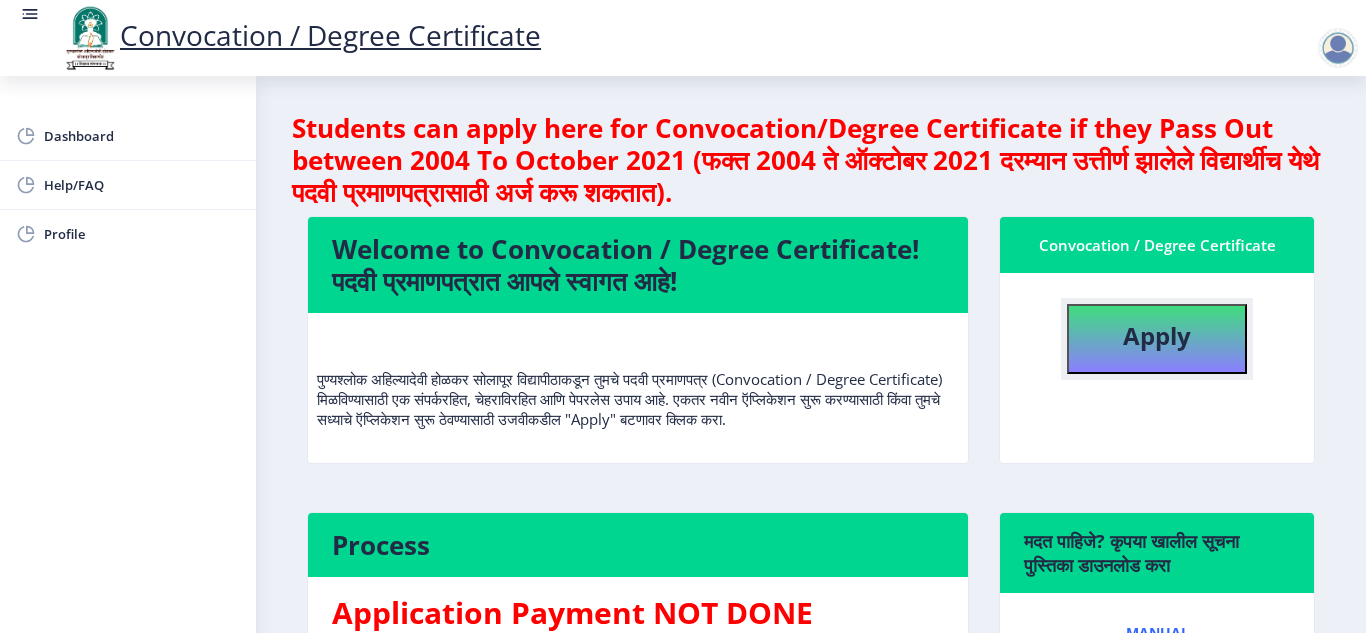 click on "Apply" 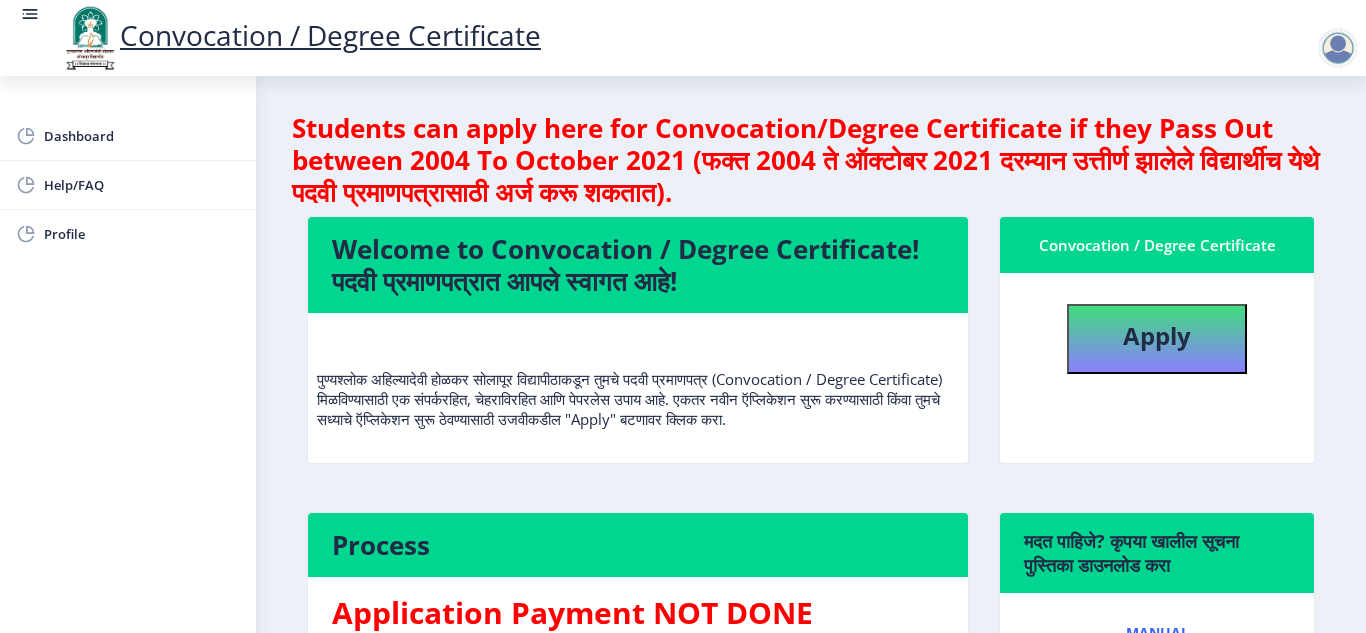select 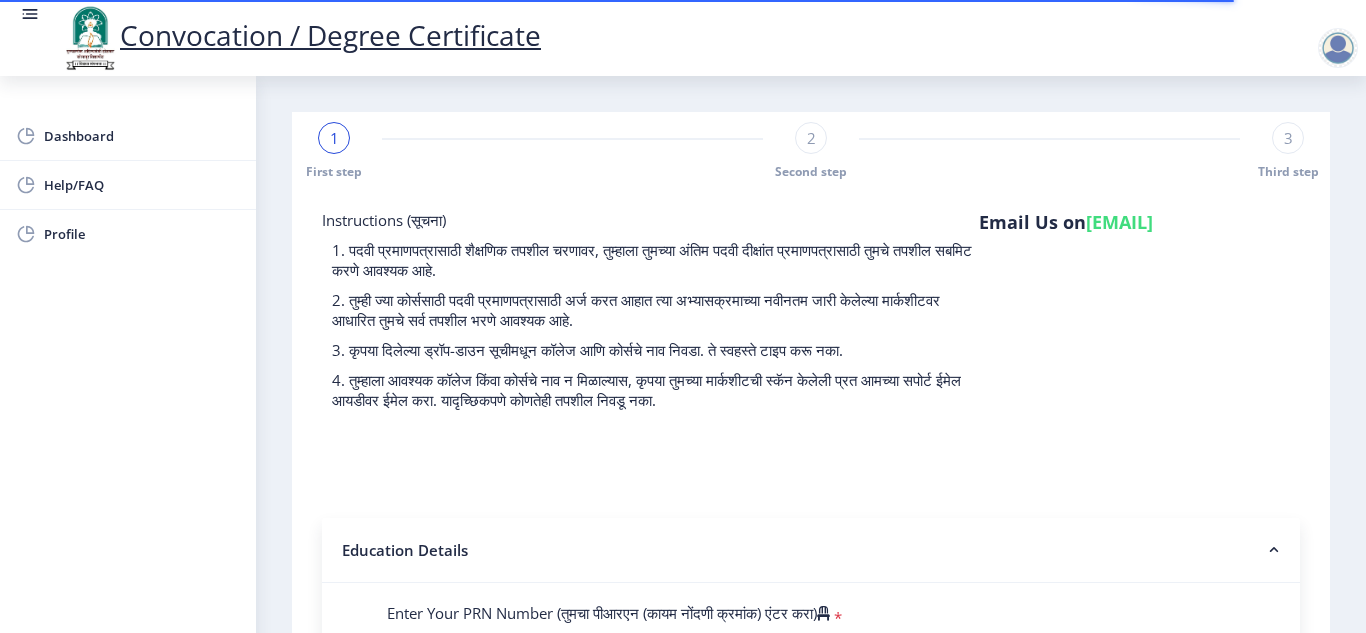 drag, startPoint x: 413, startPoint y: 441, endPoint x: 615, endPoint y: 432, distance: 202.2004 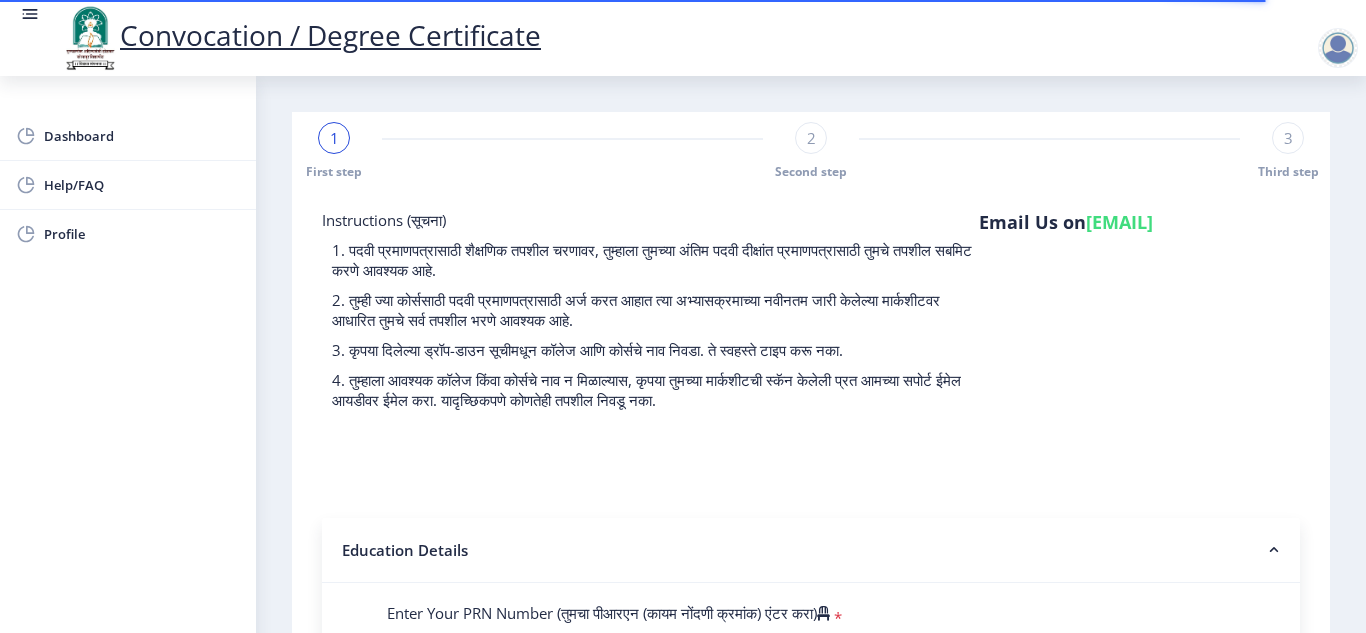 drag, startPoint x: 633, startPoint y: 432, endPoint x: 653, endPoint y: 430, distance: 20.09975 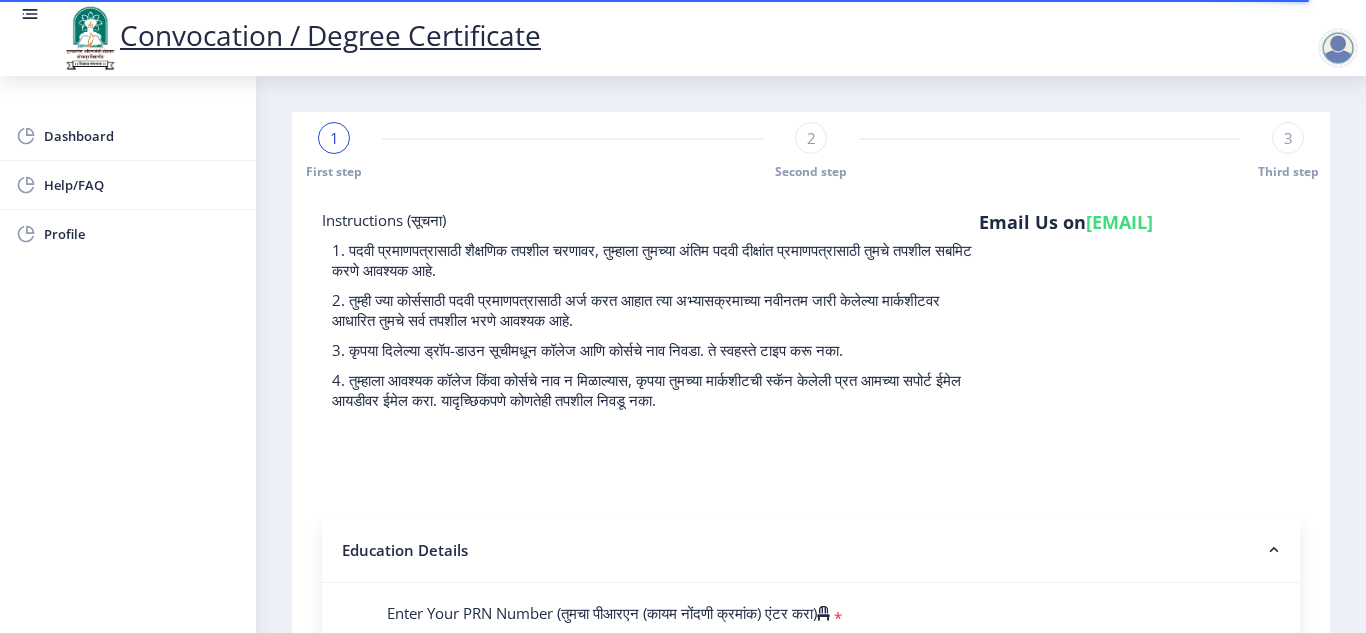 click on "[EMAIL]" 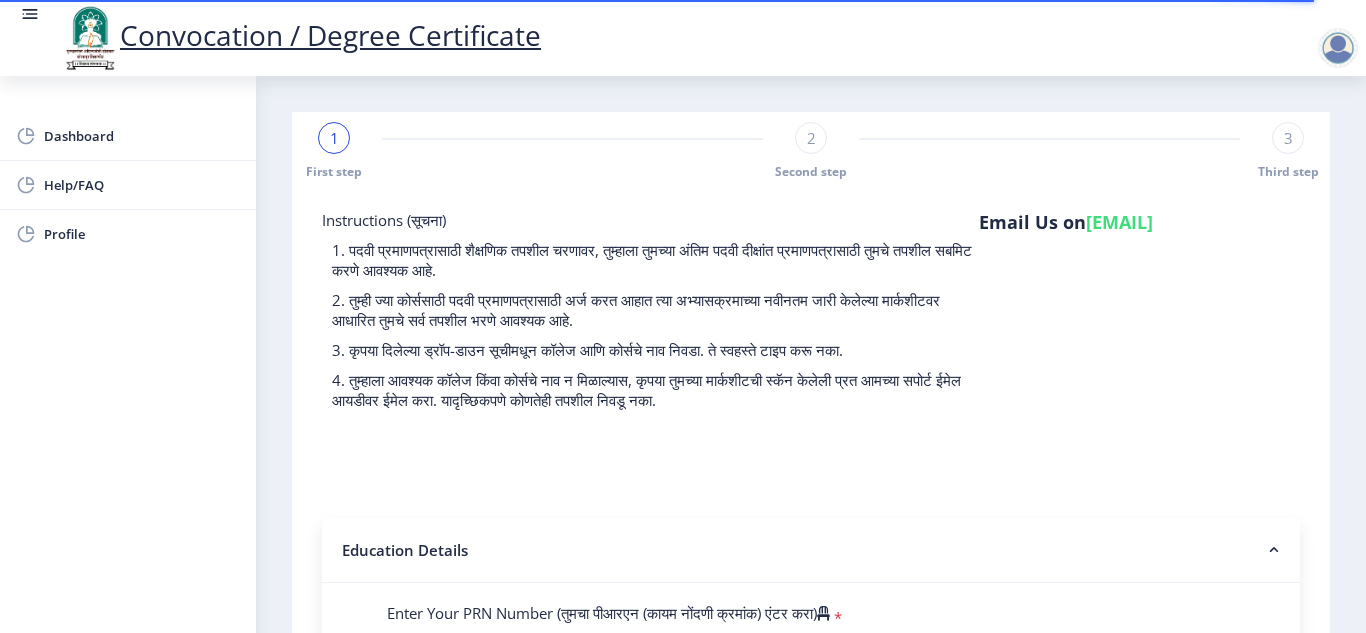 click on "[EMAIL]" 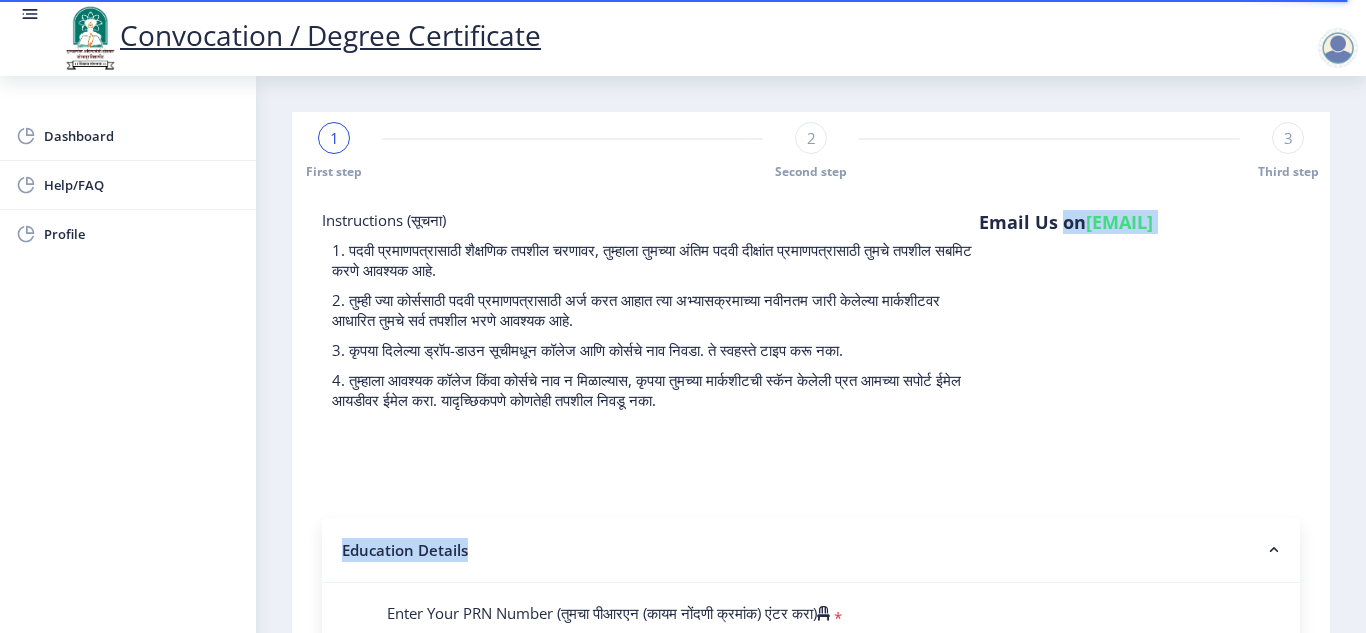 drag, startPoint x: 391, startPoint y: 426, endPoint x: 474, endPoint y: 498, distance: 109.877205 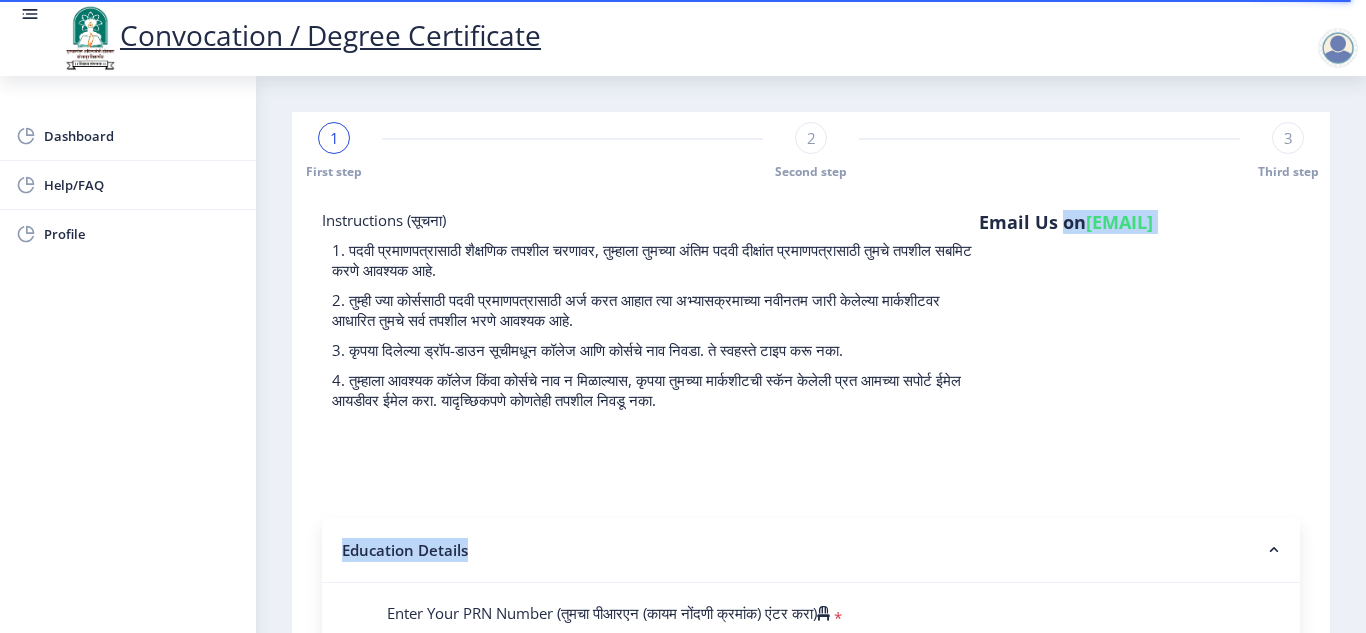 click on "Instructions (सूचना) 1. पदवी प्रमाणपत्रासाठी शैक्षणिक तपशील चरणावर, तुम्हाला तुमच्या अंतिम पदवी दीक्षांत प्रमाणपत्रासाठी तुमचे तपशील सबमिट करणे आवश्यक आहे.   2. तुम्ही ज्या कोर्ससाठी पदवी प्रमाणपत्रासाठी अर्ज करत आहात त्या अभ्यासक्रमाच्या नवीनतम जारी केलेल्या मार्कशीटवर आधारित तुमचे सर्व तपशील भरणे आवश्यक आहे.  Email Us on   su.sfc@studentscenter.in Education Details   Enter Your PRN Number (तुमचा पीआरएन (कायम नोंदणी क्रमांक) एंटर करा)   * * Regular * *" 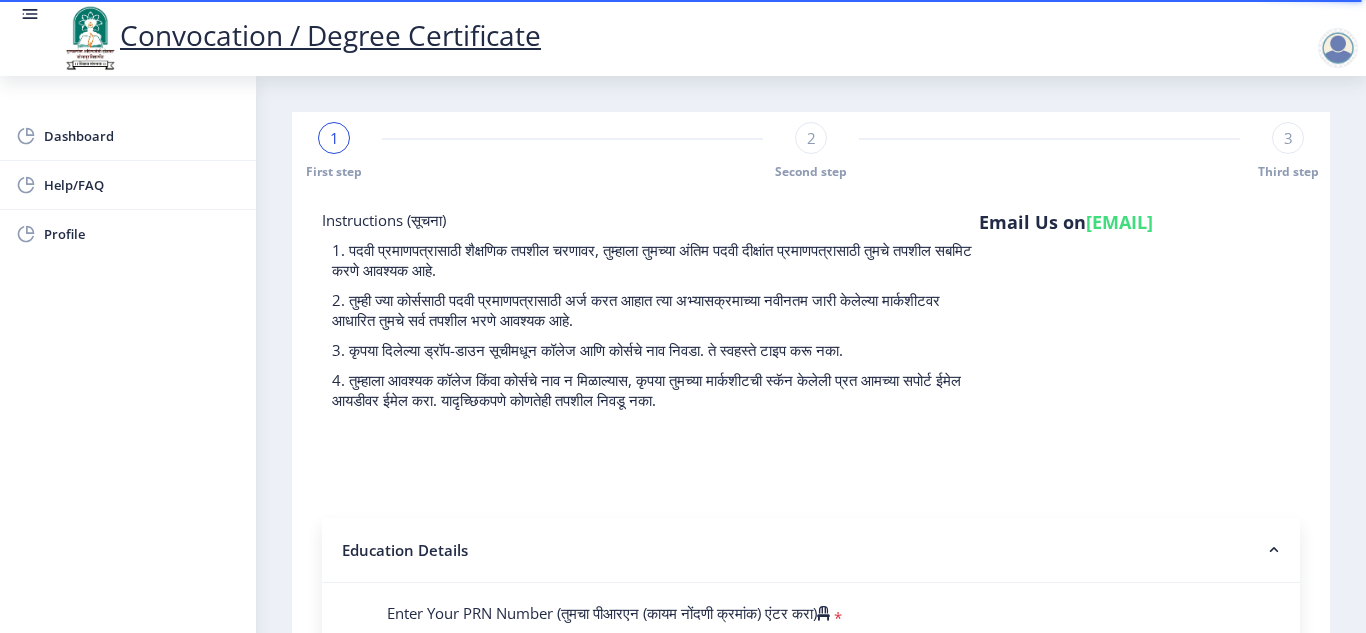 drag, startPoint x: 645, startPoint y: 424, endPoint x: 413, endPoint y: 444, distance: 232.86047 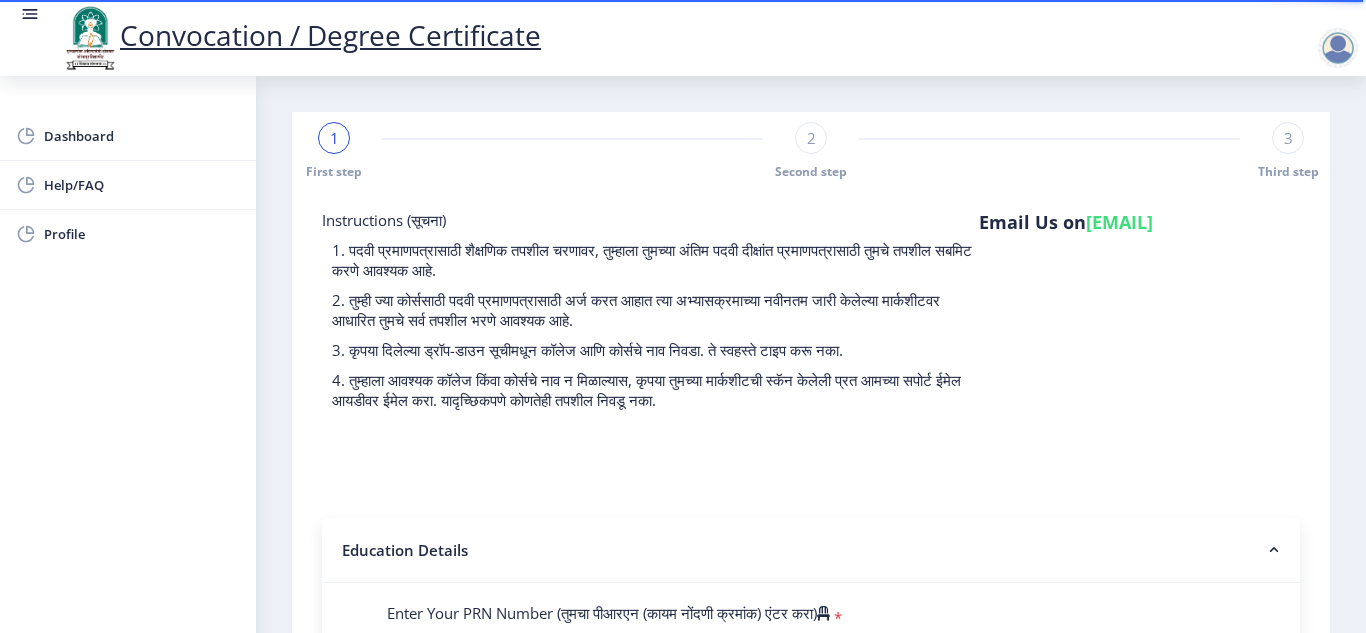 copy on "[EMAIL]" 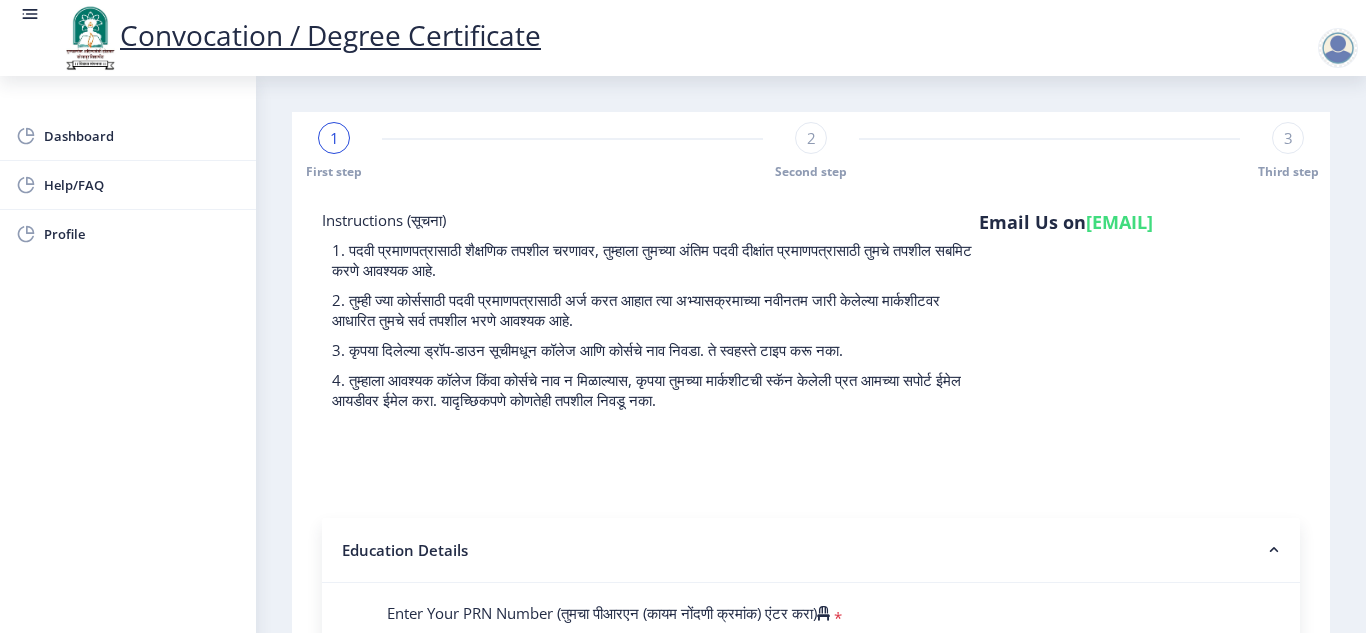 click on "Instructions (सूचना) 1. पदवी प्रमाणपत्रासाठी शैक्षणिक तपशील चरणावर, तुम्हाला तुमच्या अंतिम पदवी दीक्षांत प्रमाणपत्रासाठी तुमचे तपशील सबमिट करणे आवश्यक आहे.   2. तुम्ही ज्या कोर्ससाठी पदवी प्रमाणपत्रासाठी अर्ज करत आहात त्या अभ्यासक्रमाच्या नवीनतम जारी केलेल्या मार्कशीटवर आधारित तुमचे सर्व तपशील भरणे आवश्यक आहे.  Email Us on   su.sfc@studentscenter.in Education Details   Enter Your PRN Number (तुमचा पीआरएन (कायम नोंदणी क्रमांक) एंटर करा)   * * Regular * *" 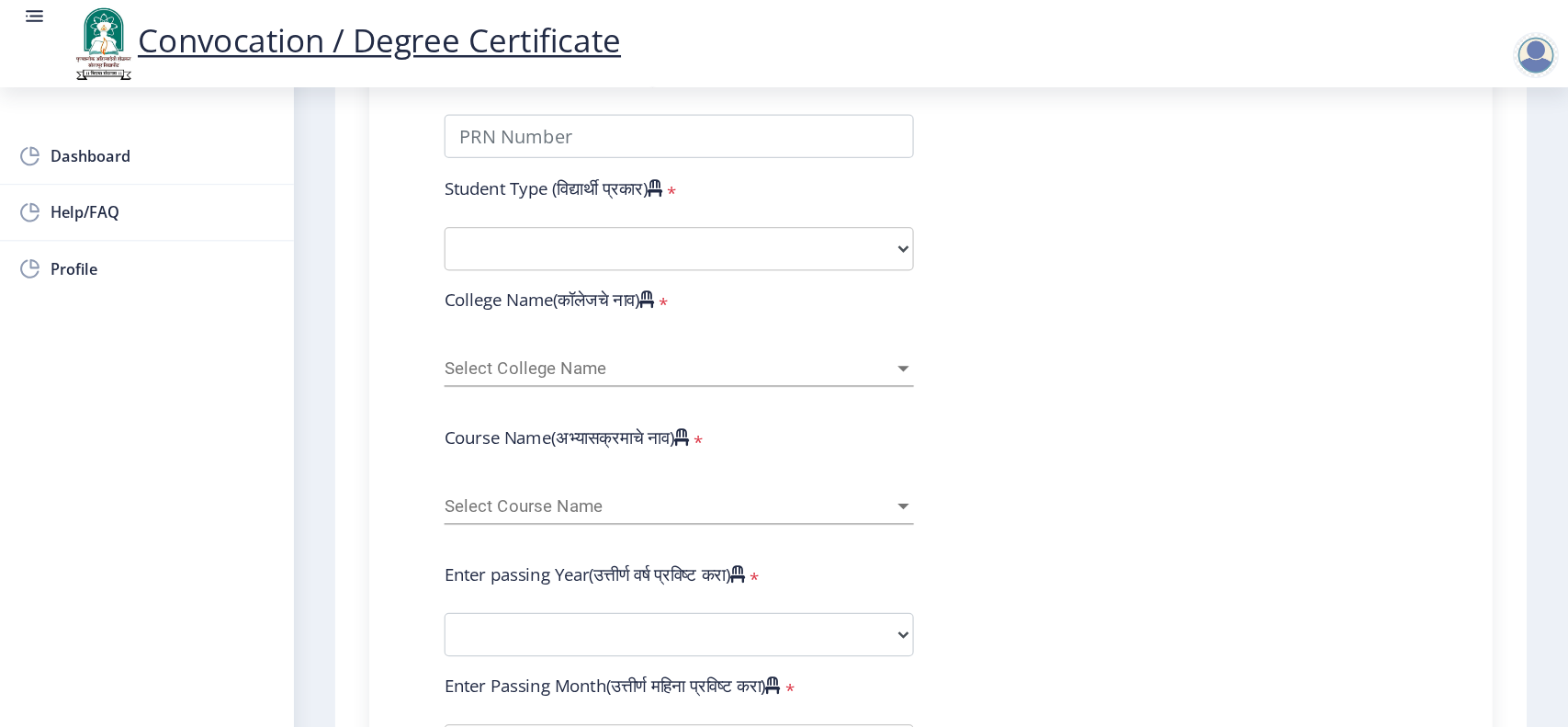 scroll, scrollTop: 515, scrollLeft: 0, axis: vertical 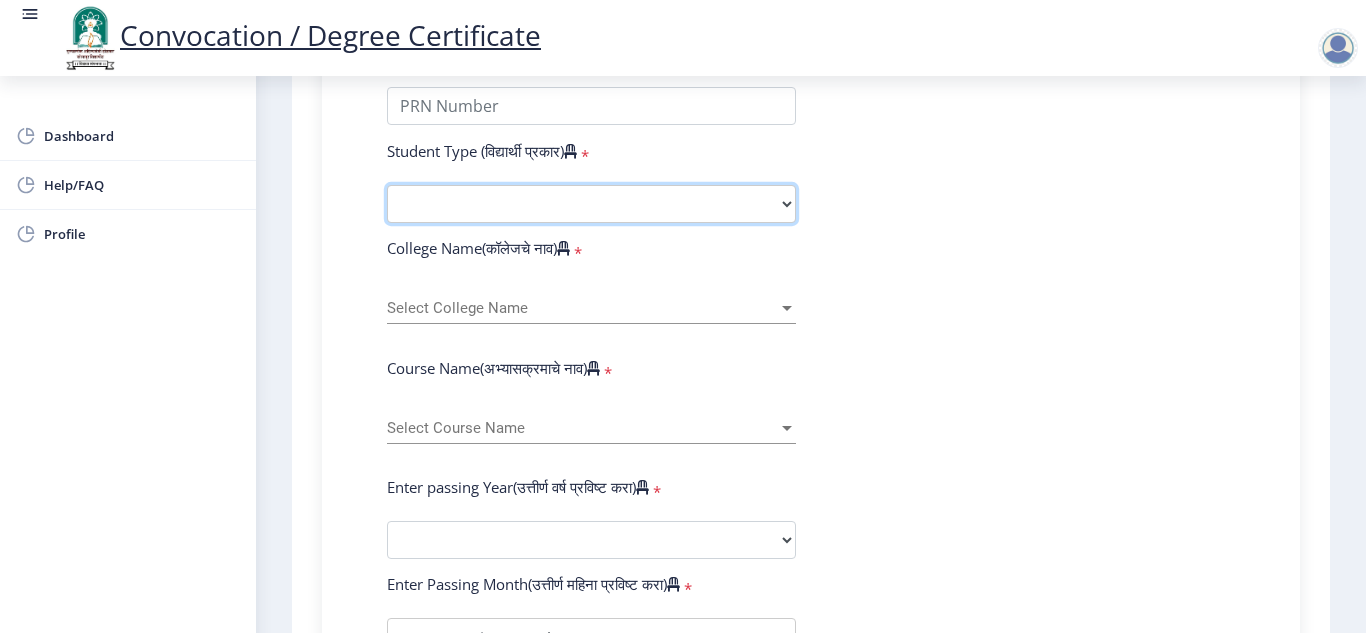click on "Select Student Type Regular External" at bounding box center (591, 204) 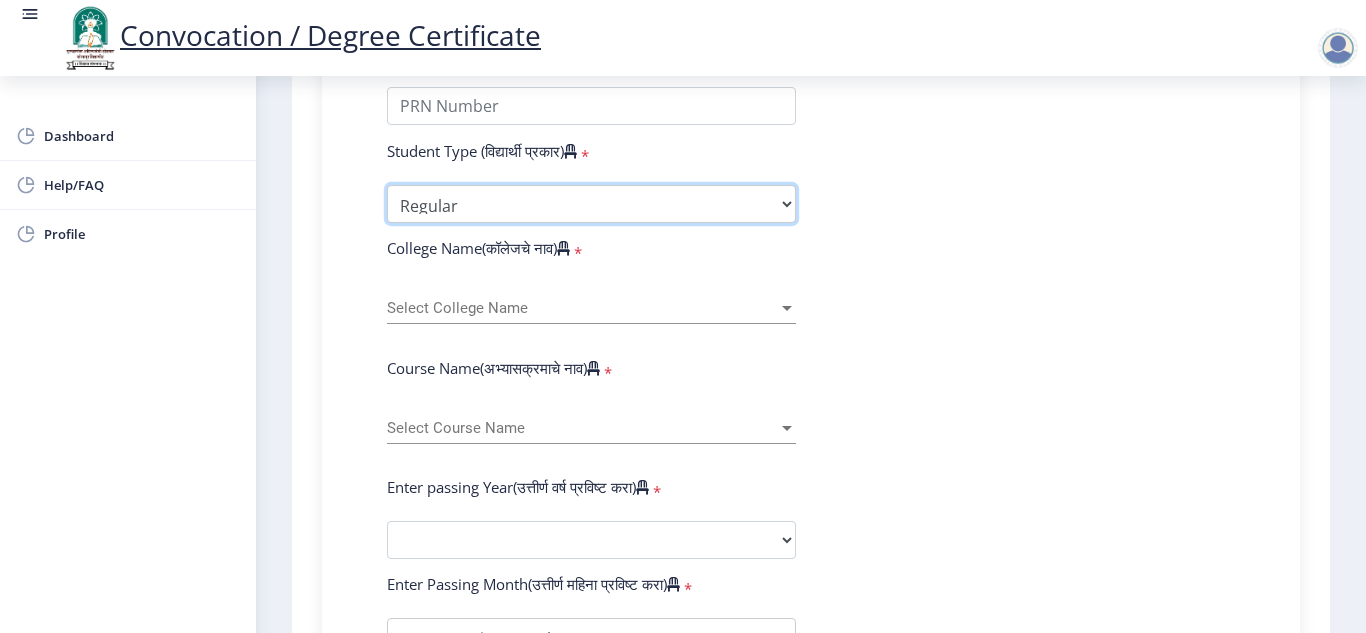 click on "Select Student Type Regular External" at bounding box center (591, 204) 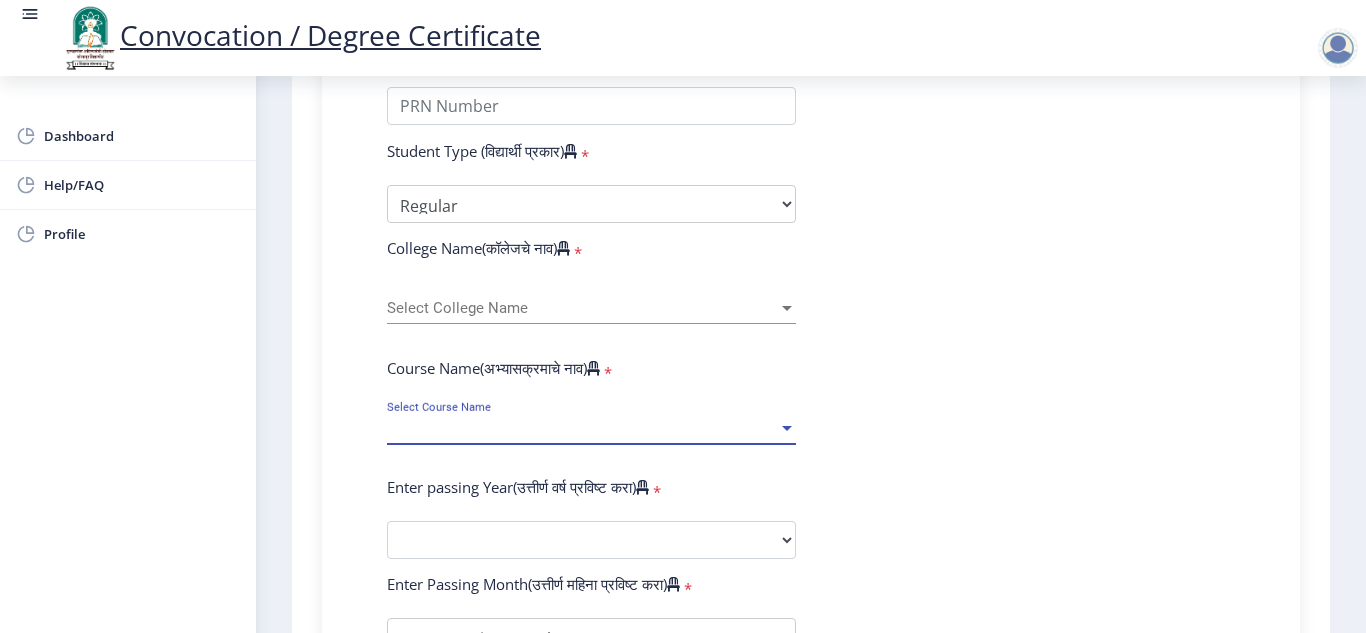 click on "Select Course Name" at bounding box center [582, 428] 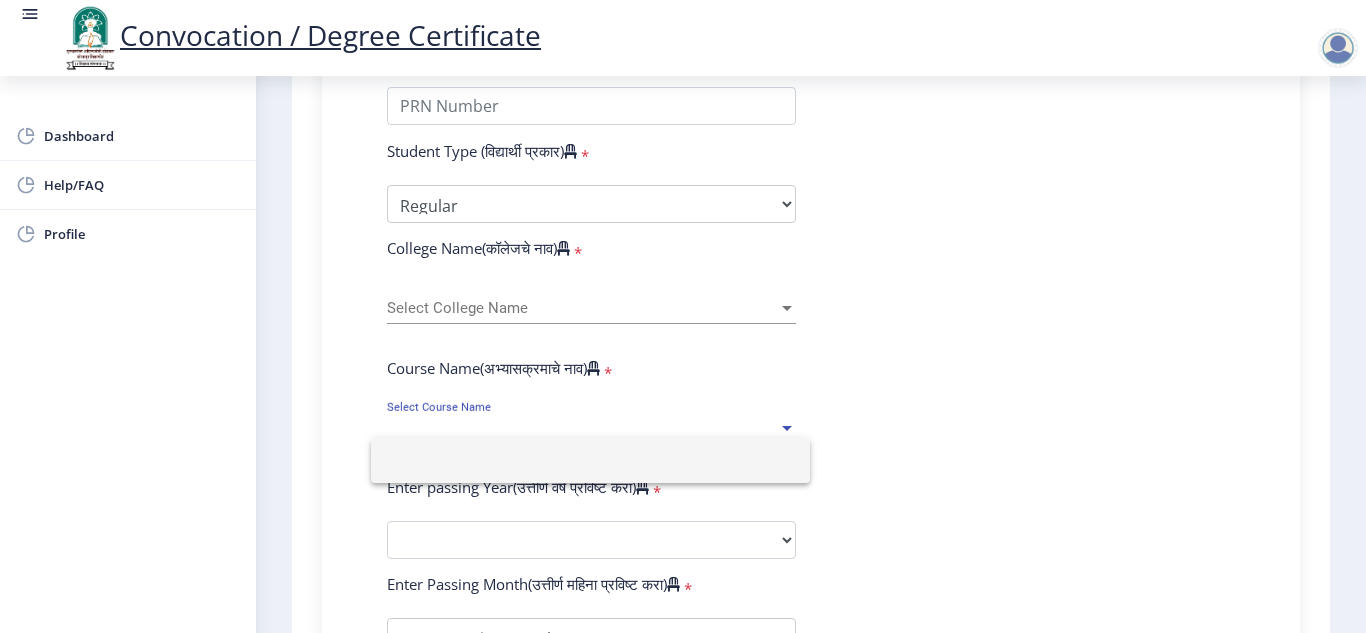 click 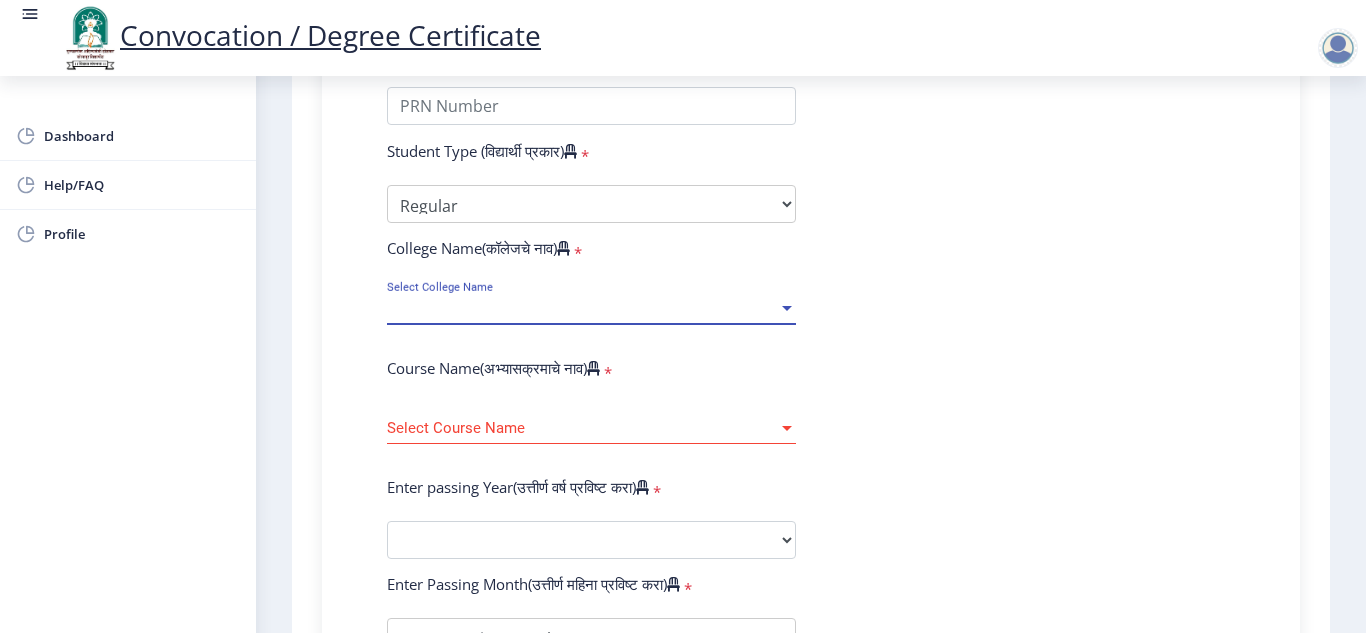 click on "Select College Name" at bounding box center [582, 308] 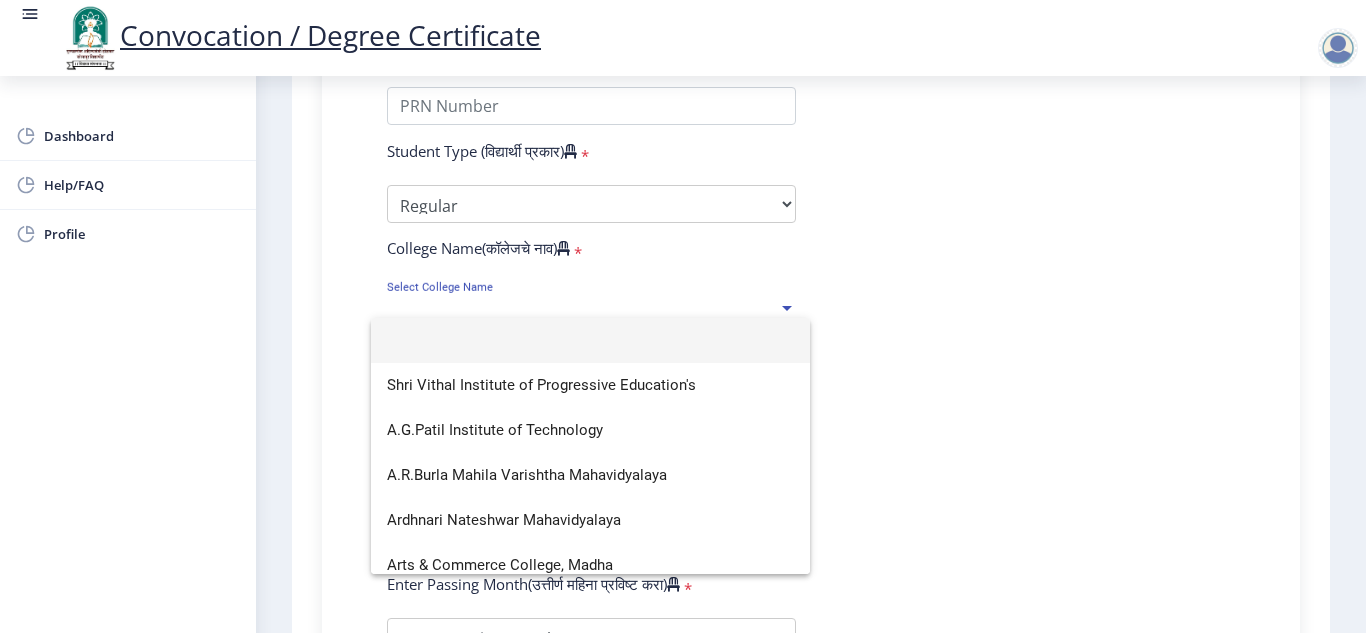 click 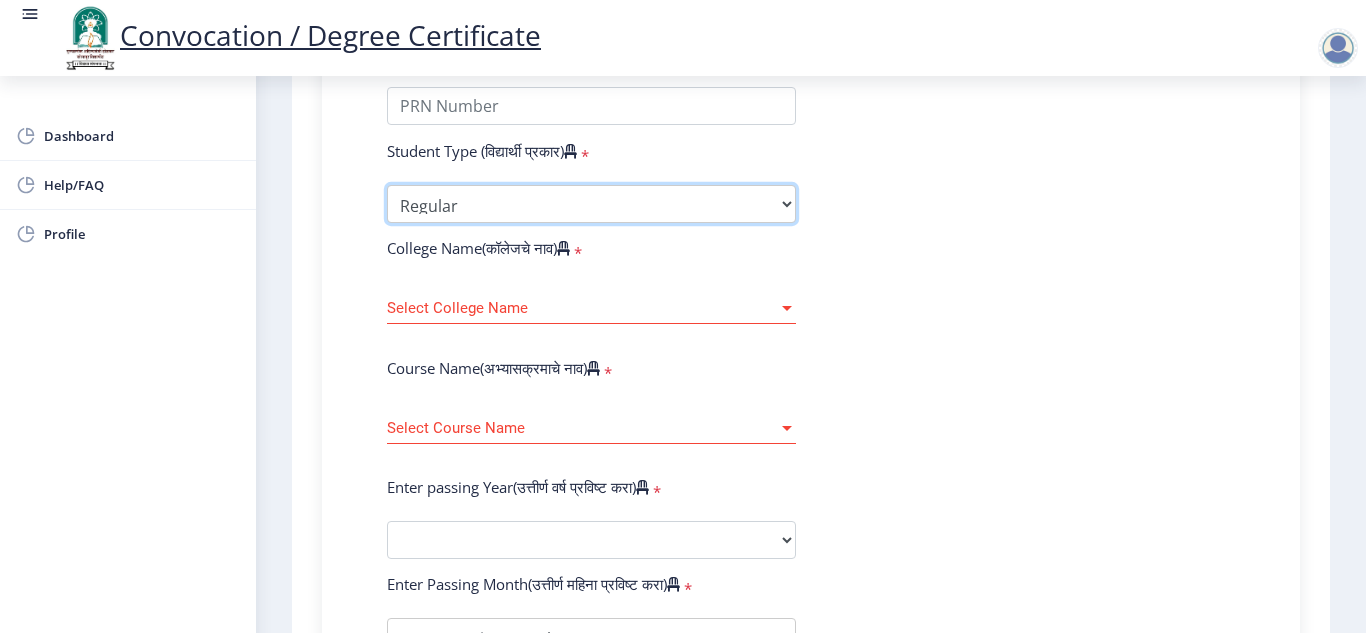 click on "Select Student Type Regular External" at bounding box center [591, 204] 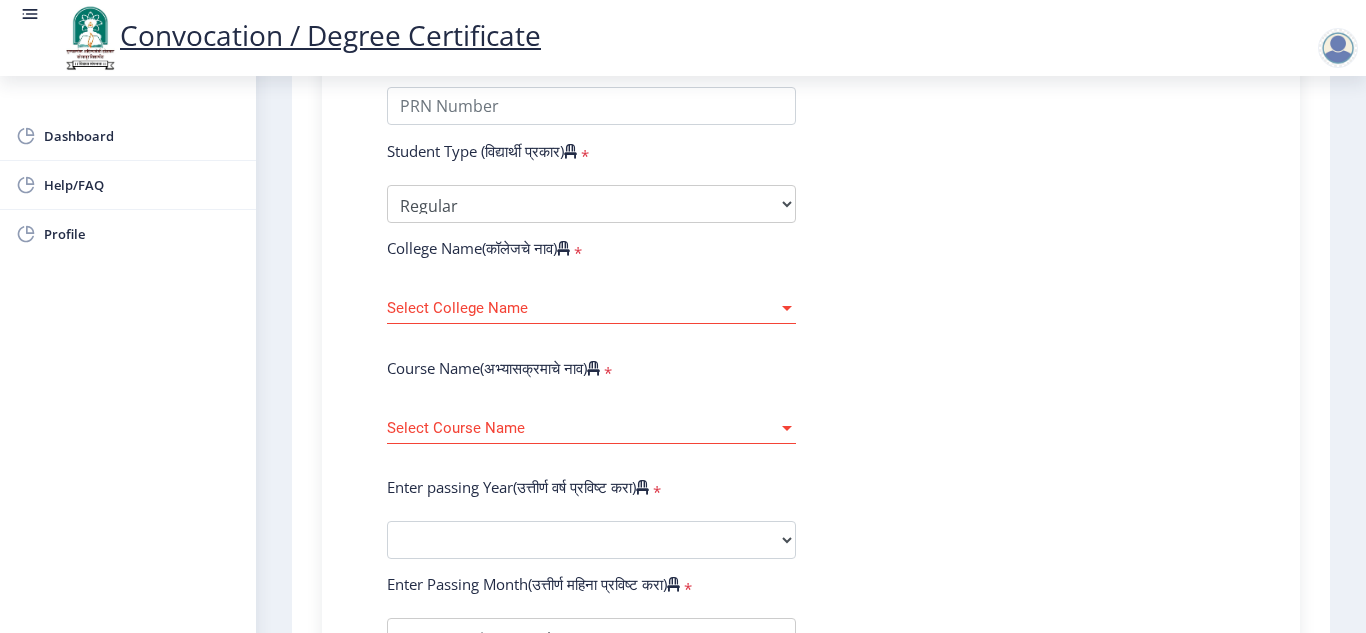 click on "Select College Name" at bounding box center (582, 308) 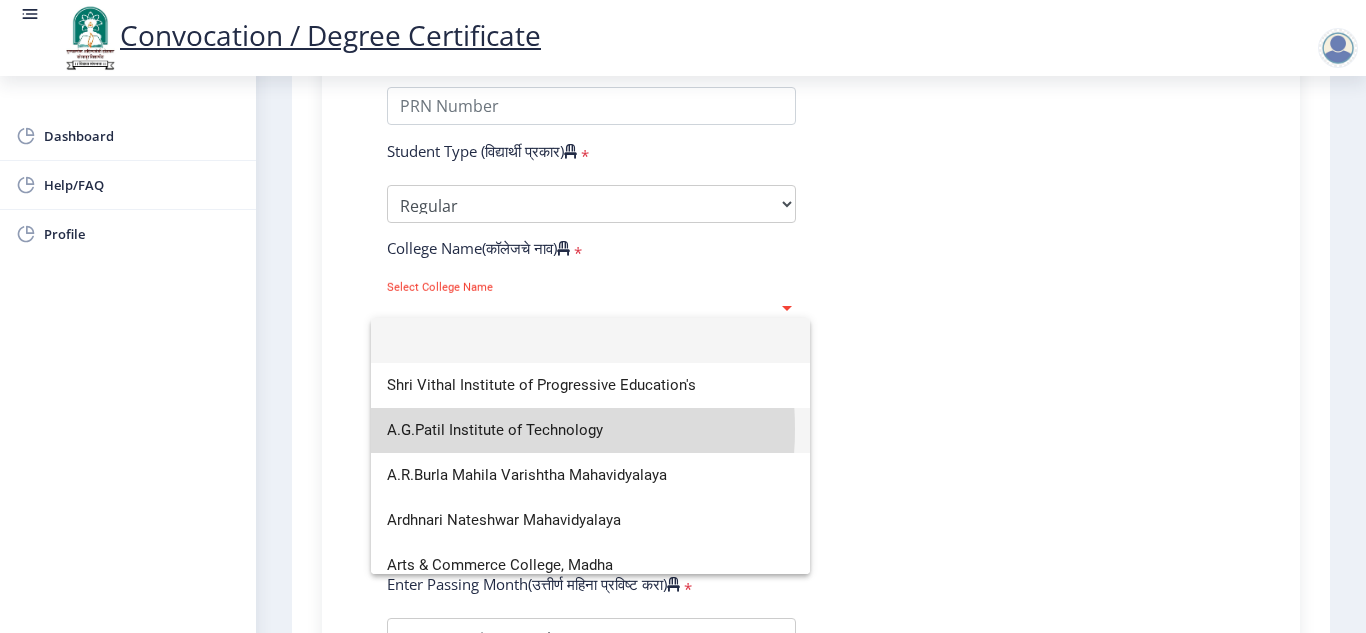 click on "A.G.Patil Institute of Technology" at bounding box center [590, 430] 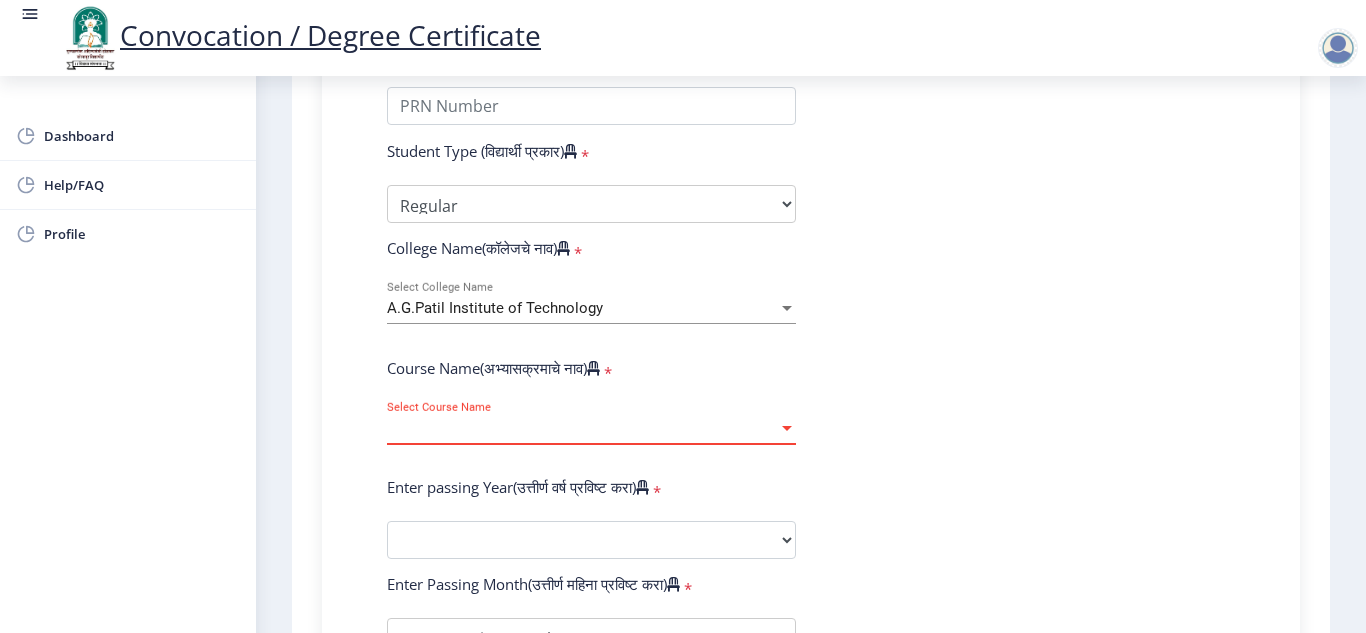 click on "Select Course Name" at bounding box center (582, 428) 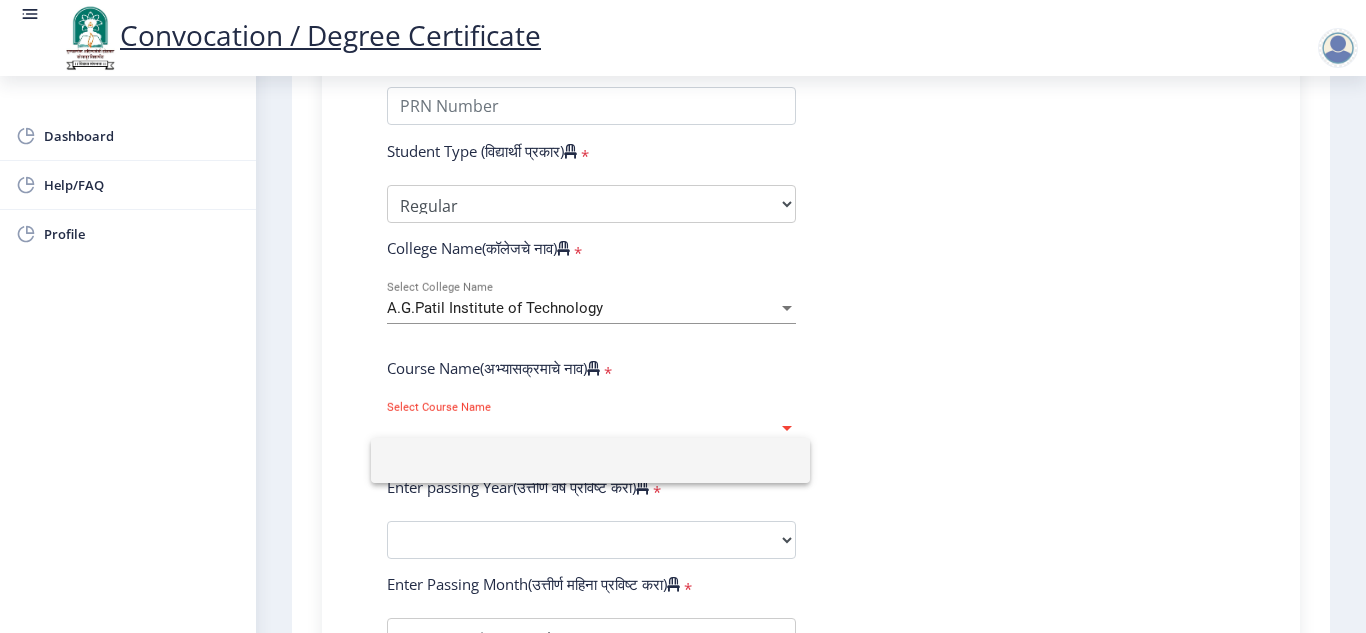 click 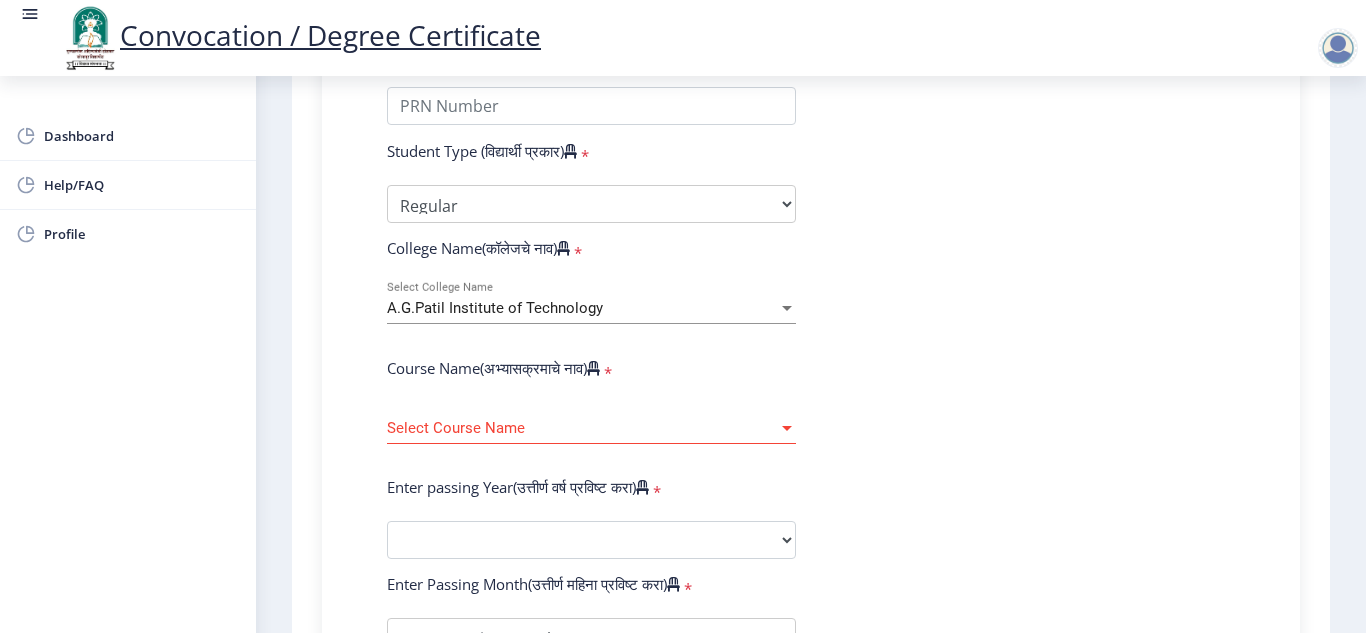 click on "Enter Your PRN Number (तुमचा पीआरएन (कायम नोंदणी क्रमांक) एंटर करा) * Student Type (विद्यार्थी प्रकार) * Select Student Type Regular External College Name(कॉलेजचे नाव) * A.G.Patil Institute of Technology Select College Name Course Name(अभ्यासक्रमाचे नाव) * Select Course Name Select Course Name Enter passing Year(उत्तीर्ण वर्ष प्रविष्ट करा) * 2025 2024 2023 2022 2021 2020 2019 2018 2017 2016 2015 2014 2013 2012 2011 2010 2009 2008 2007 2006 2005 2004 2003 2002 2001 2000 1999 1998 1997 1996 1995 1994 1993 1992 1991 1990 1989 1988 1987 1986 1985 1984 1983 1982 1981 1980 1979 1978 1977 1976 Enter Passing Month(उत्तीर्ण महिना प्रविष्ट करा) * March" 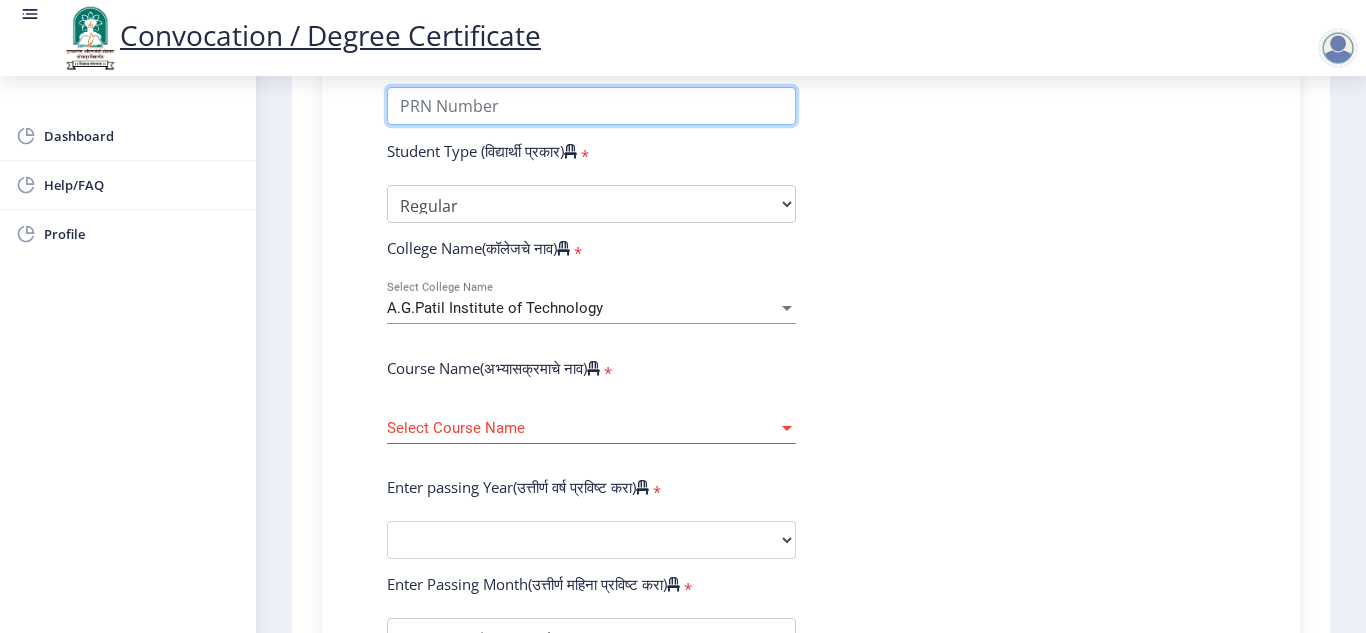 click on "Enter Your PRN Number (तुमचा पीआरएन (कायम नोंदणी क्रमांक) एंटर करा)" at bounding box center [591, 106] 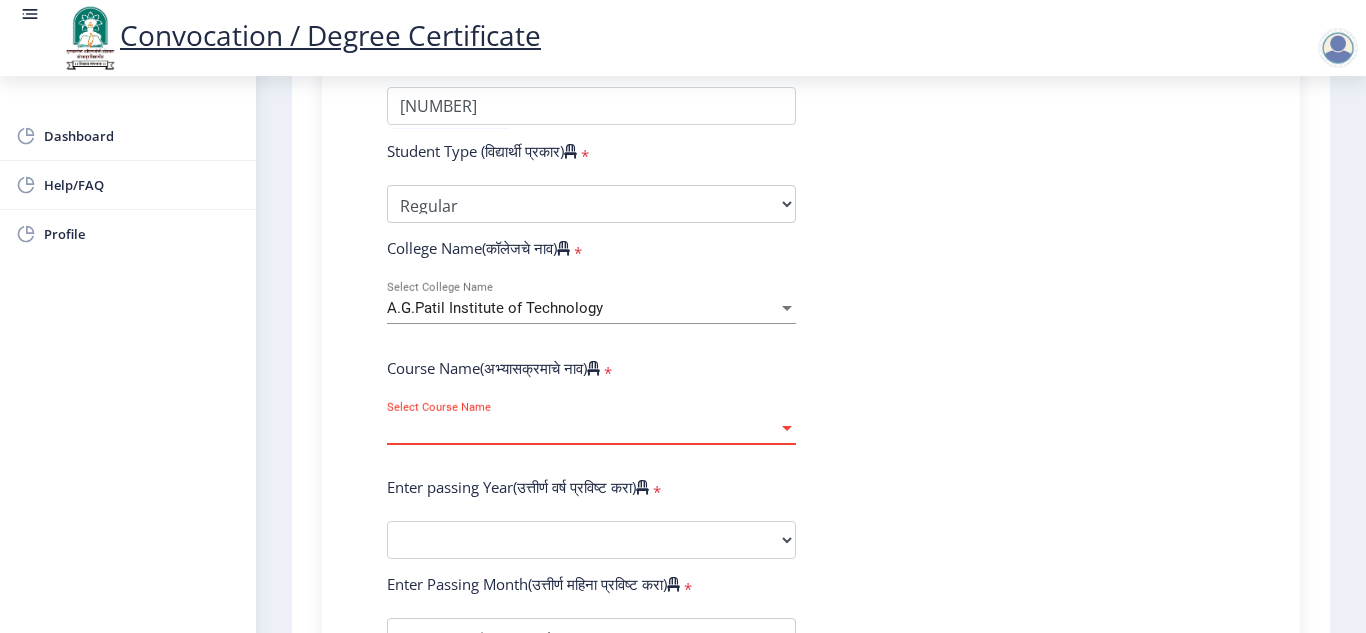 click on "Select Course Name" at bounding box center [582, 428] 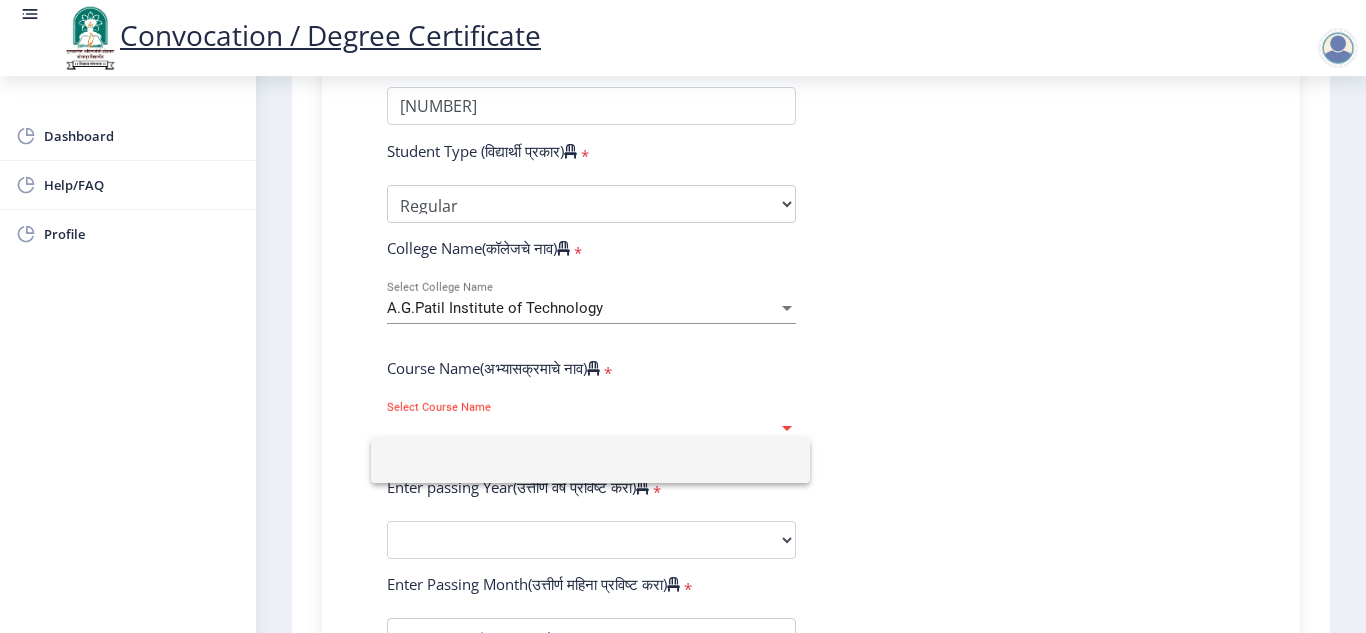 click 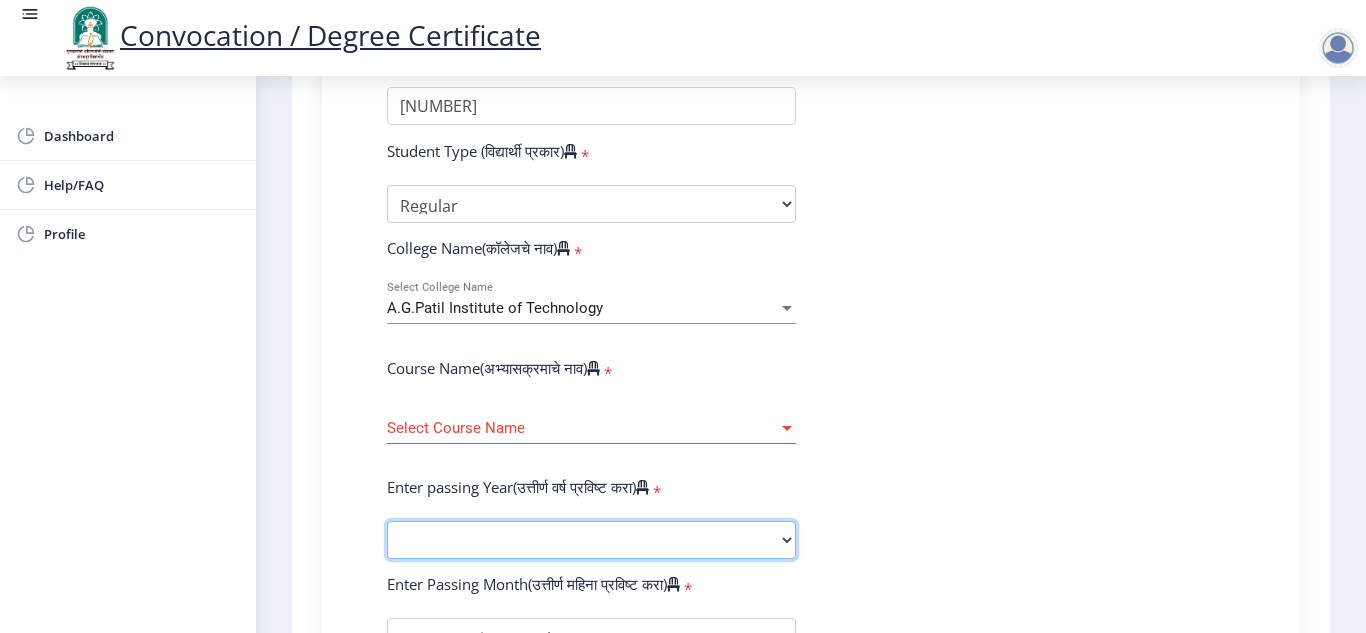 click on "2025   2024   2023   2022   2021   2020   2019   2018   2017   2016   2015   2014   2013   2012   2011   2010   2009   2008   2007   2006   2005   2004   2003   2002   2001   2000   1999   1998   1997   1996   1995   1994   1993   1992   1991   1990   1989   1988   1987   1986   1985   1984   1983   1982   1981   1980   1979   1978   1977   1976" 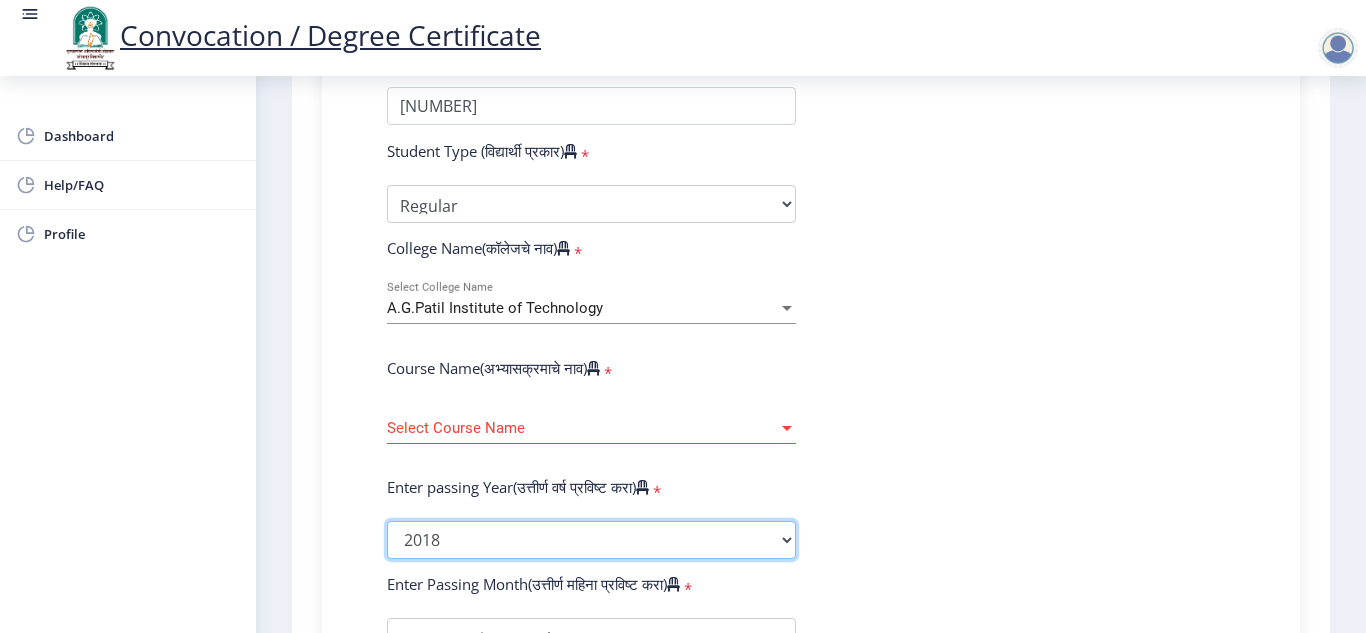 click on "2025   2024   2023   2022   2021   2020   2019   2018   2017   2016   2015   2014   2013   2012   2011   2010   2009   2008   2007   2006   2005   2004   2003   2002   2001   2000   1999   1998   1997   1996   1995   1994   1993   1992   1991   1990   1989   1988   1987   1986   1985   1984   1983   1982   1981   1980   1979   1978   1977   1976" 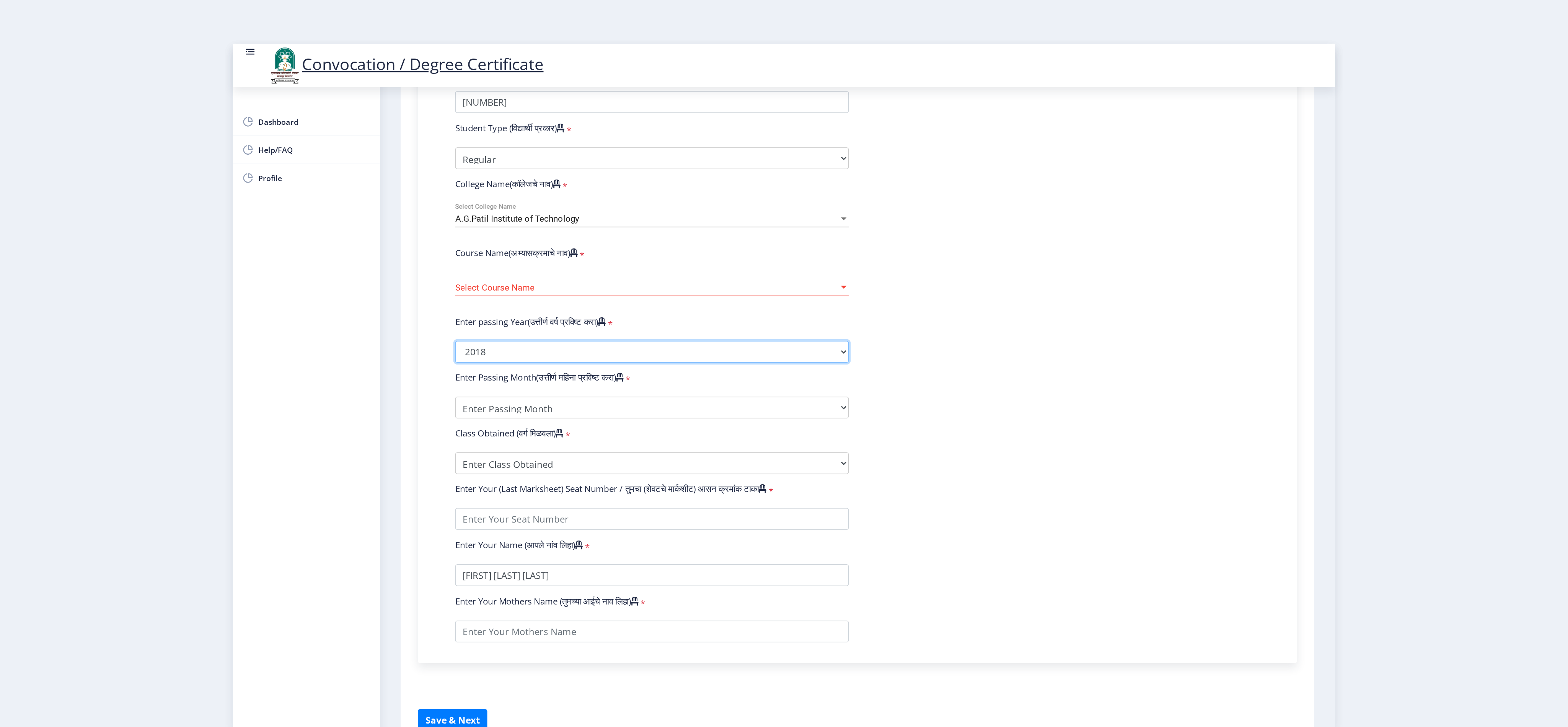 scroll, scrollTop: 214, scrollLeft: 0, axis: vertical 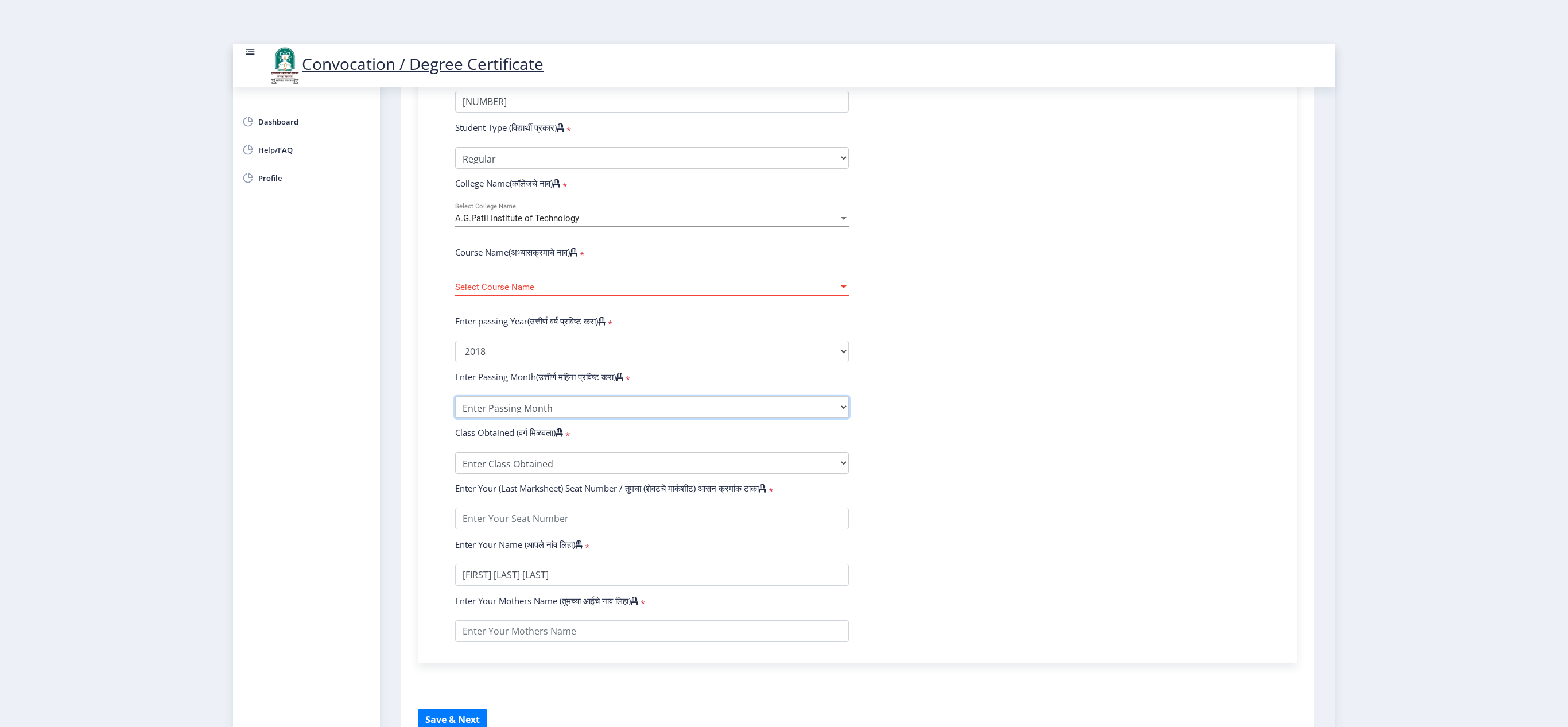 click on "Enter Passing Month March April May October November December" at bounding box center (652, 407) 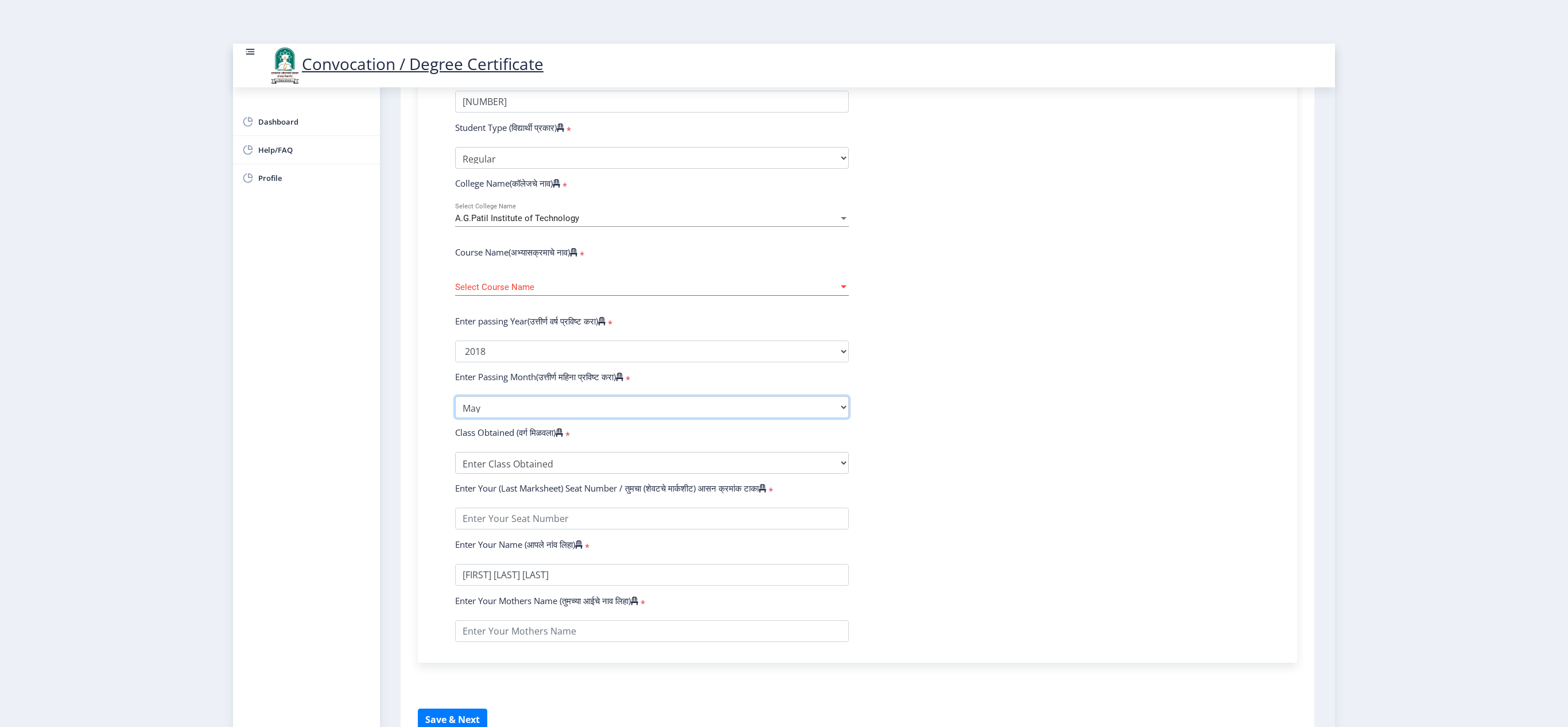 click on "Enter Passing Month March April May October November December" at bounding box center [652, 407] 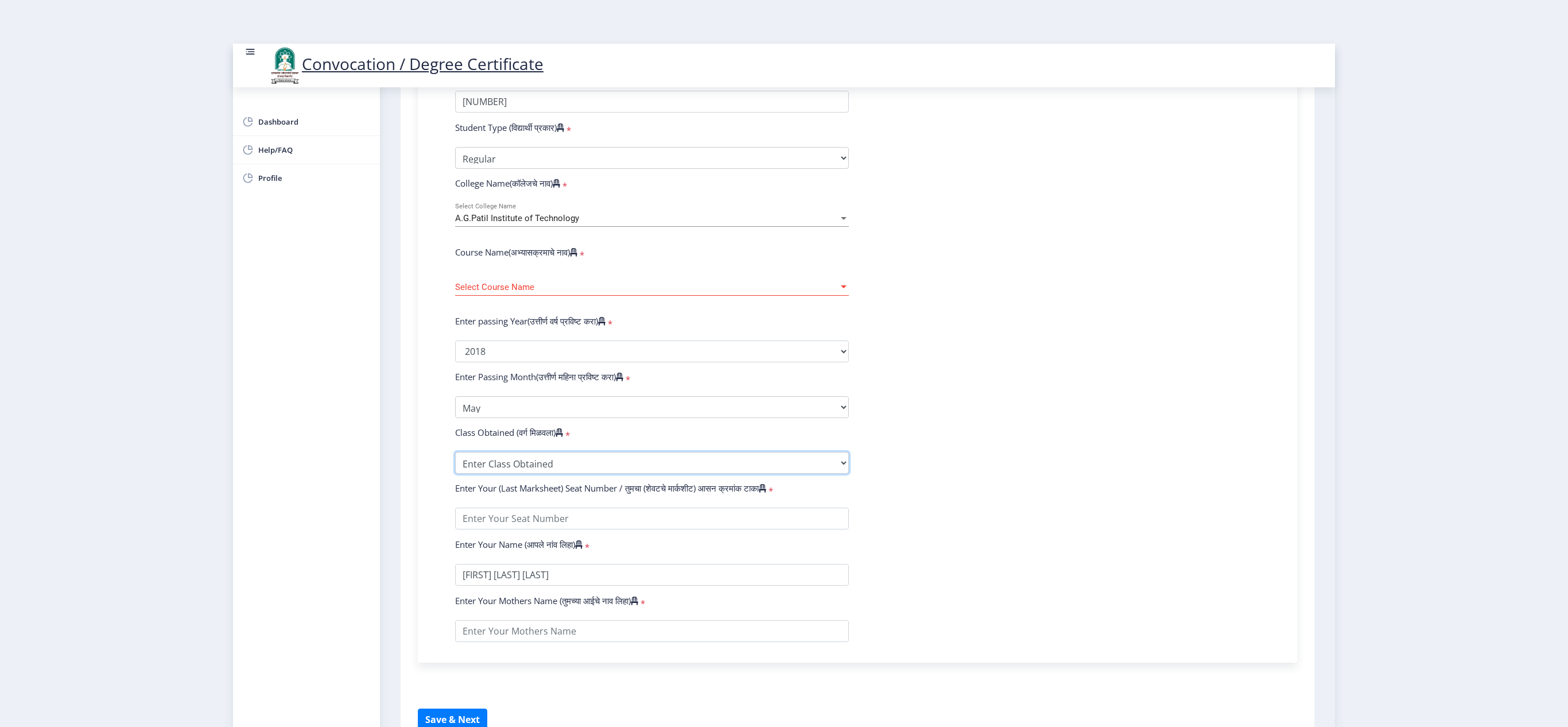 click on "Enter Class Obtained FIRST CLASS WITH DISTINCTION FIRST CLASS HIGHER SECOND CLASS SECOND CLASS PASS CLASS Grade O Grade A+ Grade A Grade B+ Grade B Grade C+ Grade C Grade D Grade E" at bounding box center [652, 463] 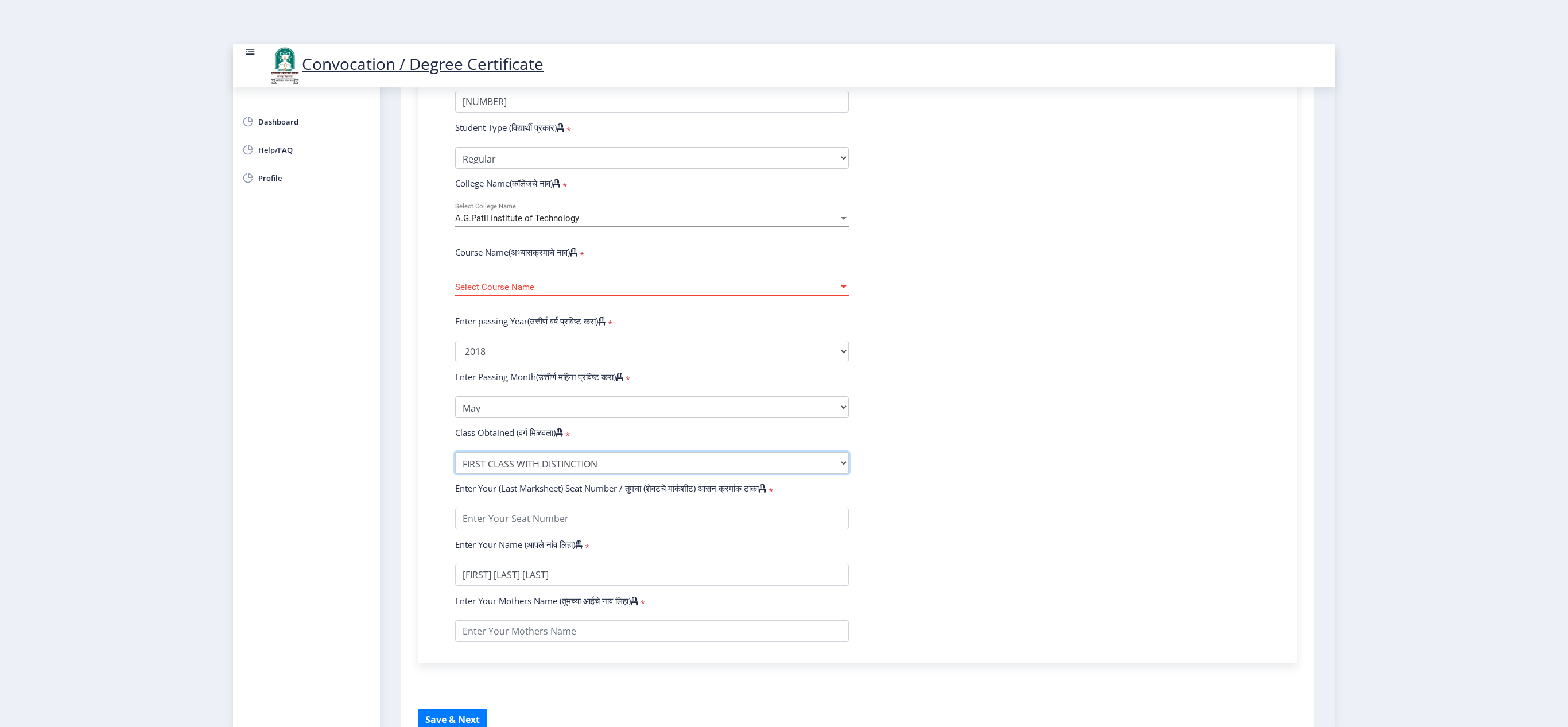click on "Enter Class Obtained FIRST CLASS WITH DISTINCTION FIRST CLASS HIGHER SECOND CLASS SECOND CLASS PASS CLASS Grade O Grade A+ Grade A Grade B+ Grade B Grade C+ Grade C Grade D Grade E" at bounding box center (652, 463) 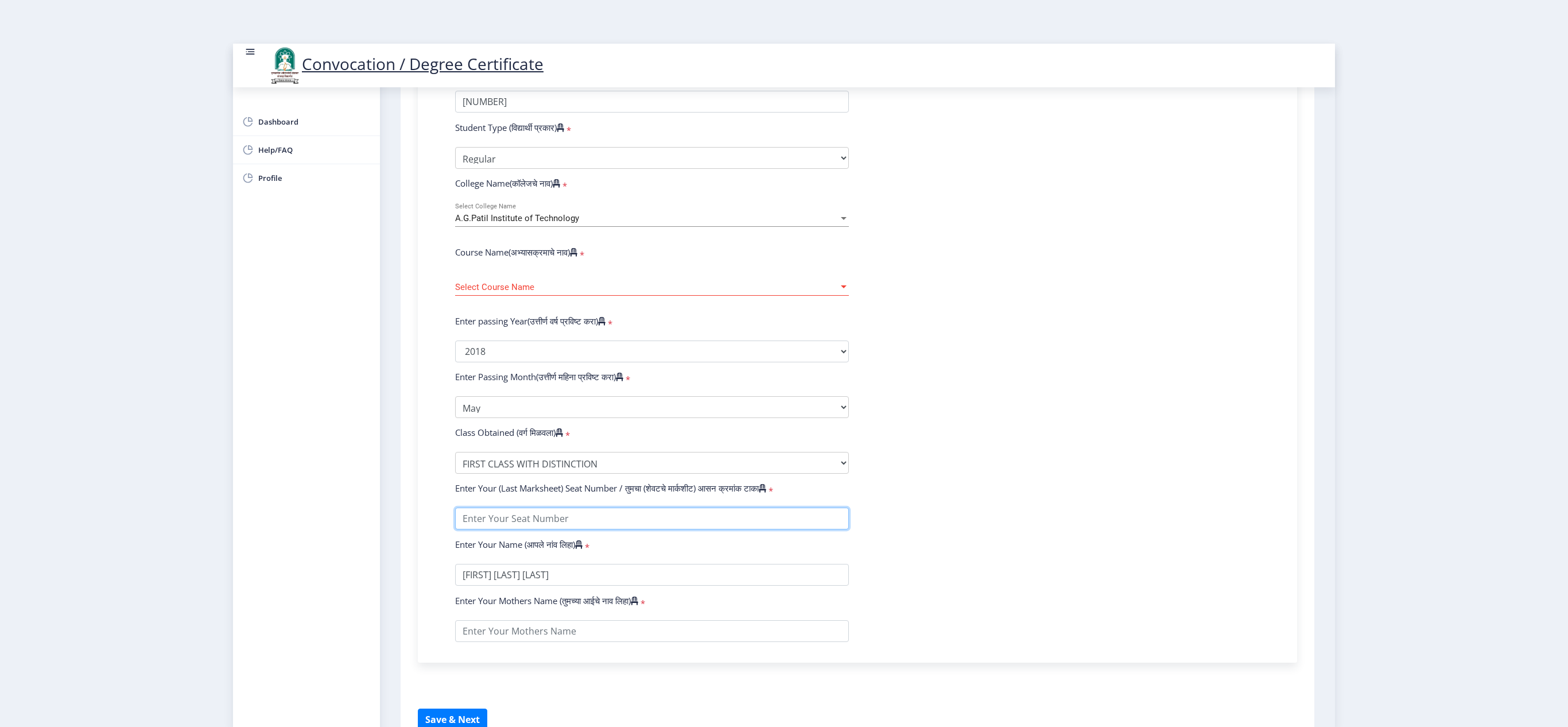 click at bounding box center [652, 519] 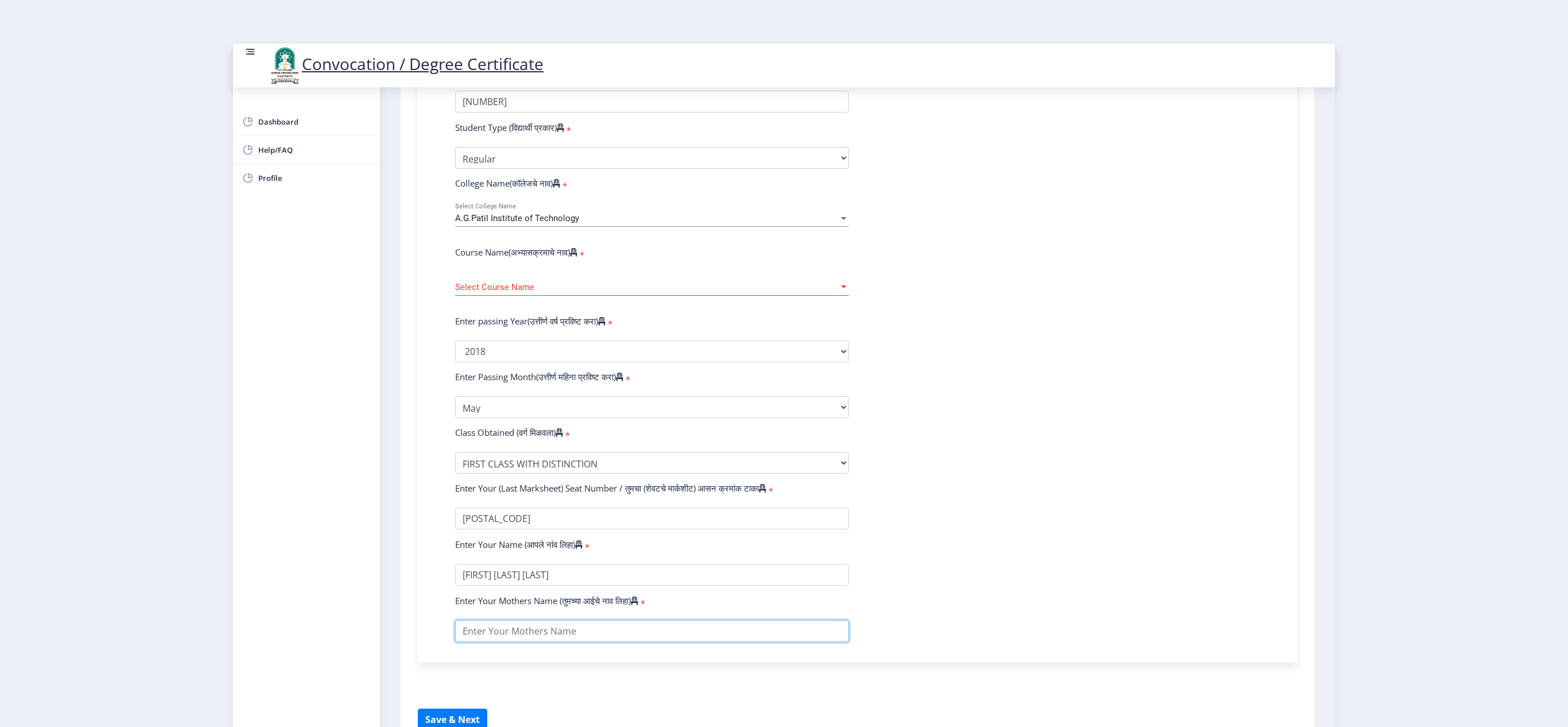 click at bounding box center [652, 631] 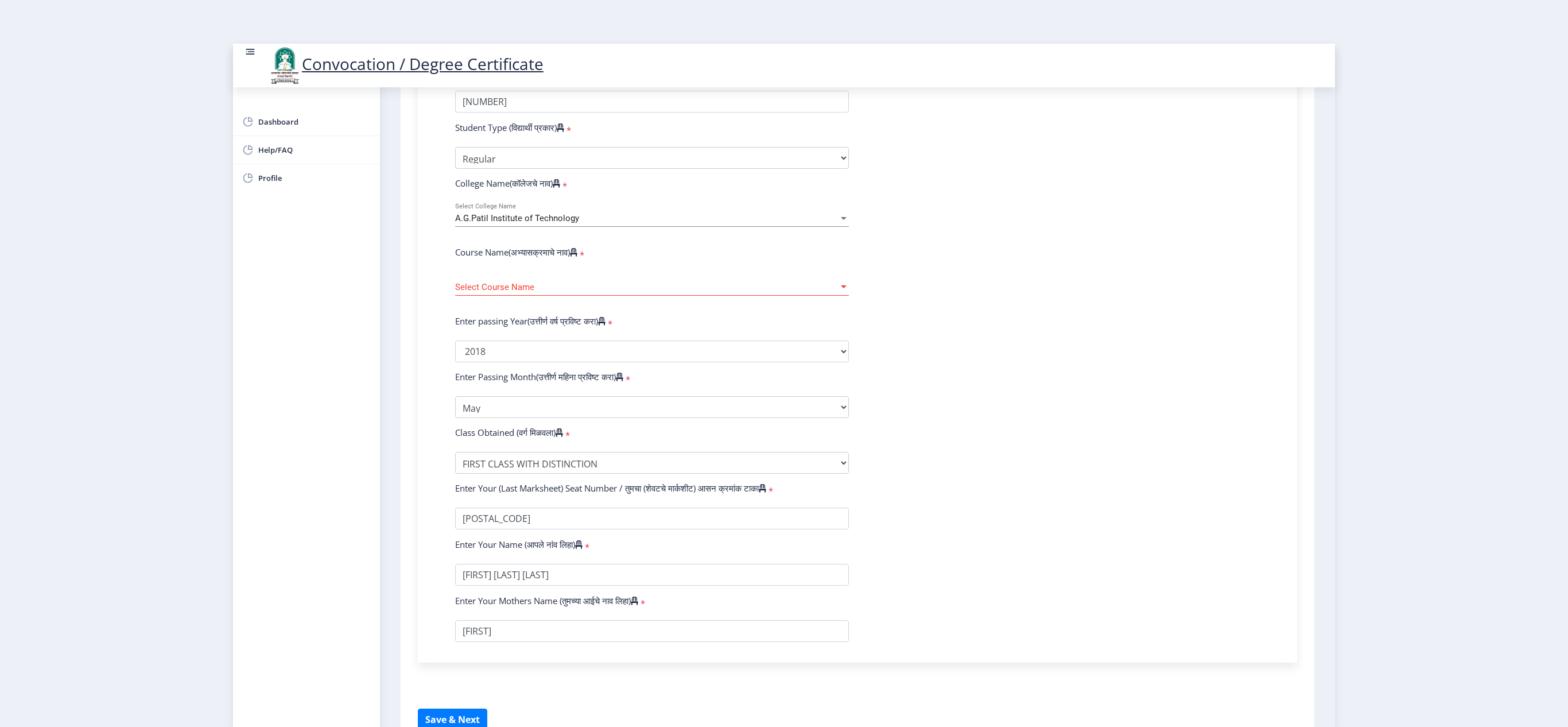 click on "Select Course Name Select Course Name" 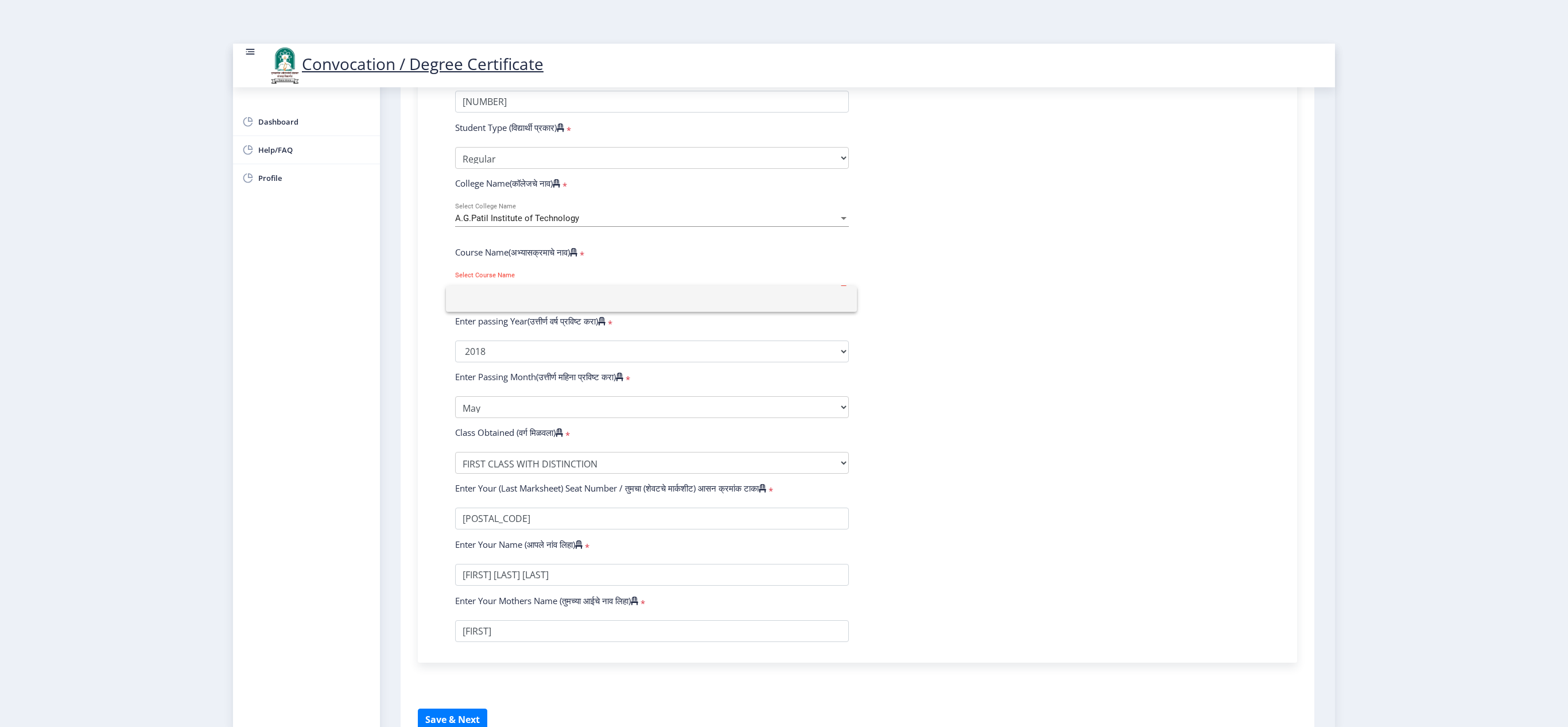 click 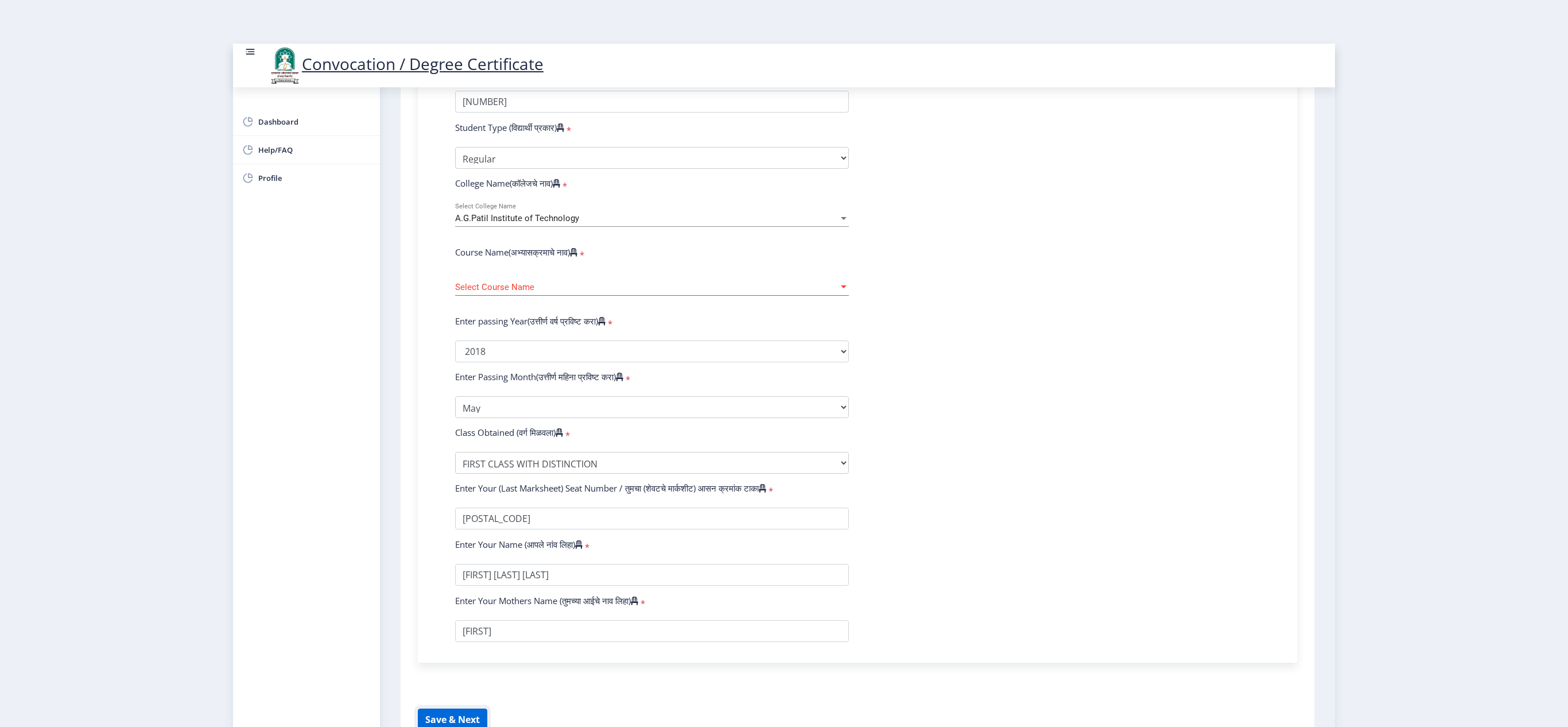 click on "Save & Next" 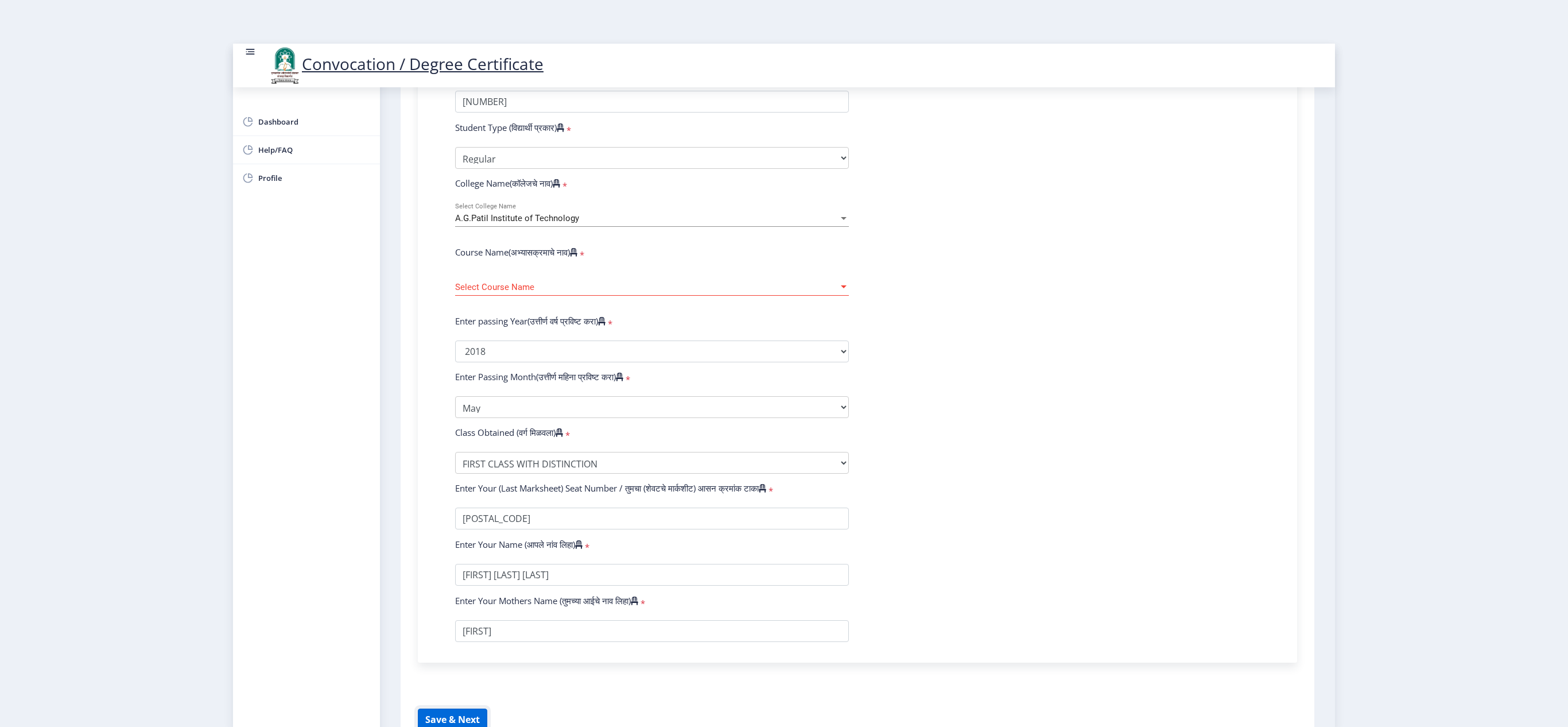 click on "Save & Next" 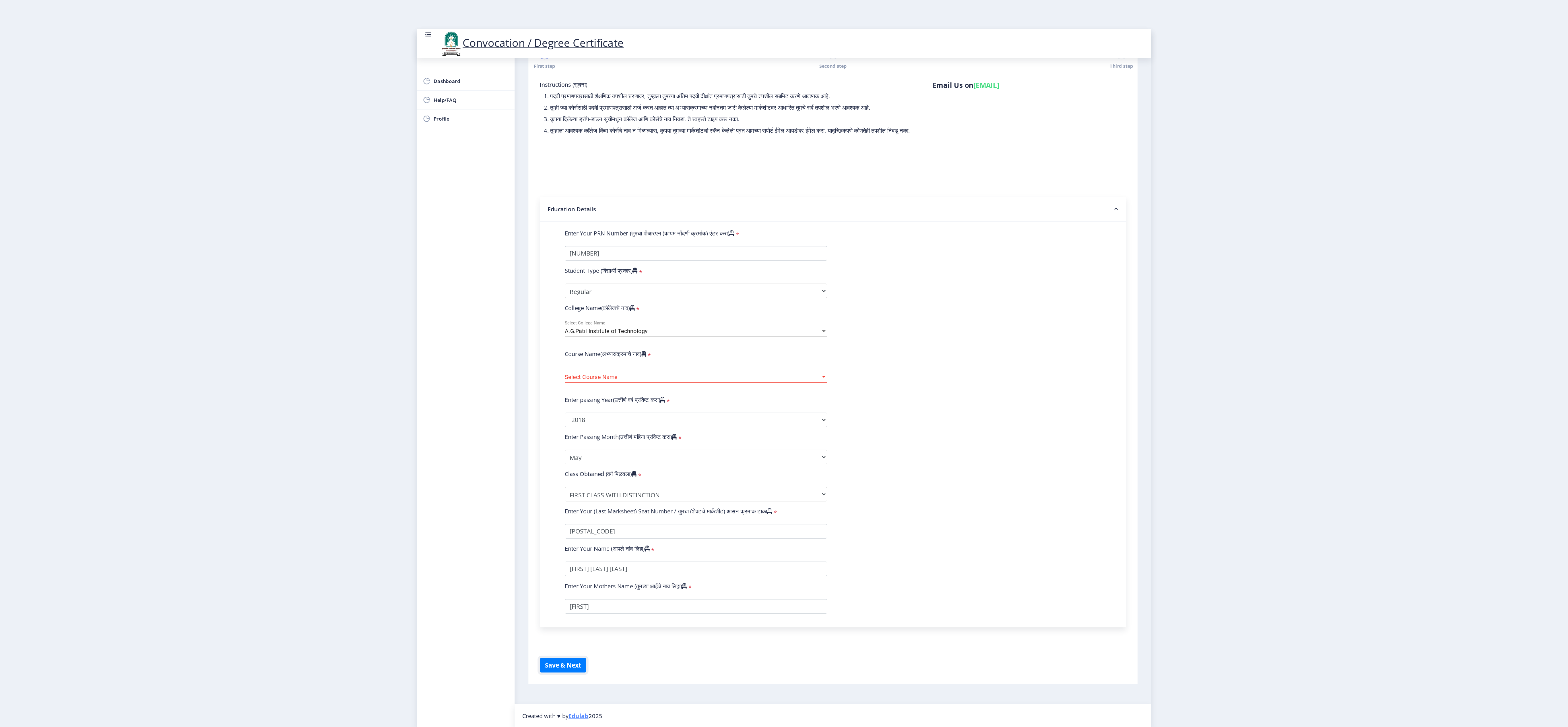 scroll, scrollTop: 22, scrollLeft: 0, axis: vertical 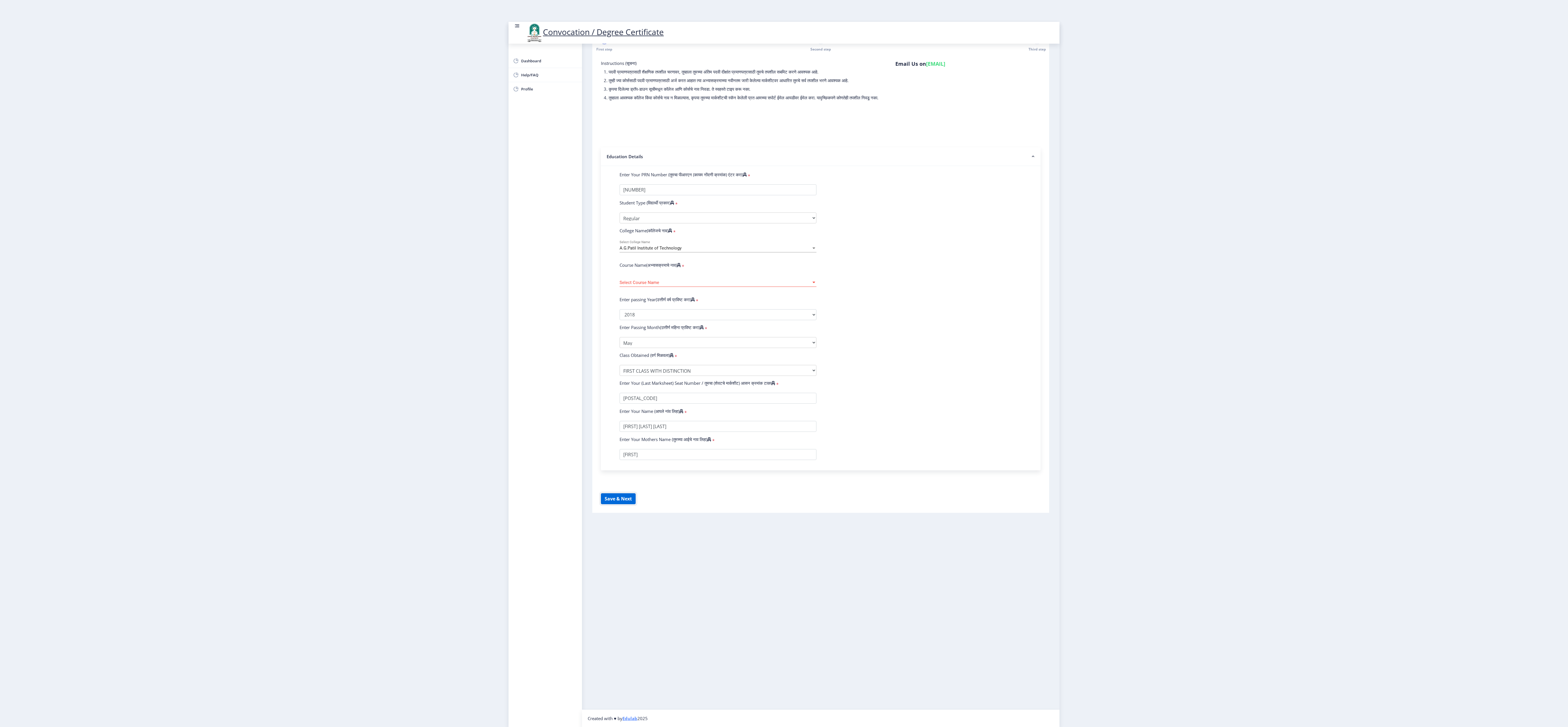 click on "Save & Next" 